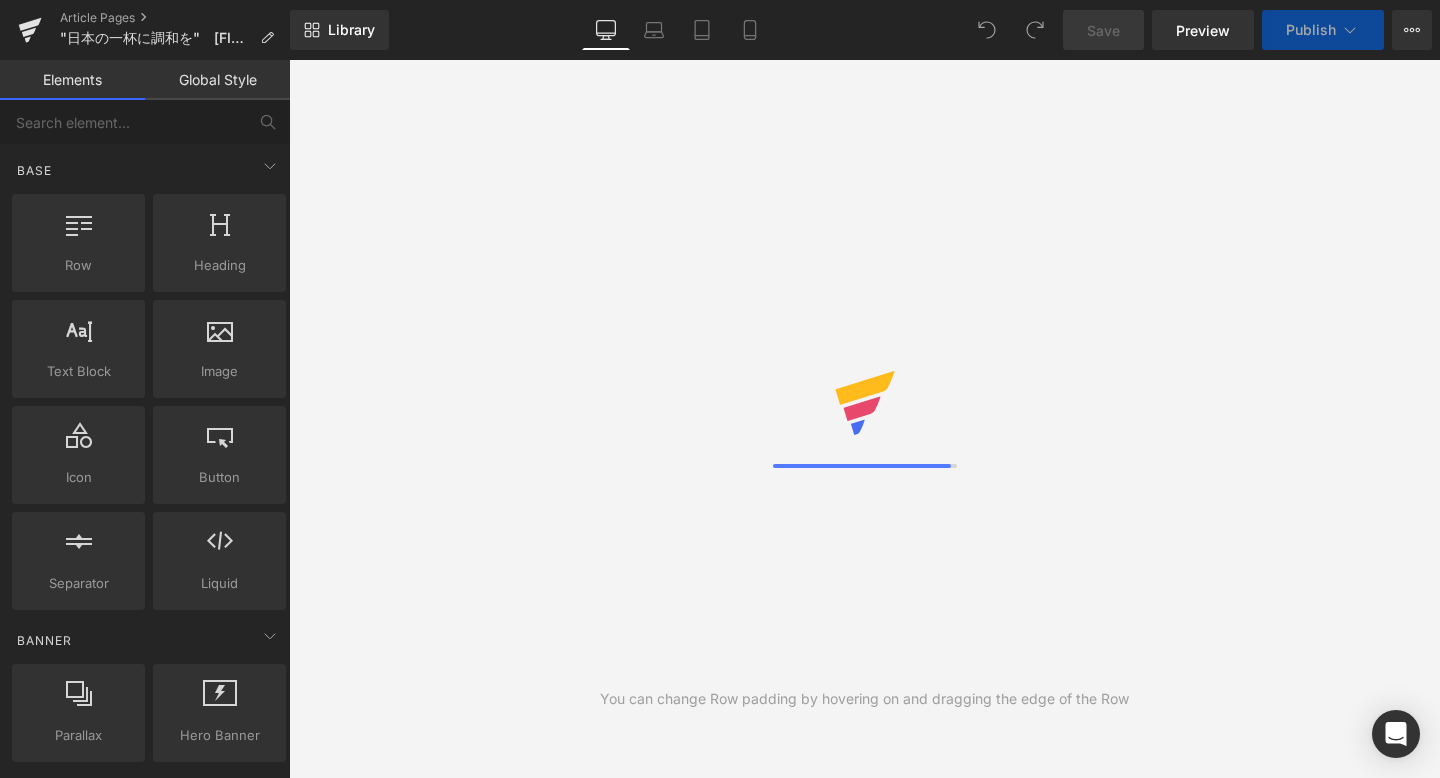 scroll, scrollTop: 0, scrollLeft: 0, axis: both 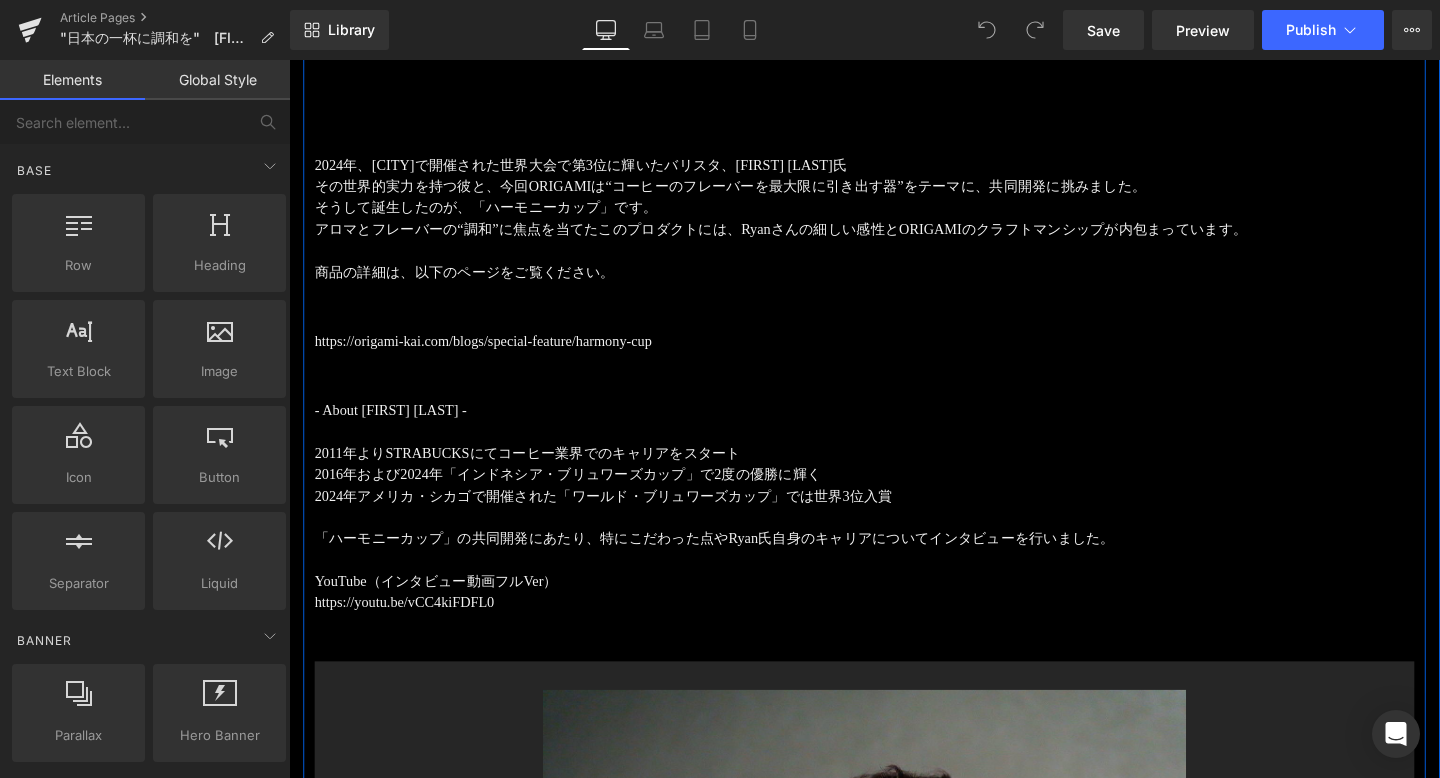 click on "ORIGAMI Harmony Cup  "ハーモニーカップ" “ ORIGAMI×Ryan Wibawa ” Heading         ORIGAMI Harmony Cup "ハーモニーカップ" “ ORIGAMI×Ryan Wibawa ” Heading         2024年、シカゴで開催された世界大会で第3位に輝いたバリスタ、Ryan Wibawa氏 その世界的実力を持つ彼と、今回ORIGAMIは“コーヒーのフレーバーを最大限に引き出す器”をテーマに、共同開発に挑みました。 そうして誕生したのが、「ハーモニーカップ」です。 アロマとフレーバーの“調和”に焦点を当てたこのプロダクトには、Ryanさんの繊細な感性とORIGAMIのクラフトマンシップが詰まっています。 商品の詳細は、以下のページをご覧ください。 Text Block         https://origami-kai.com/blogs/special-feature/harmony-cup Text Block         - About Ryan Wibawa - 2011年よりSTRABUCKSにてコーヒー業界でのキャリアをスタート  https://youtu.be/vCC4kiFDFL0" at bounding box center (894, 3301) 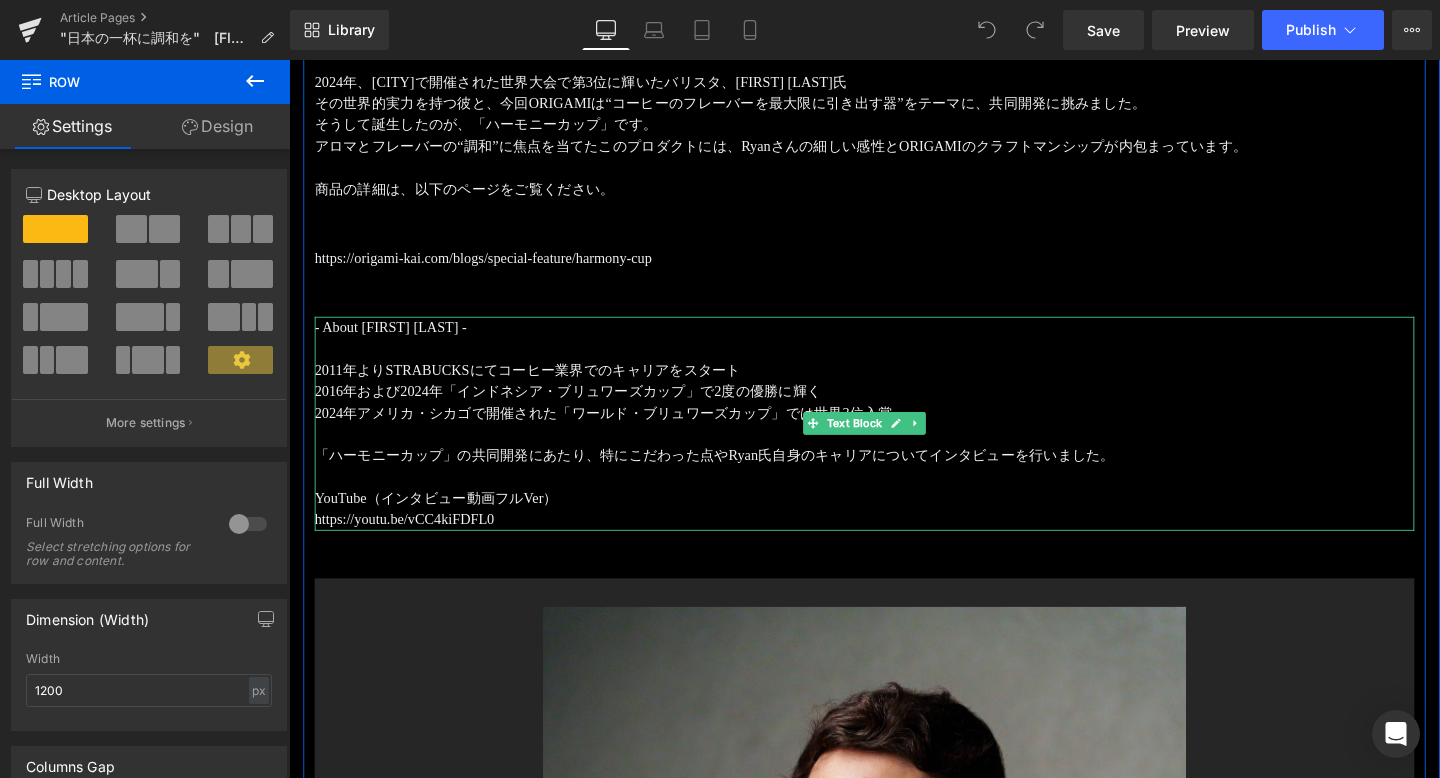 scroll, scrollTop: 1404, scrollLeft: 0, axis: vertical 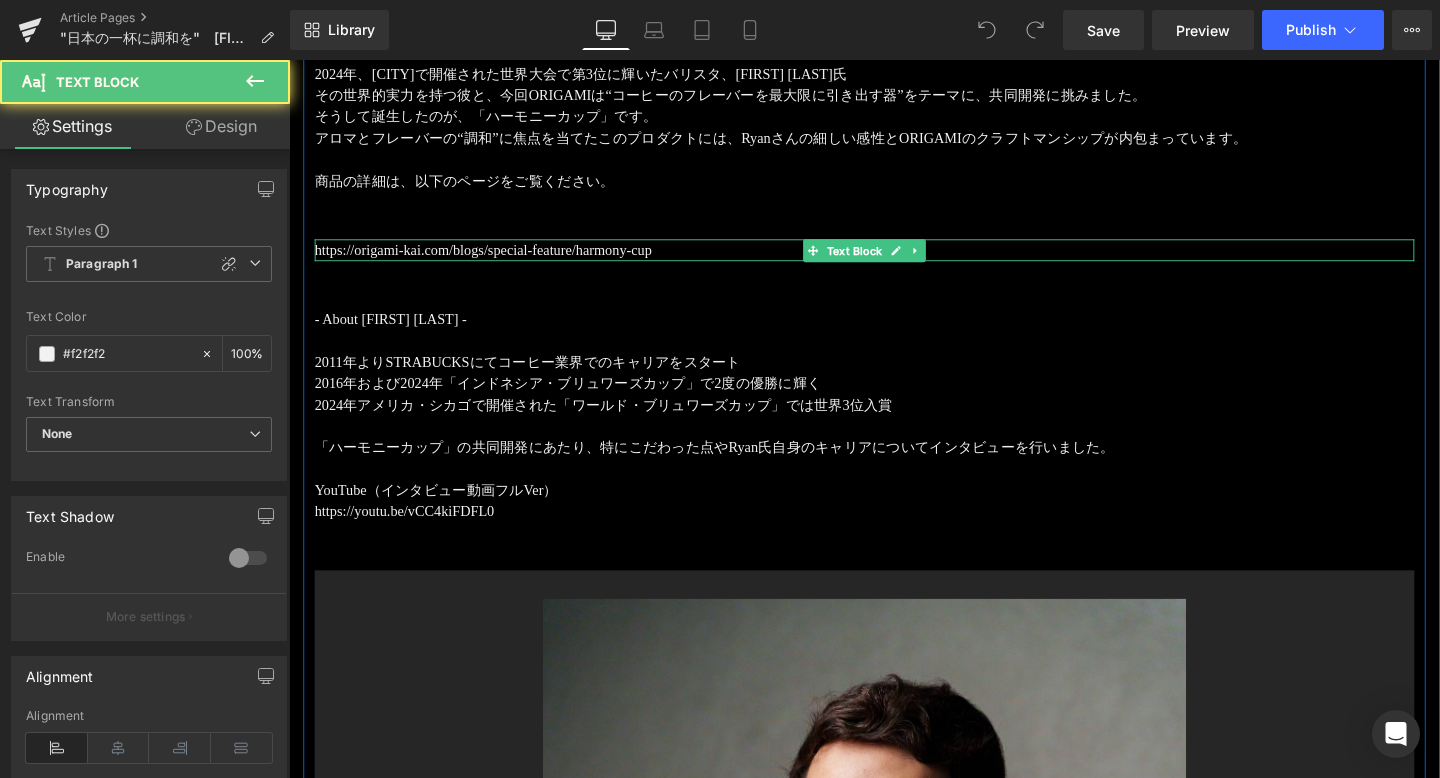 click on "https://origami-kai.com/blogs/special-feature/harmony-cup" at bounding box center (894, 260) 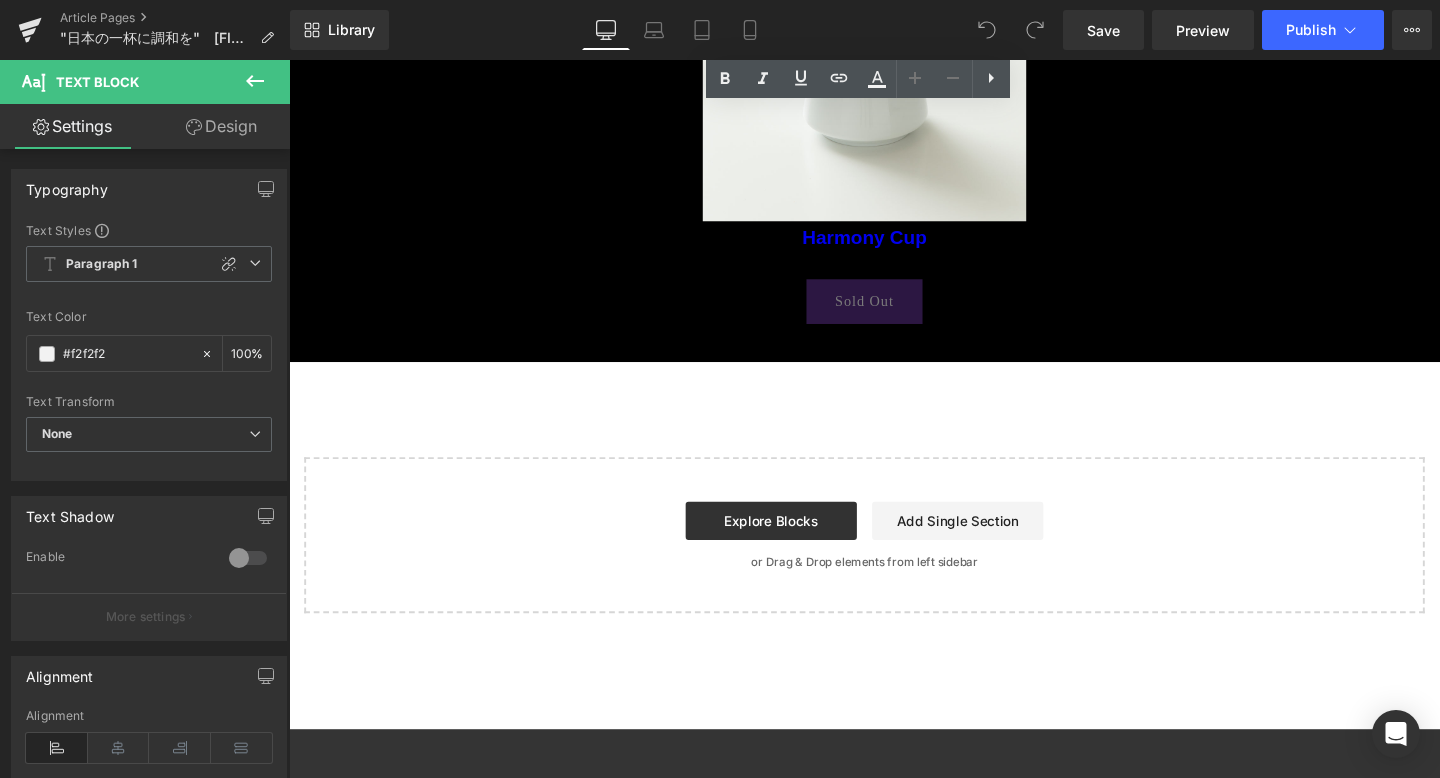 scroll, scrollTop: 7611, scrollLeft: 0, axis: vertical 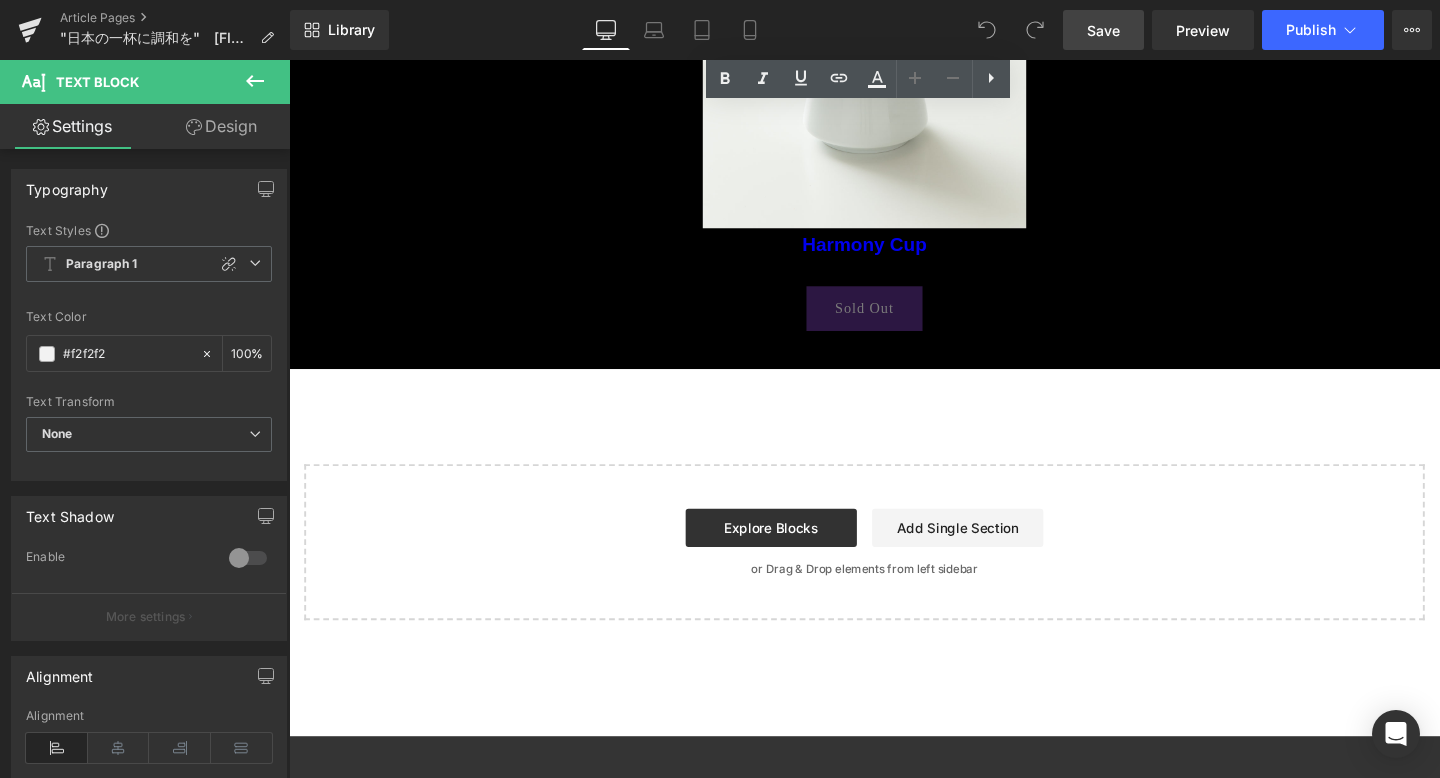 click on "Save" at bounding box center [1103, 30] 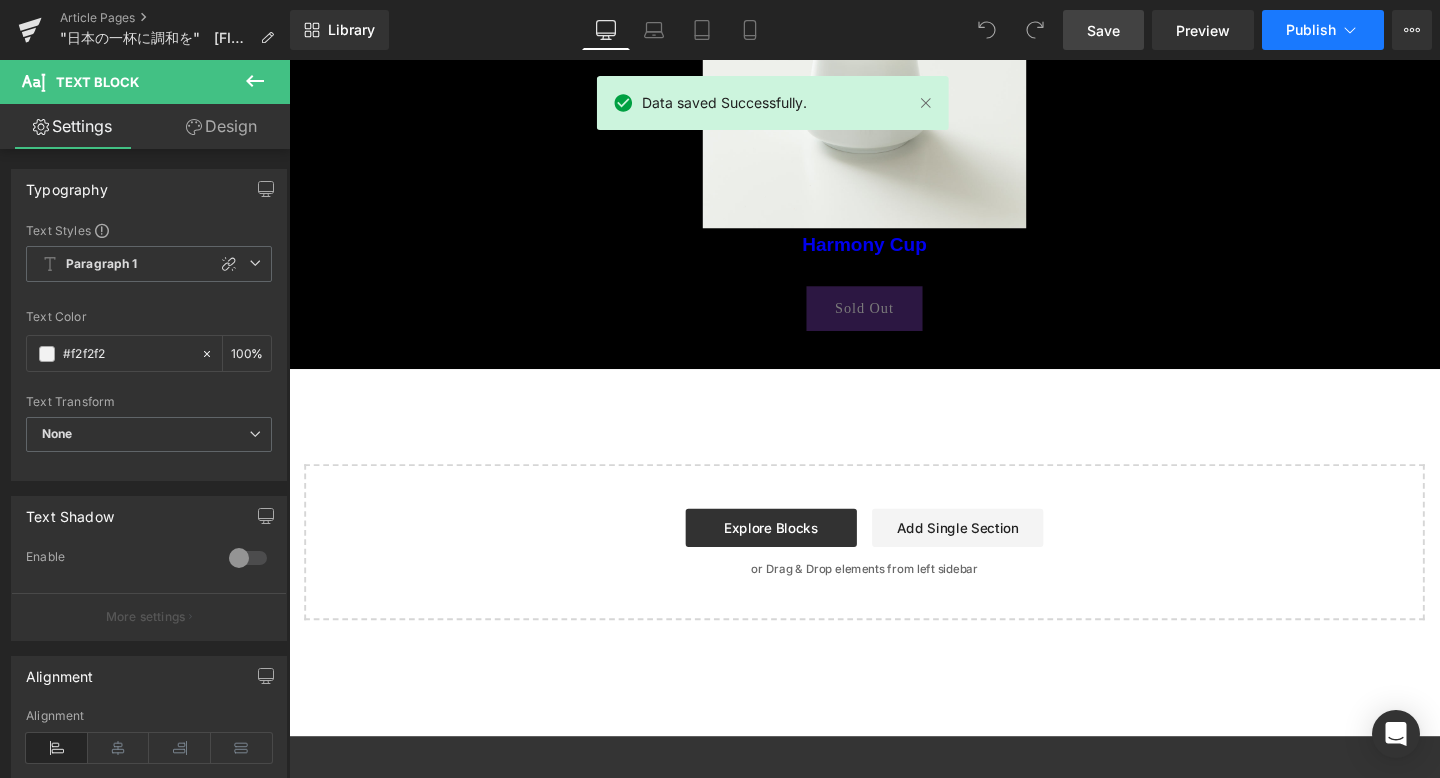 click on "Publish" at bounding box center (1323, 30) 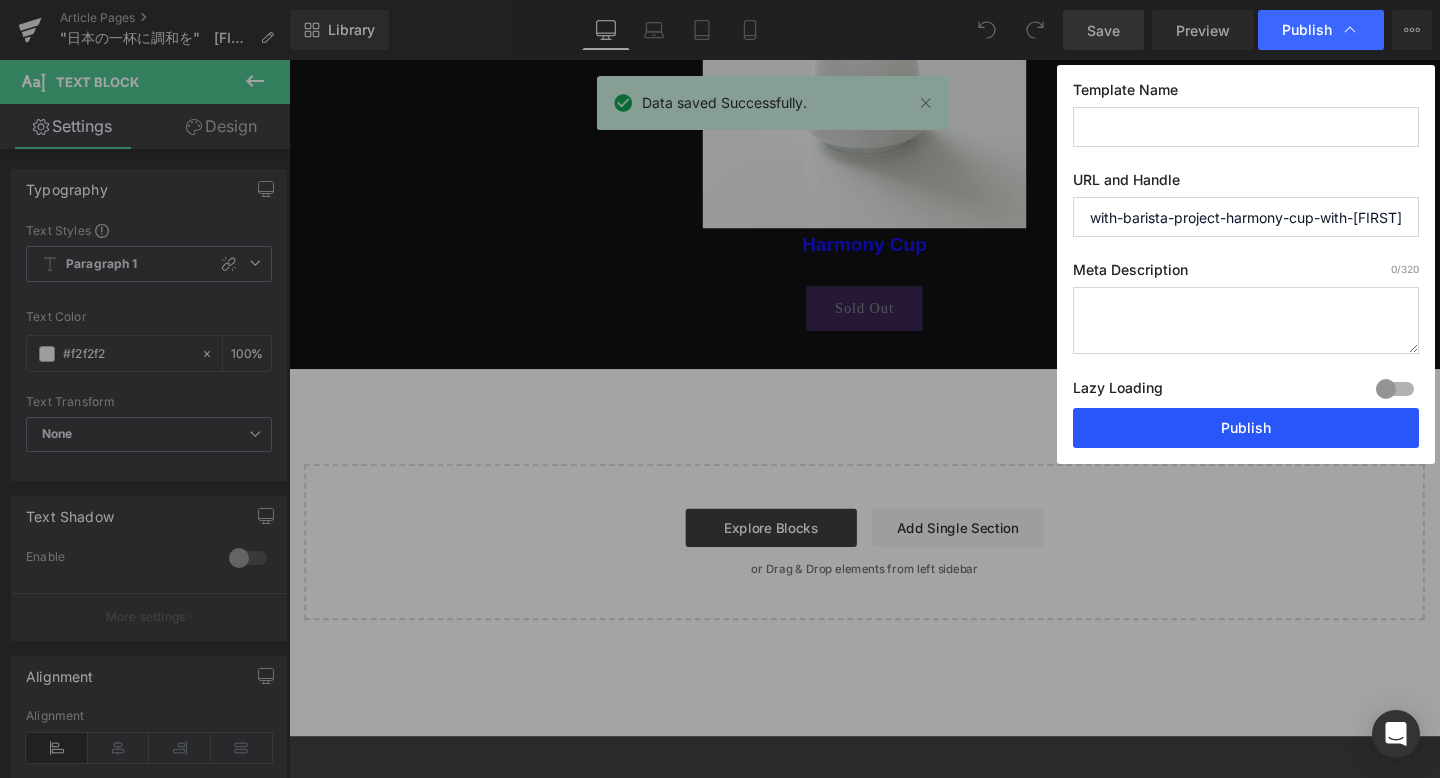 click on "Publish" at bounding box center (1246, 428) 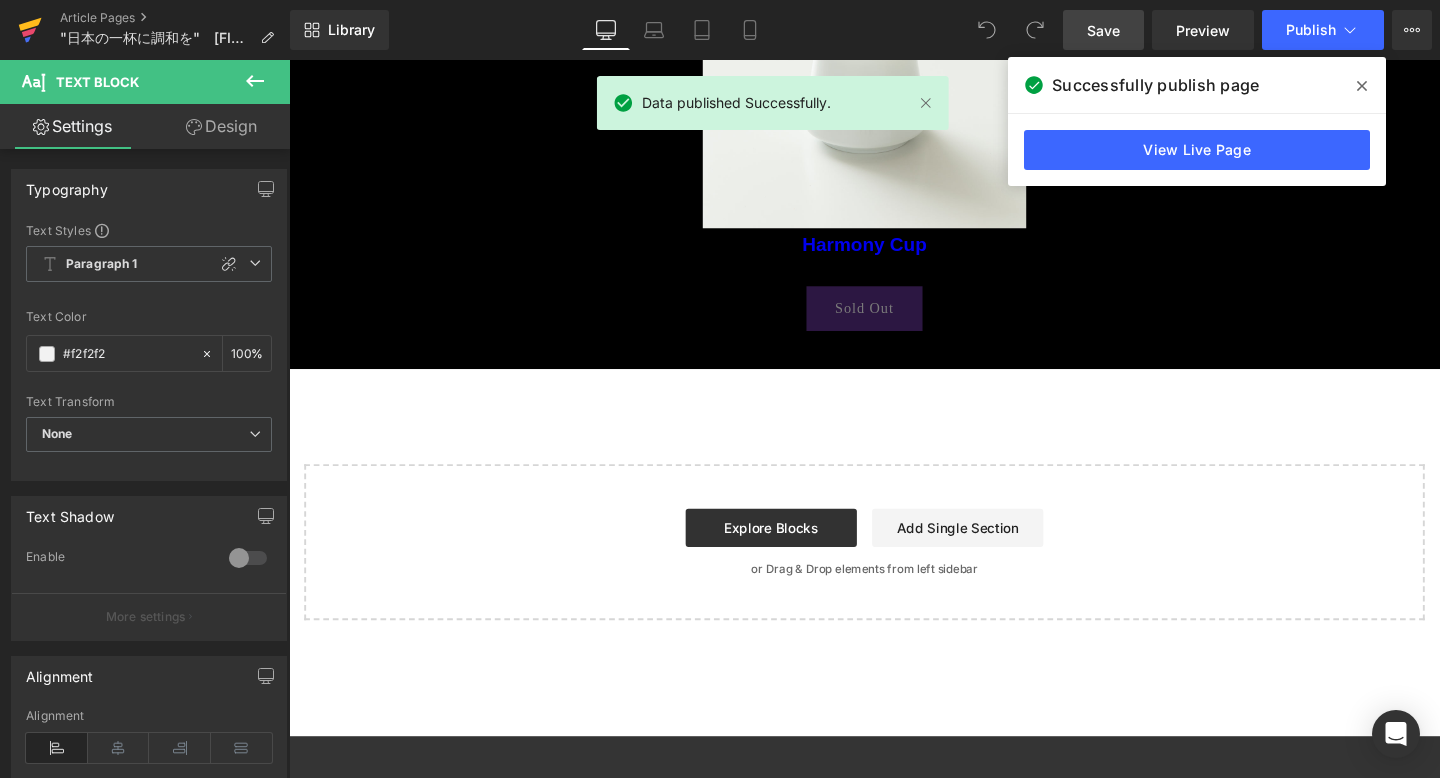 click 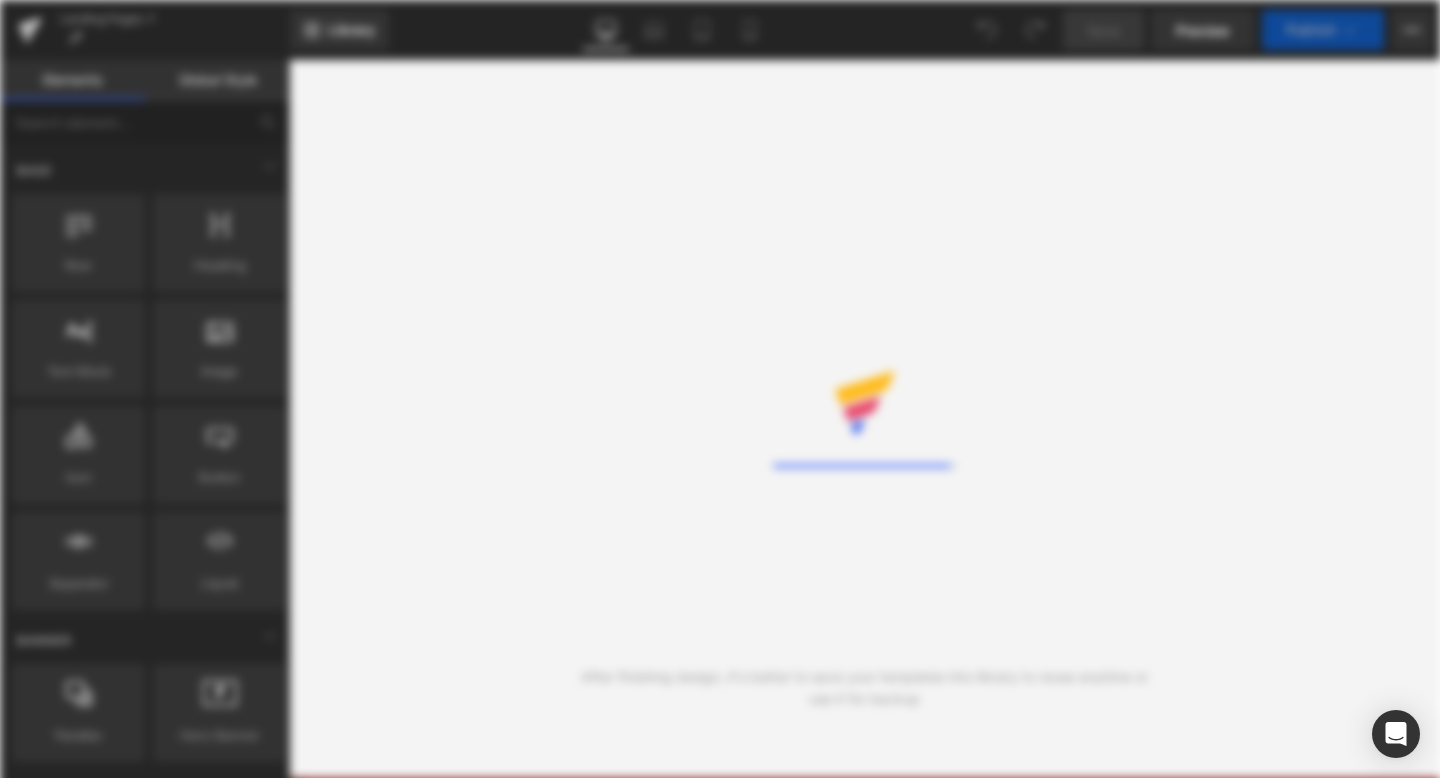 scroll, scrollTop: 0, scrollLeft: 0, axis: both 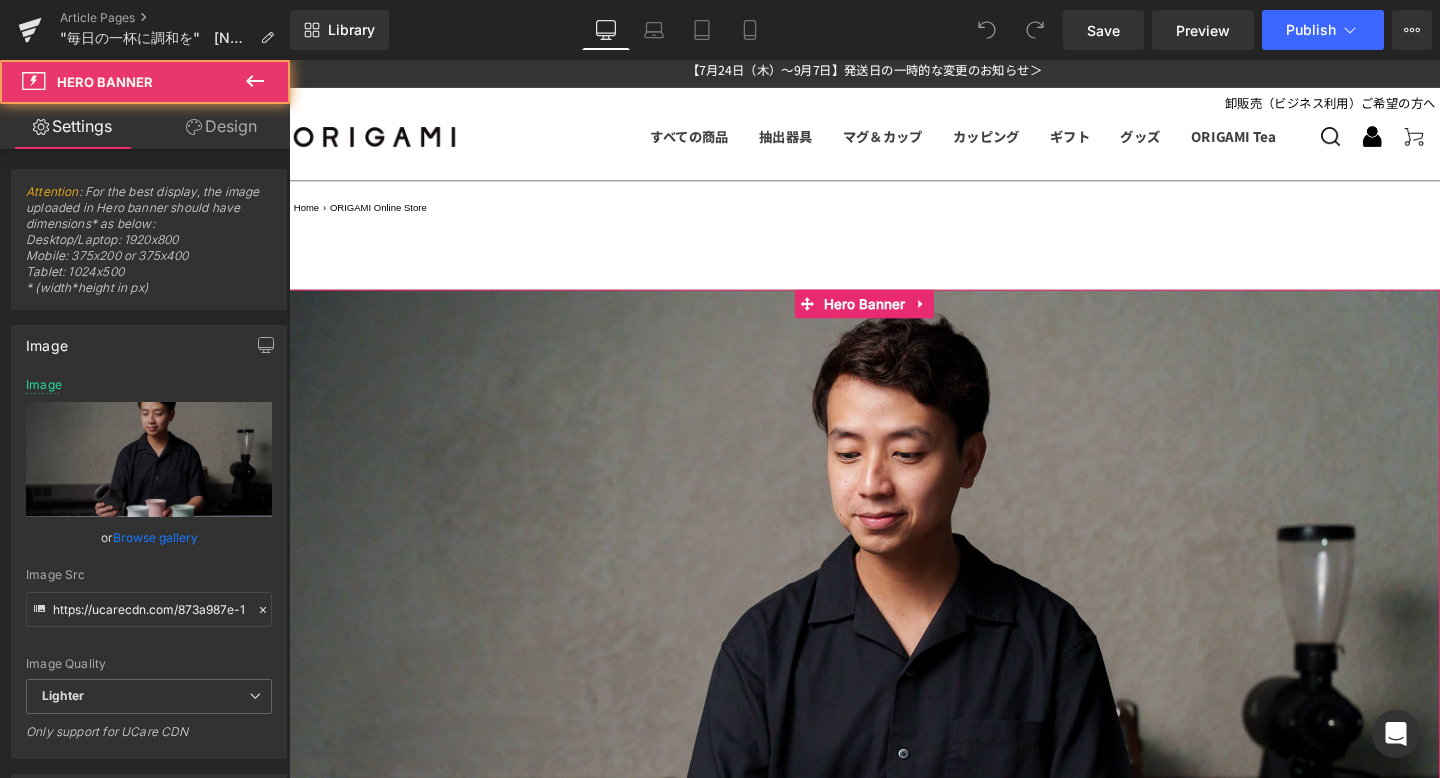 click at bounding box center (894, 696) 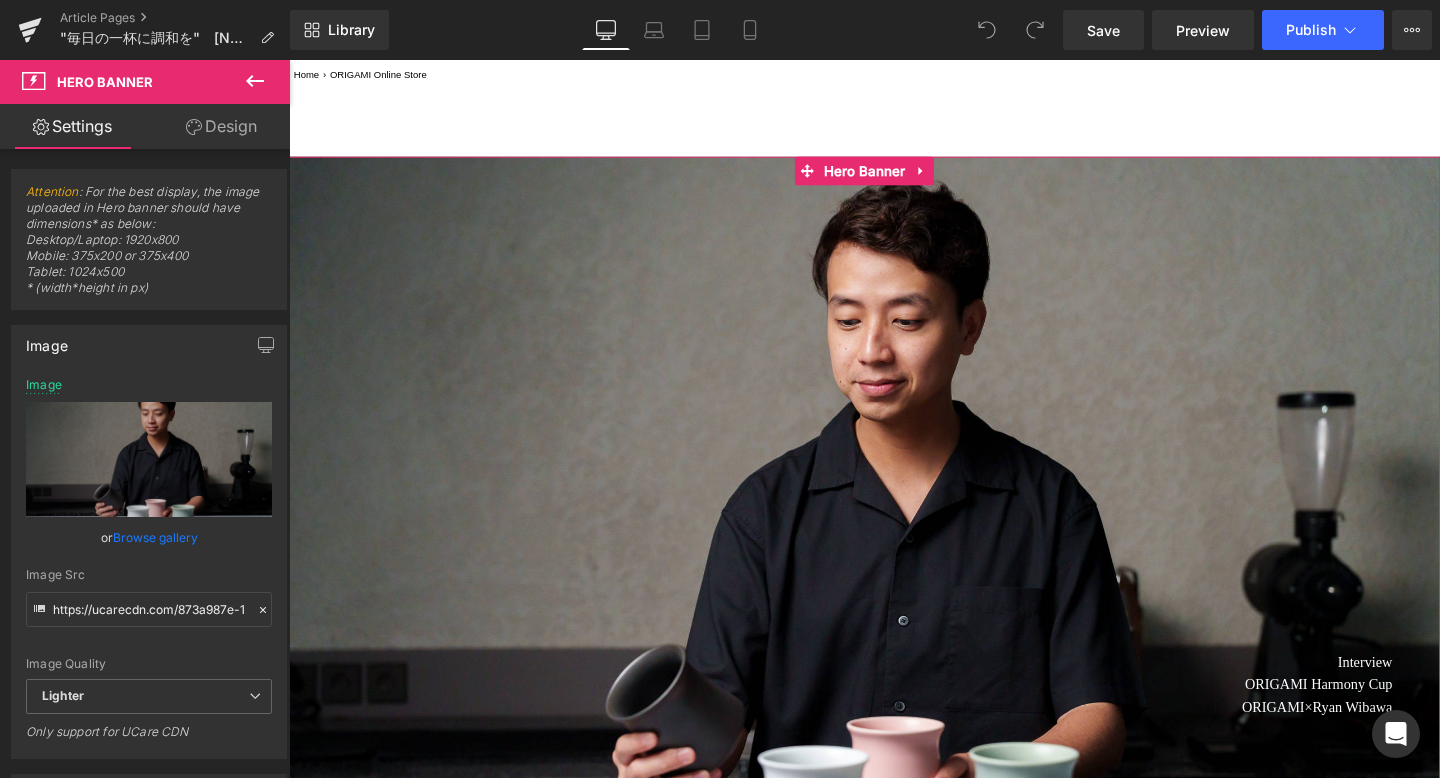 scroll, scrollTop: 250, scrollLeft: 0, axis: vertical 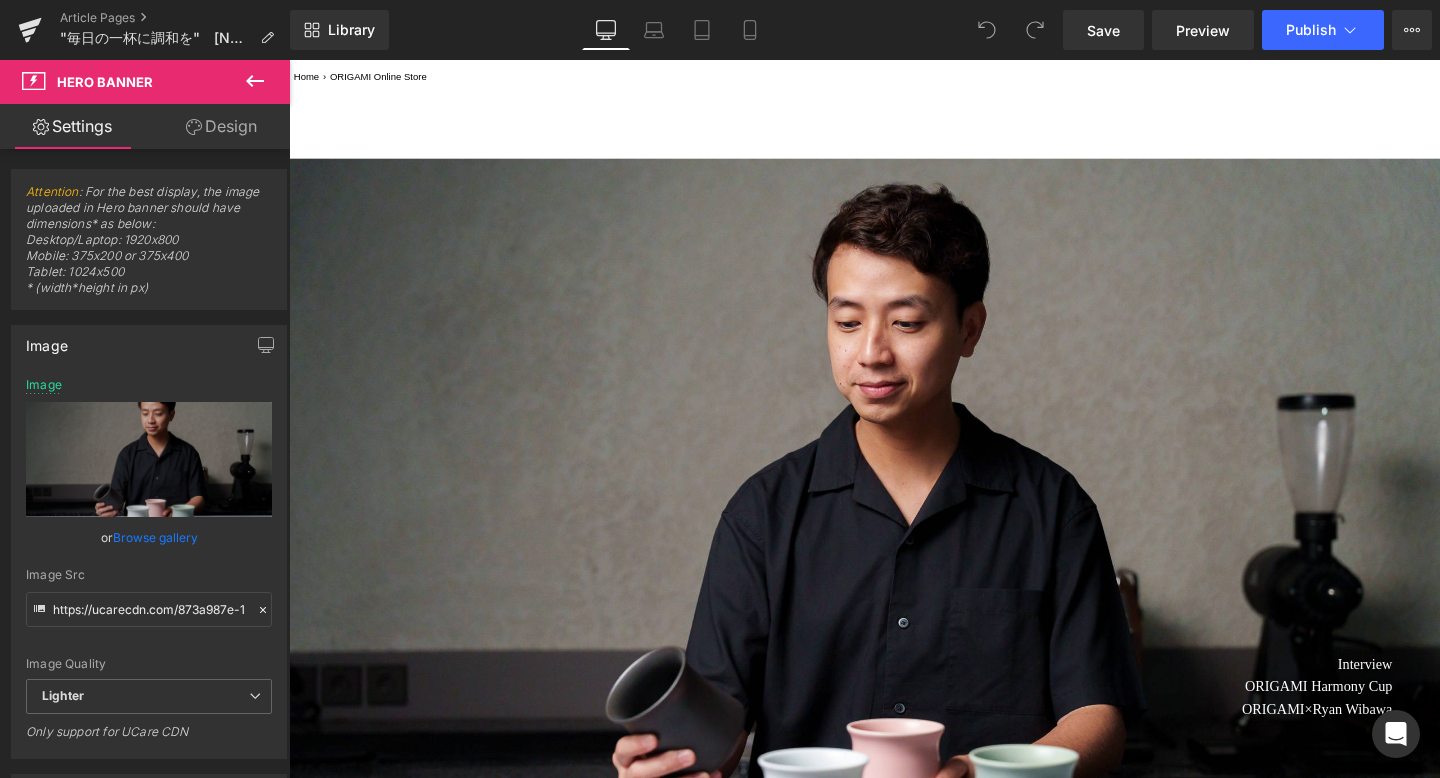 click 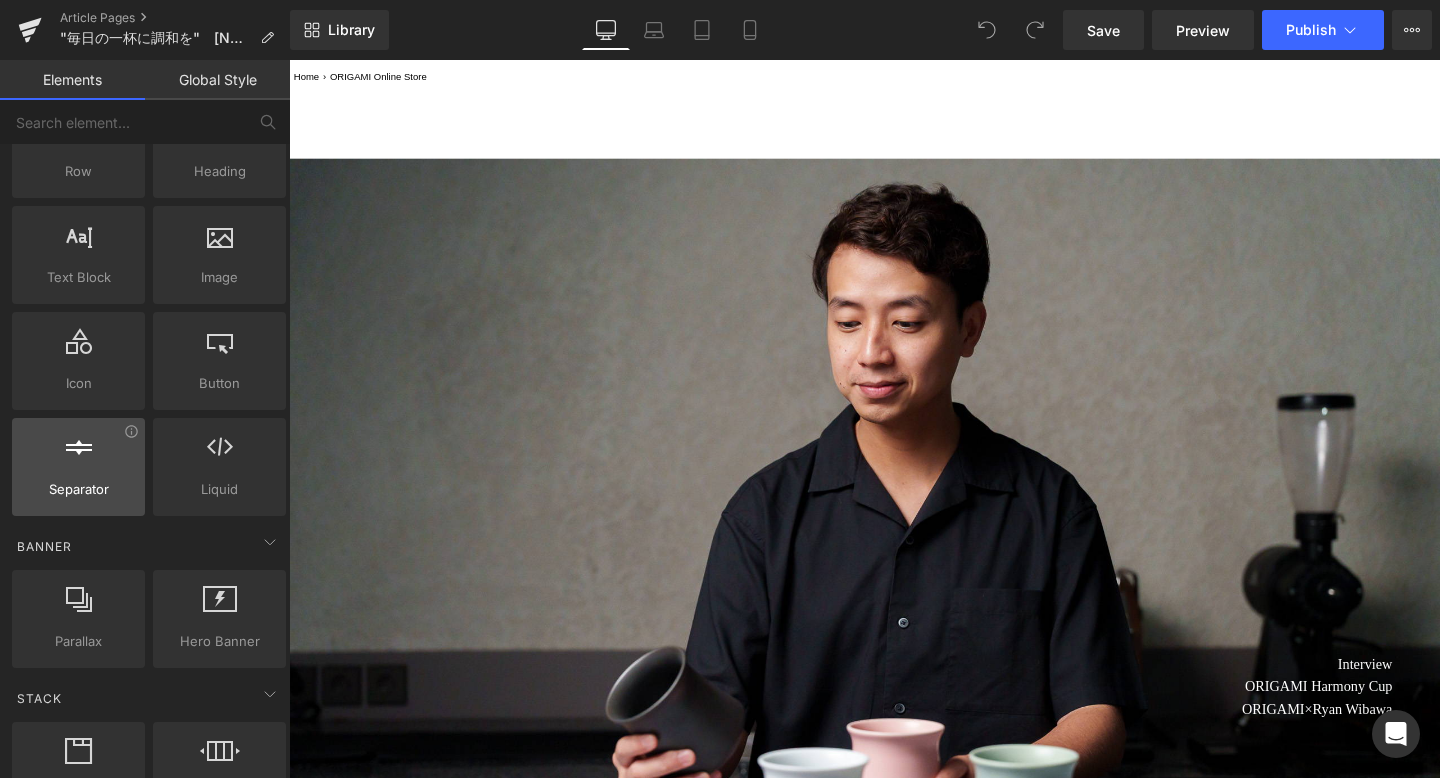 scroll, scrollTop: 149, scrollLeft: 0, axis: vertical 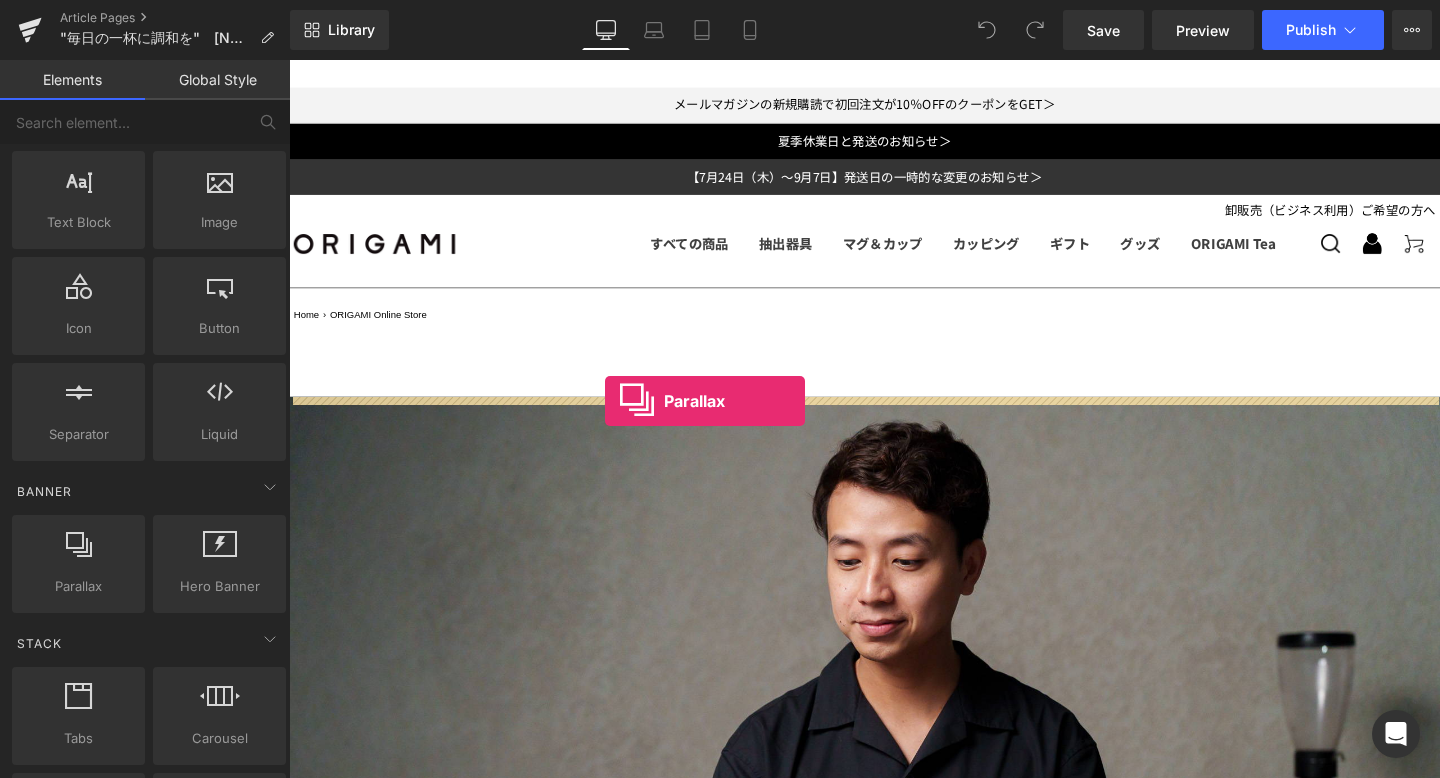 drag, startPoint x: 385, startPoint y: 624, endPoint x: 621, endPoint y: 418, distance: 313.26028 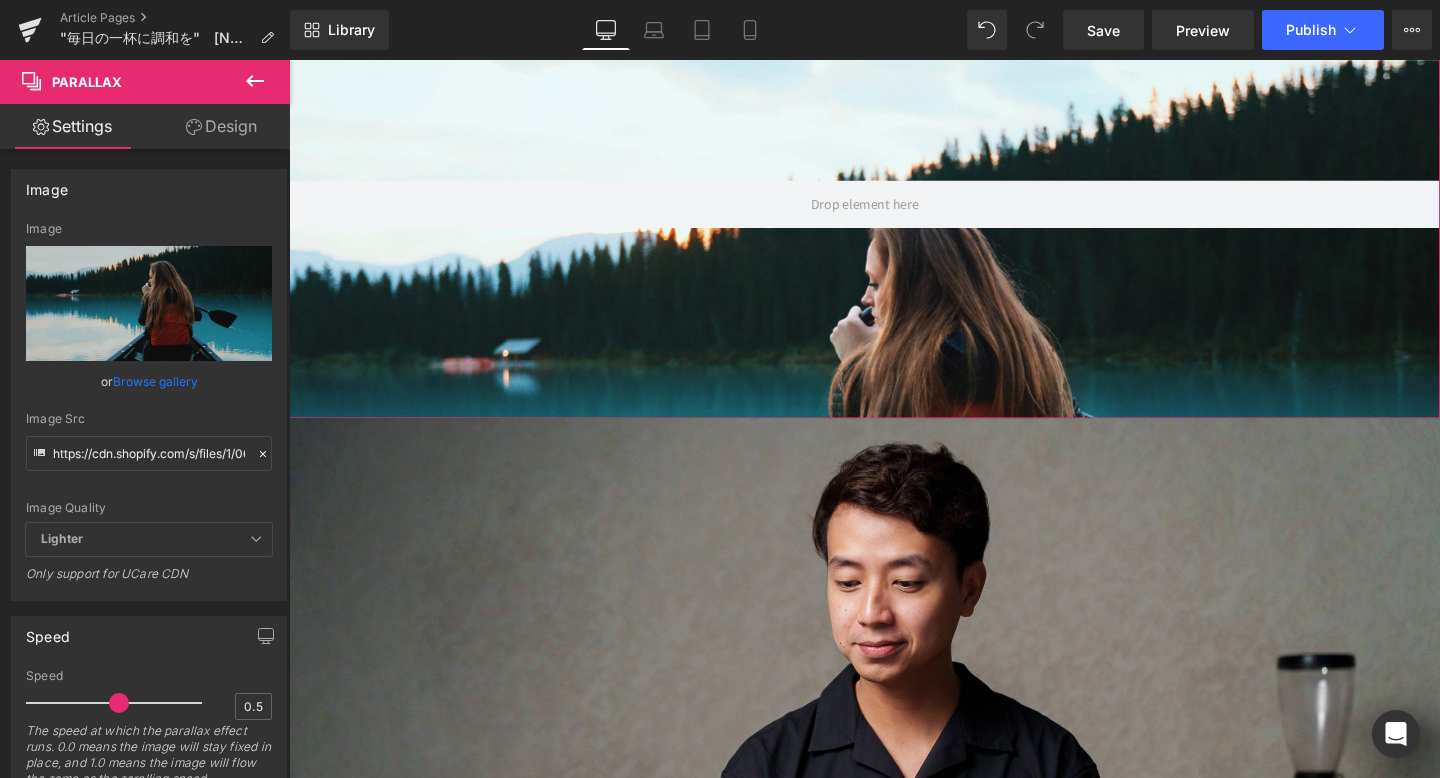 scroll, scrollTop: 296, scrollLeft: 0, axis: vertical 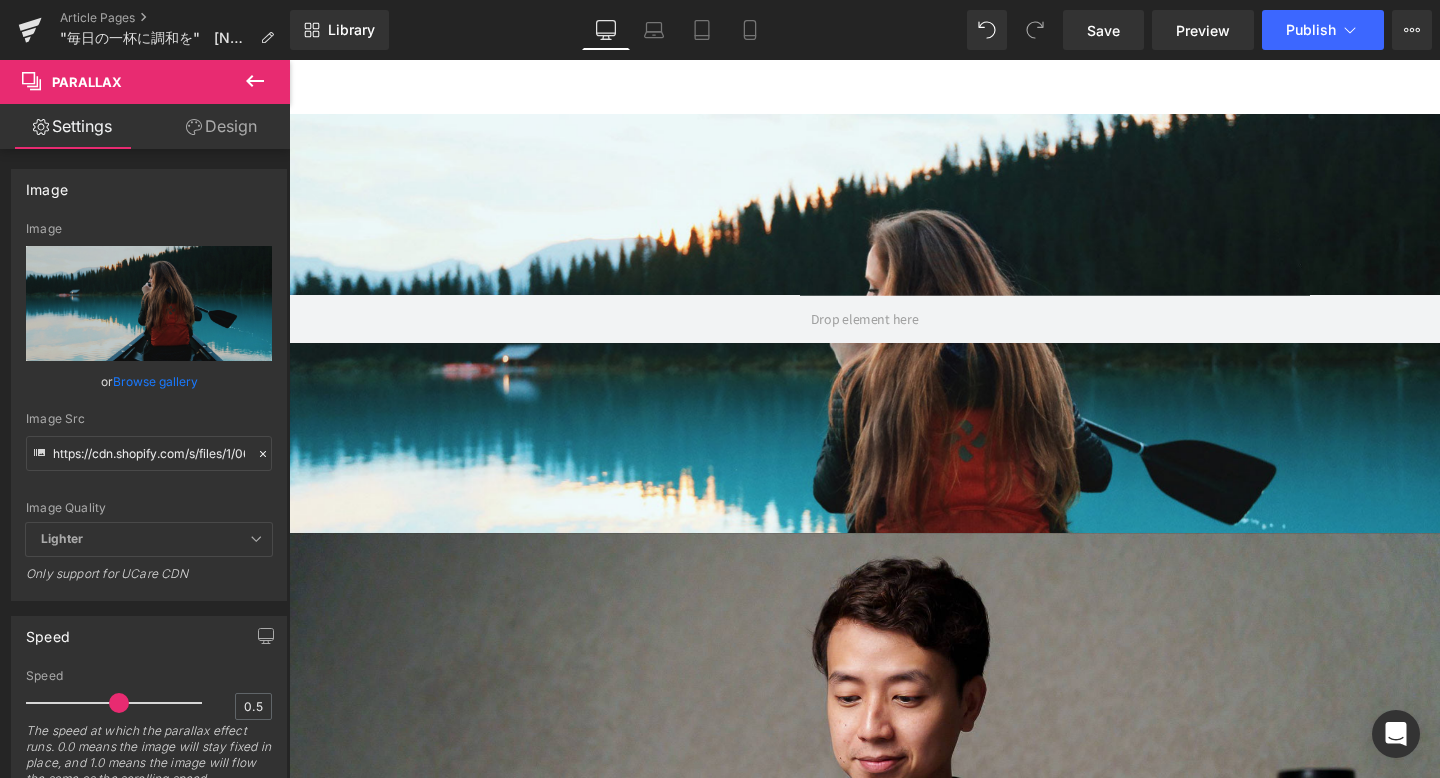click at bounding box center (255, 82) 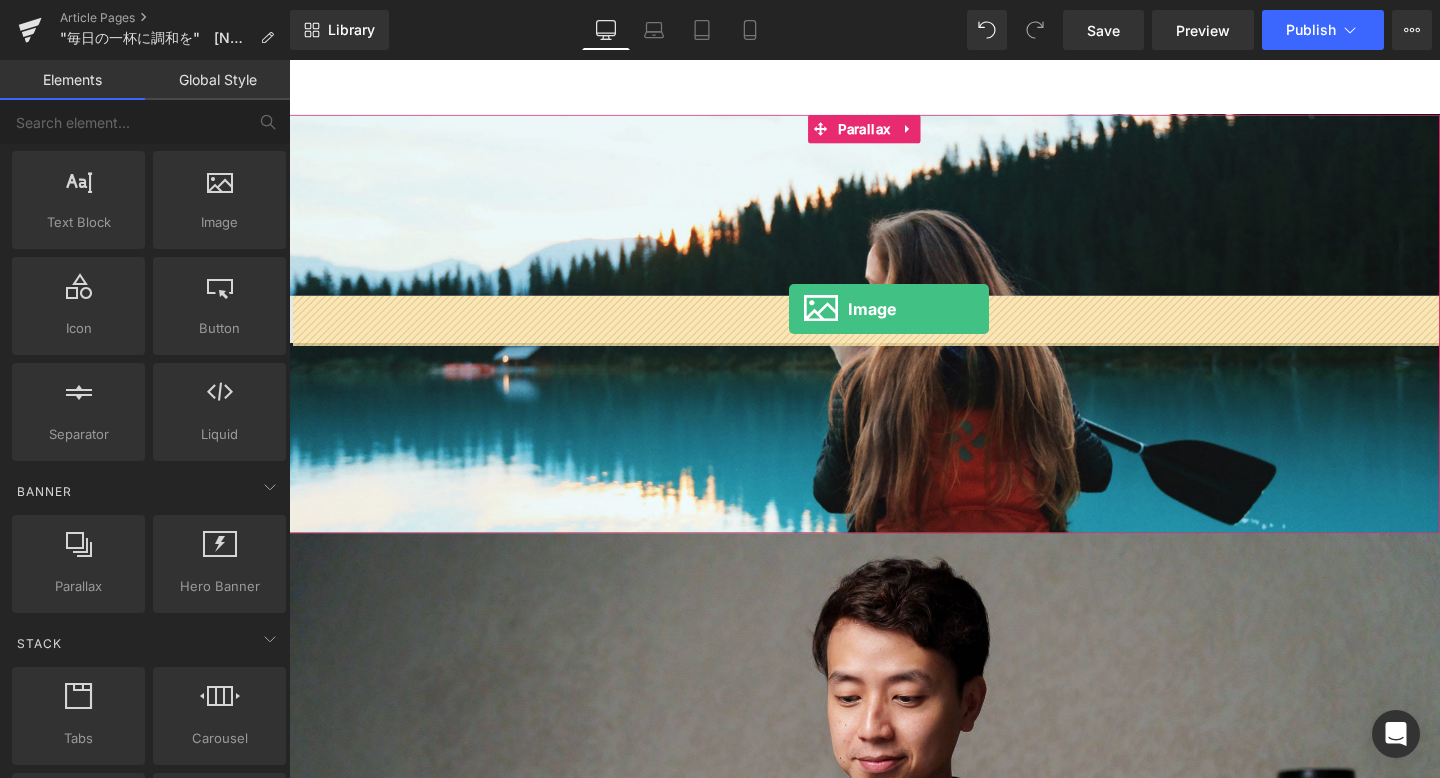 drag, startPoint x: 510, startPoint y: 242, endPoint x: 815, endPoint y: 322, distance: 315.3173 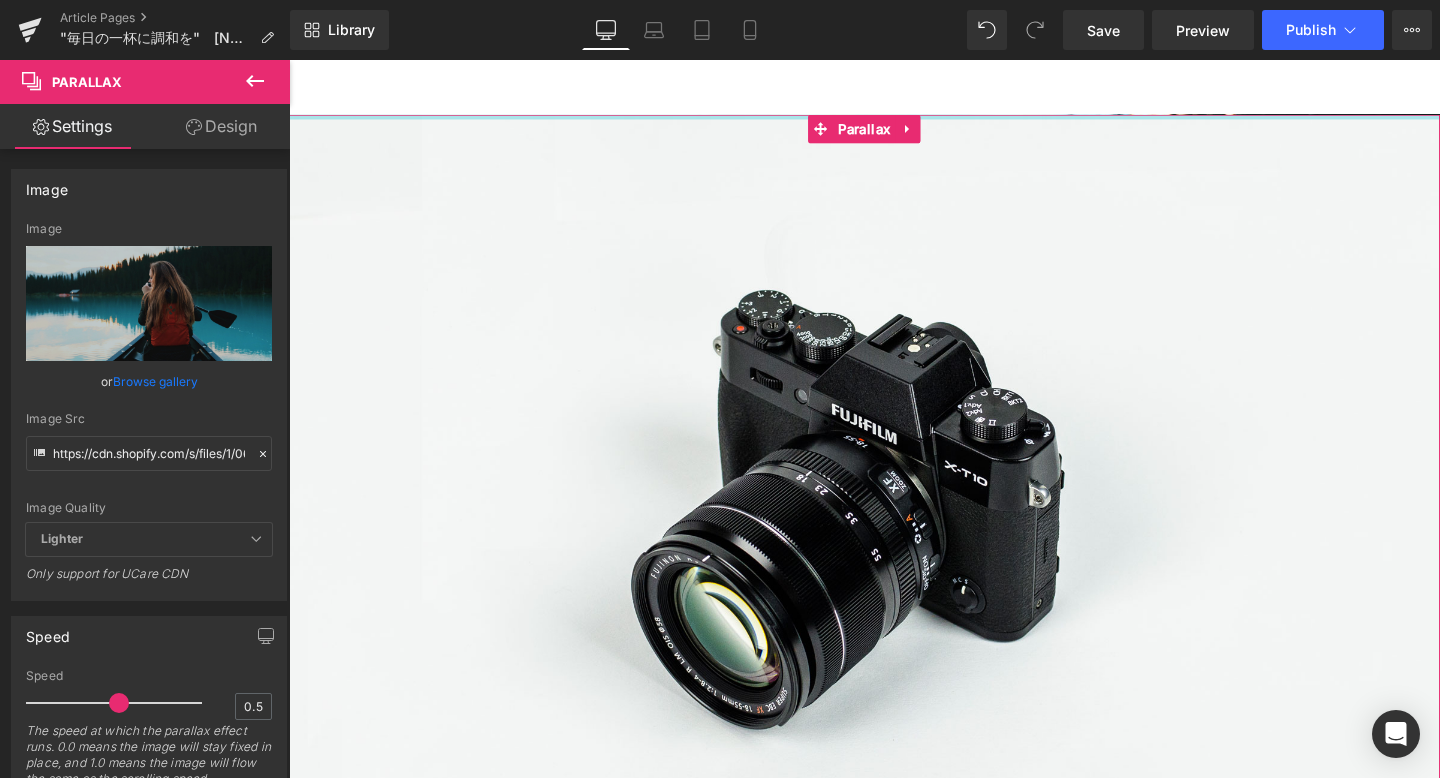 drag, startPoint x: 740, startPoint y: 302, endPoint x: 755, endPoint y: 108, distance: 194.57903 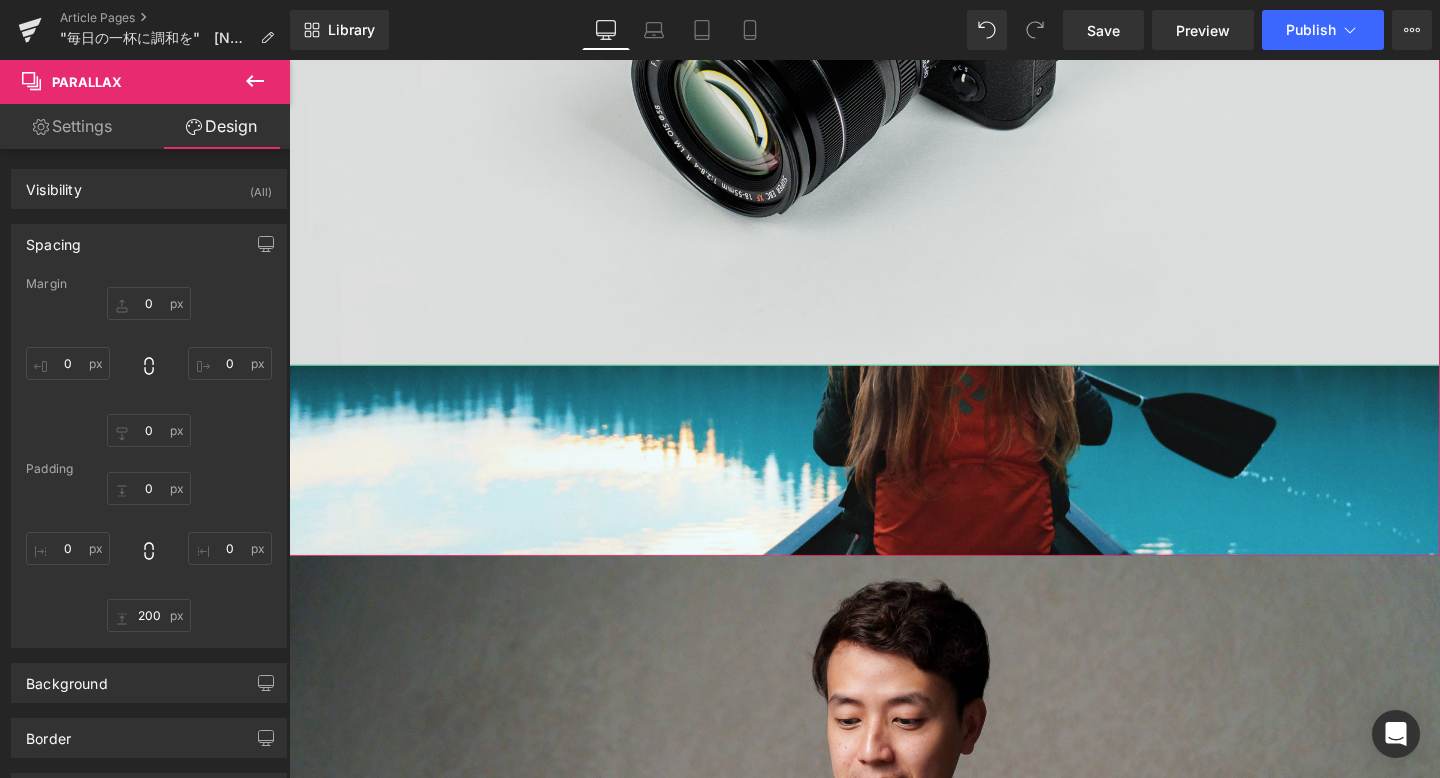 scroll, scrollTop: 851, scrollLeft: 0, axis: vertical 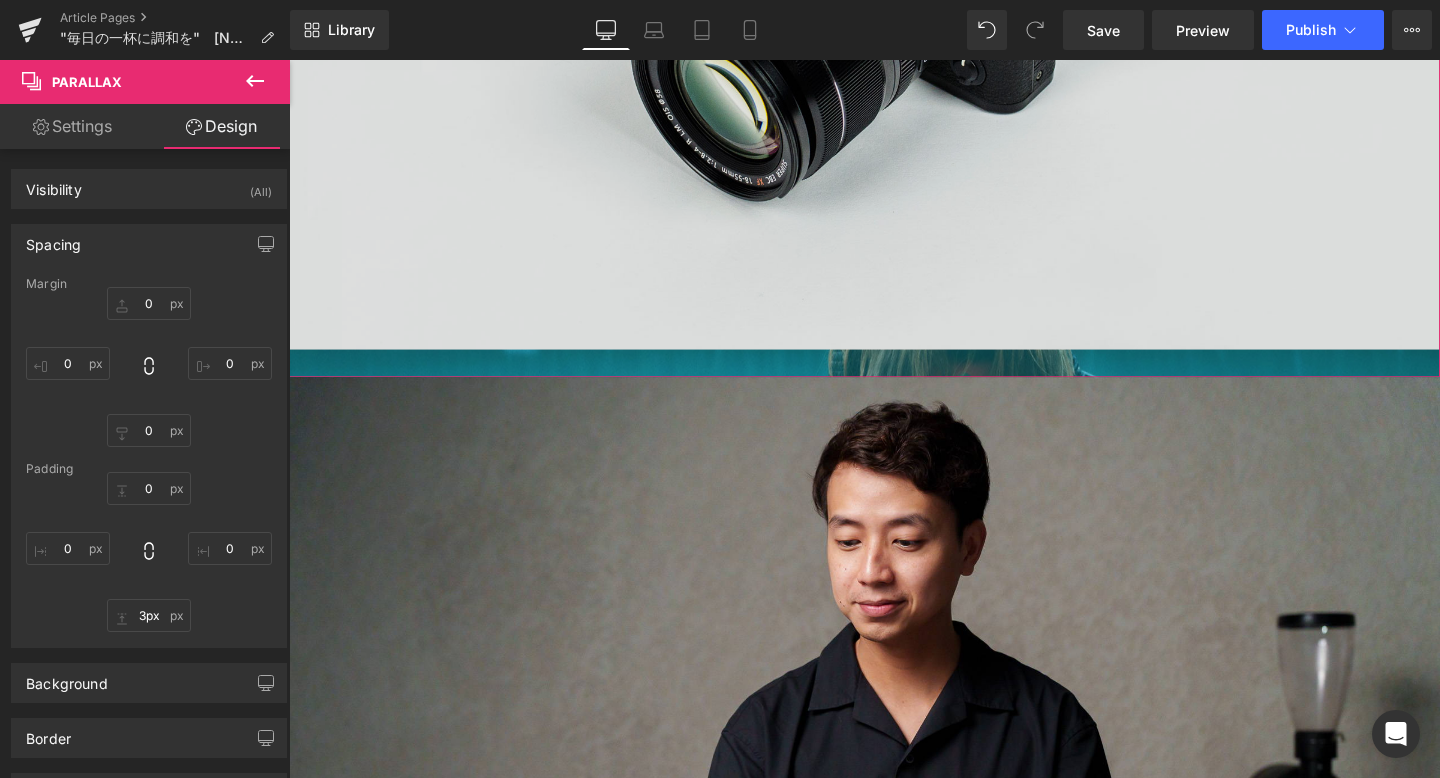 type on "0px" 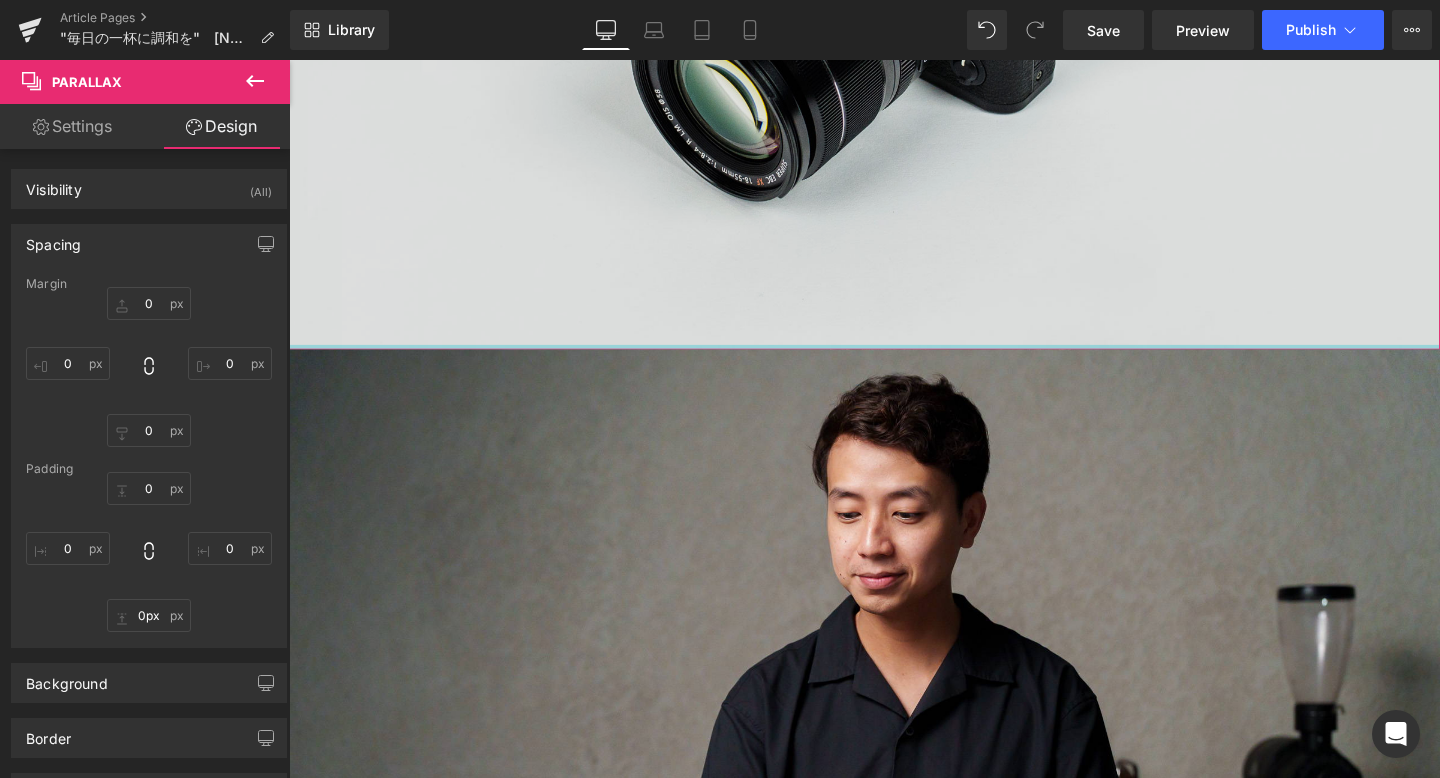 drag, startPoint x: 769, startPoint y: 487, endPoint x: 811, endPoint y: 273, distance: 218.08255 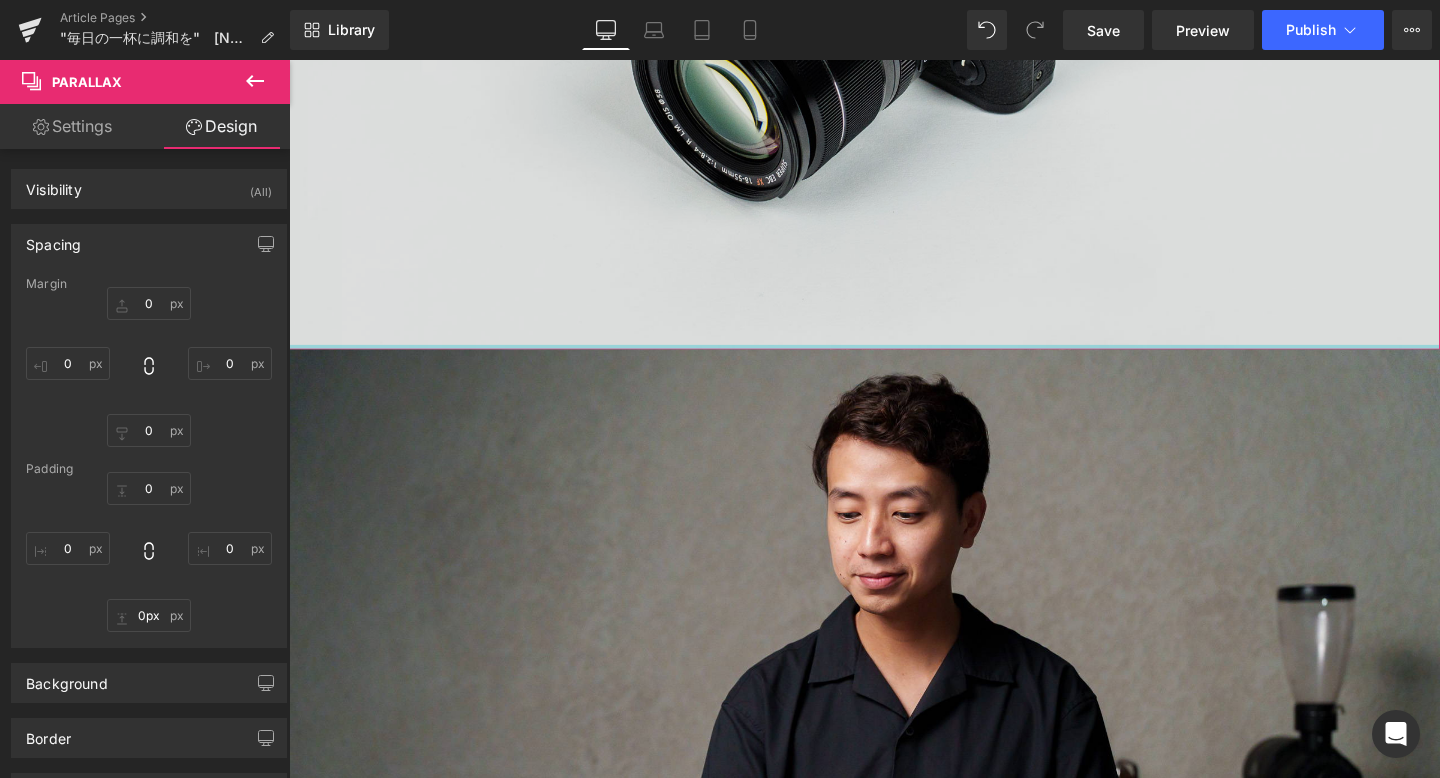 click on "Image
Parallax" at bounding box center [894, -36] 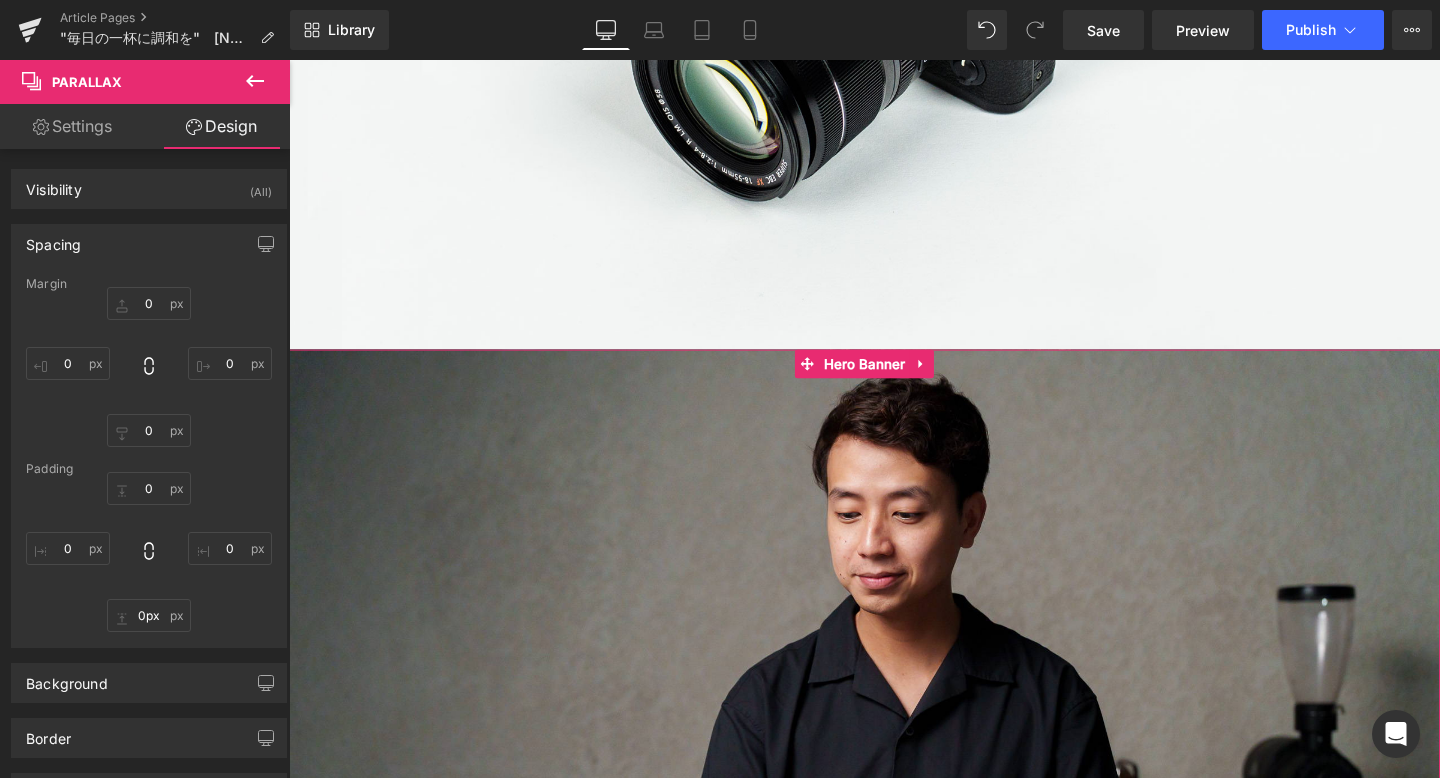 click at bounding box center (894, 760) 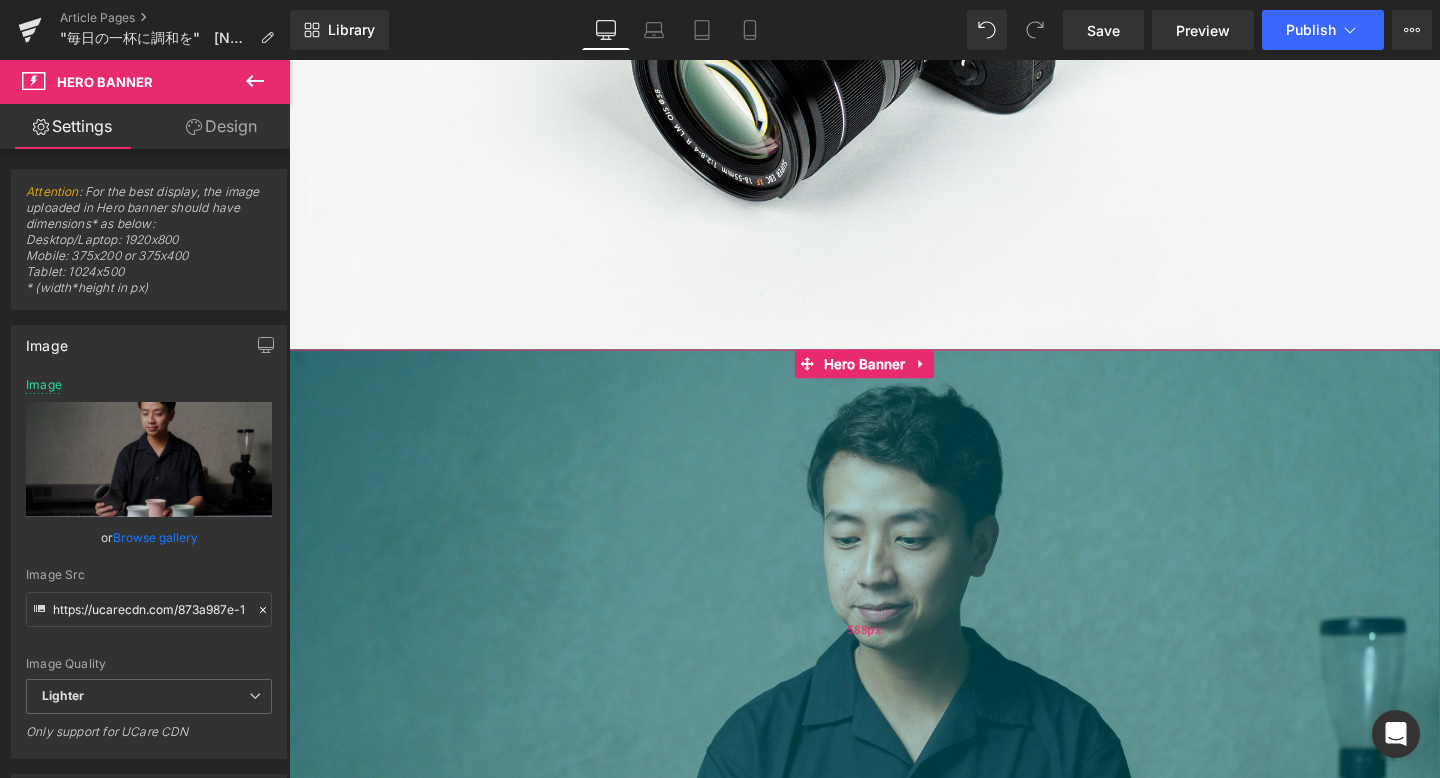 drag, startPoint x: 790, startPoint y: 369, endPoint x: 796, endPoint y: 467, distance: 98.1835 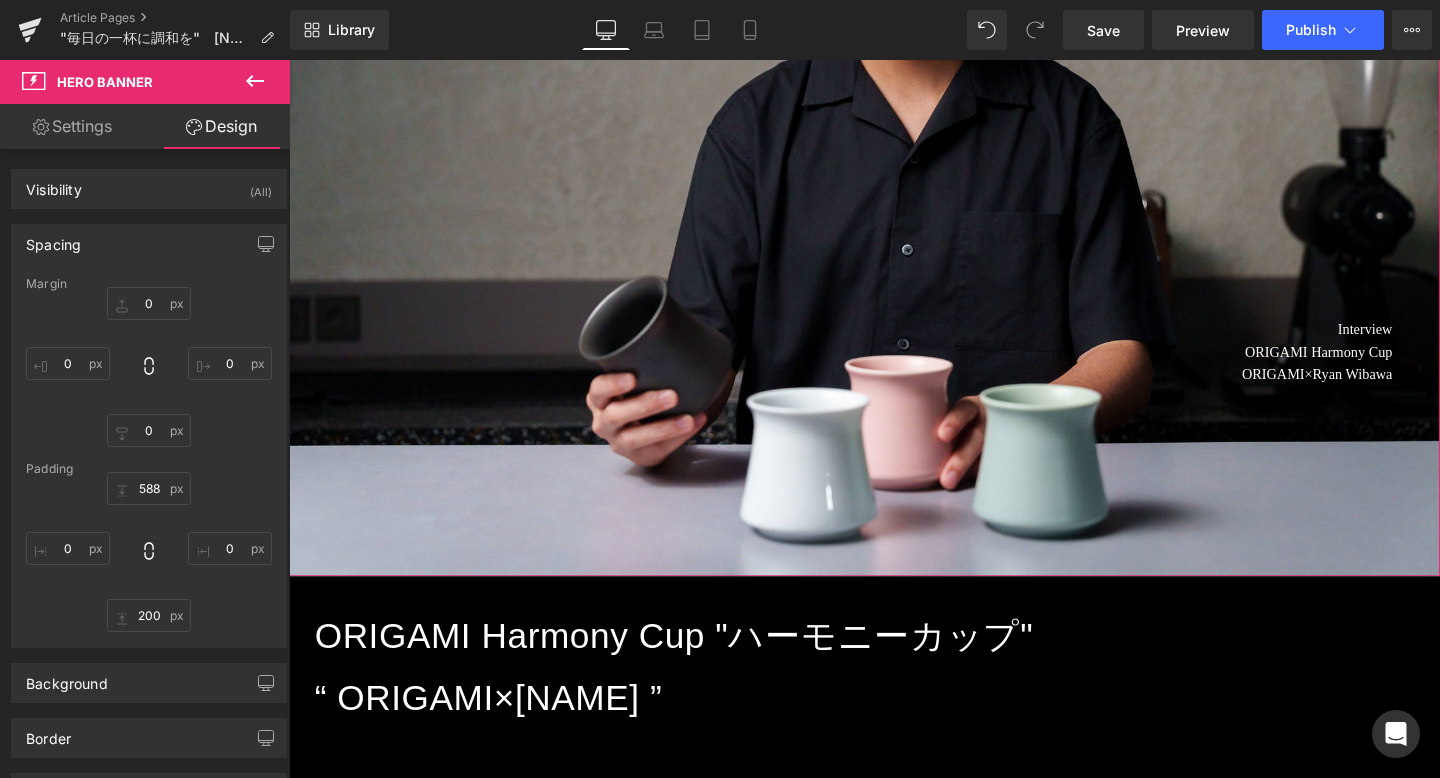 scroll, scrollTop: 1532, scrollLeft: 0, axis: vertical 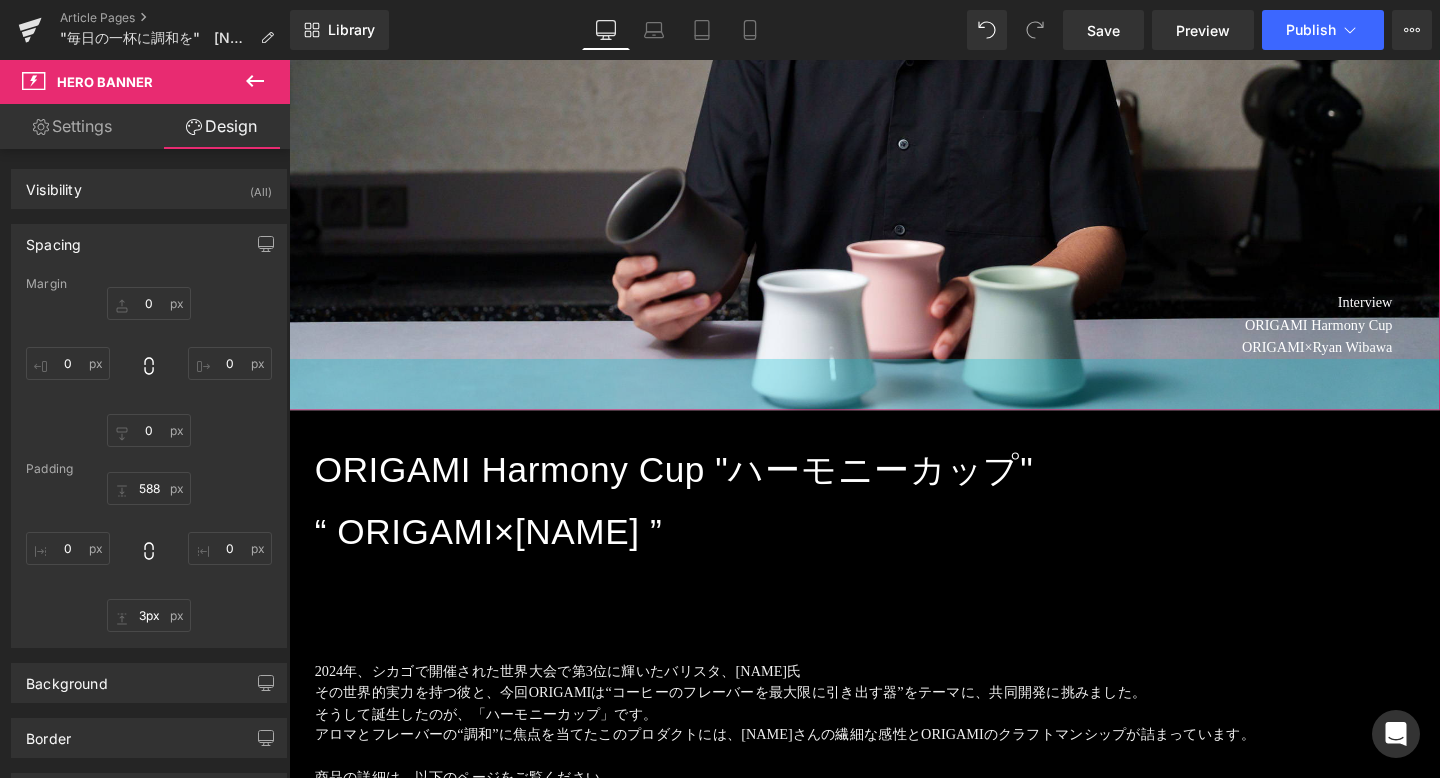 type on "0px" 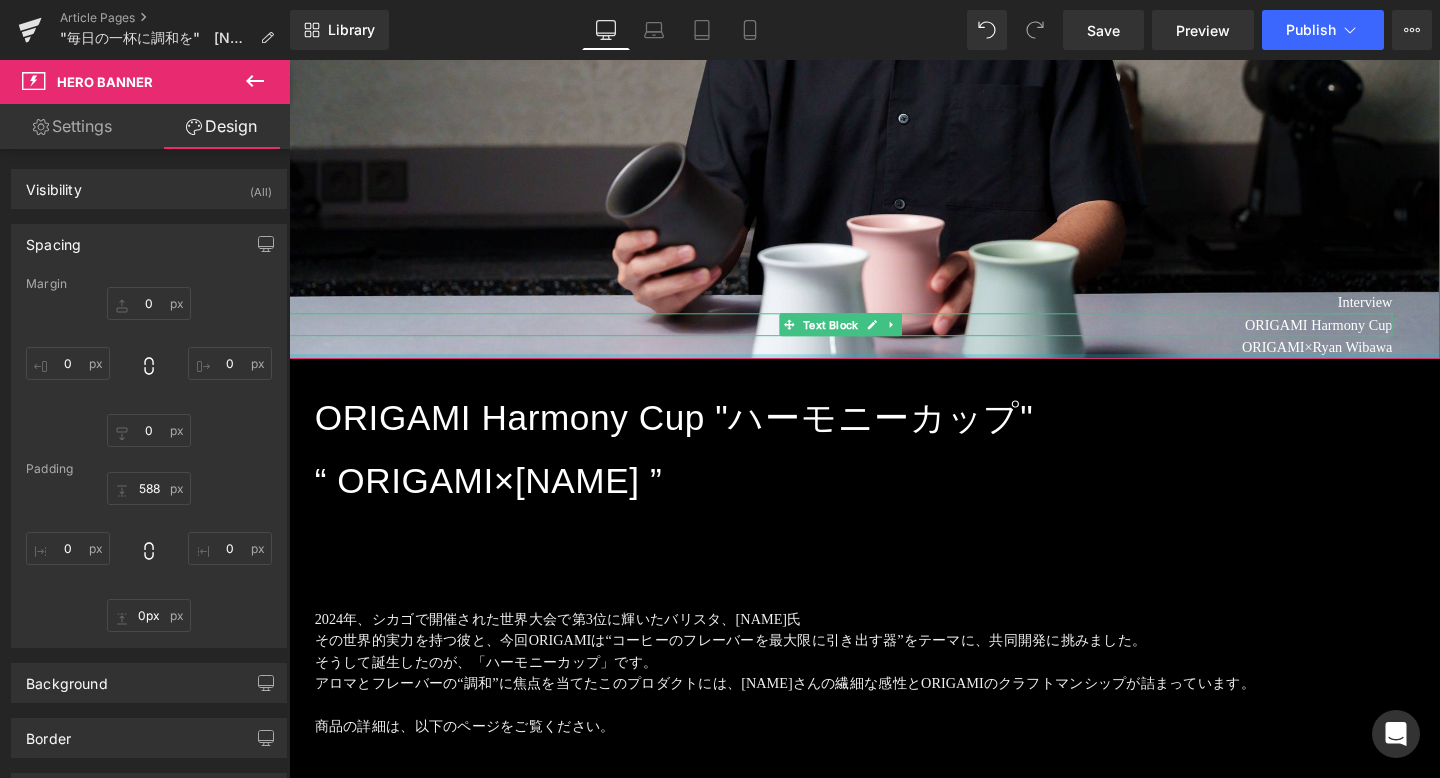 drag, startPoint x: 804, startPoint y: 569, endPoint x: 831, endPoint y: 348, distance: 222.64322 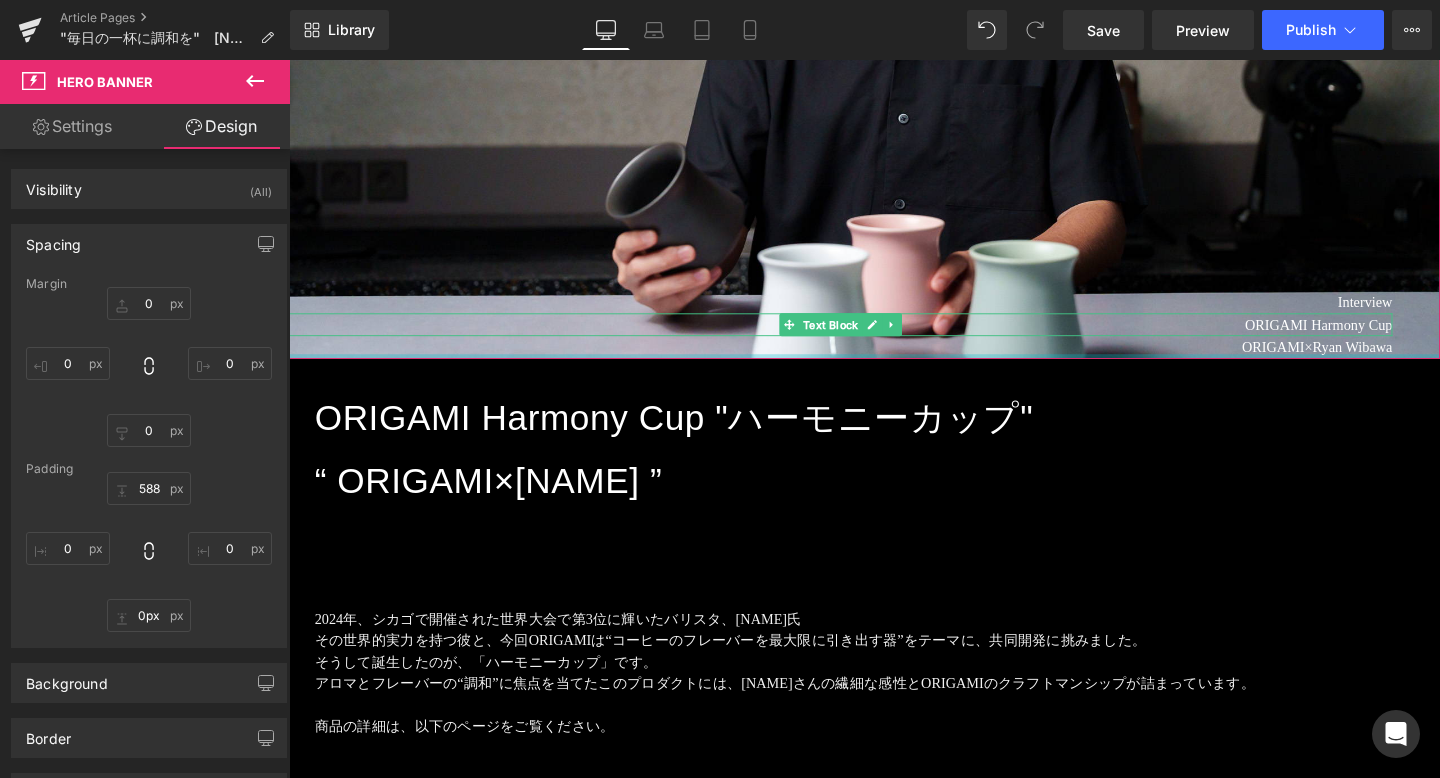 click on "Interview Text Block
ORIGAMI Harmony Cup Text Block         ORIGAMI×[NAME] Text Block
Hero Banner   588px" at bounding box center (894, 29) 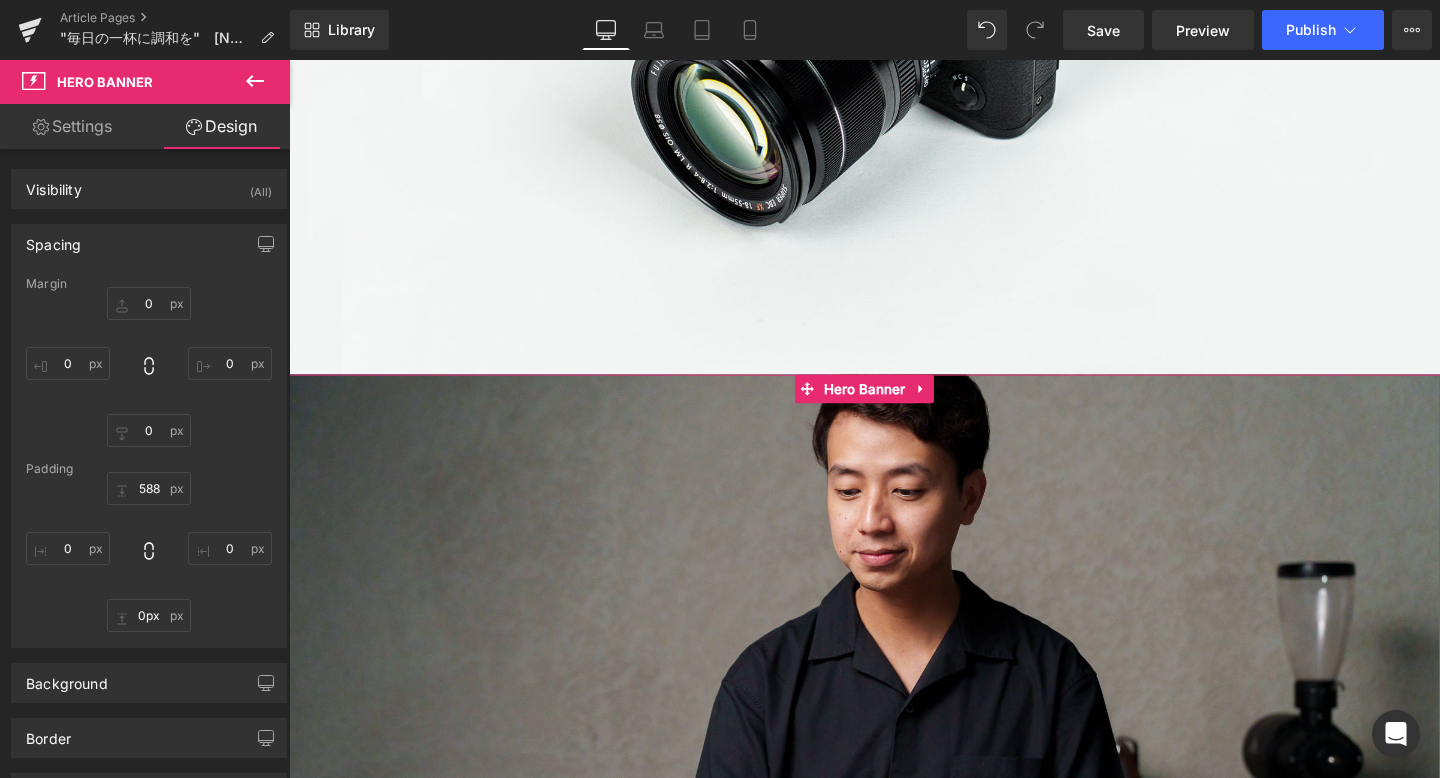 scroll, scrollTop: 819, scrollLeft: 0, axis: vertical 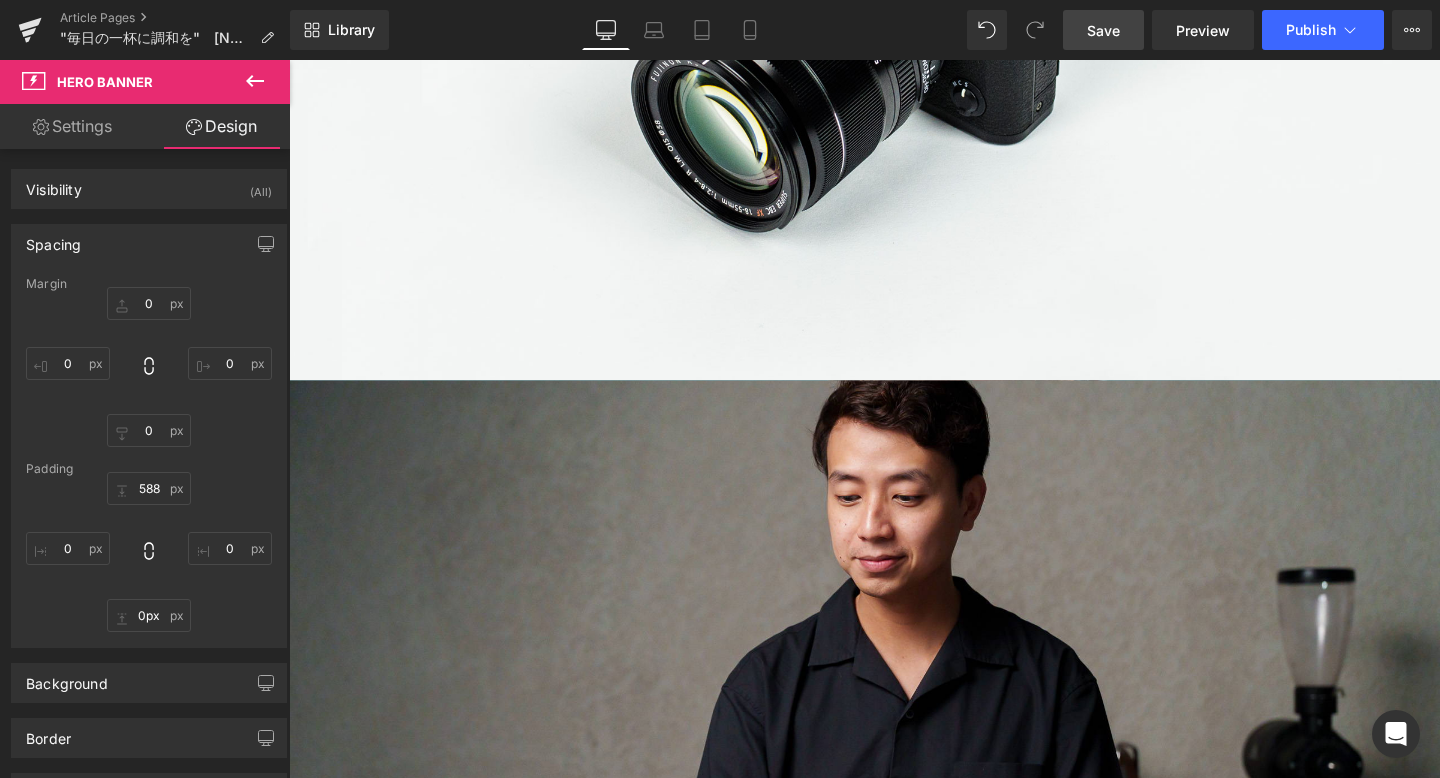 click on "Save" at bounding box center (1103, 30) 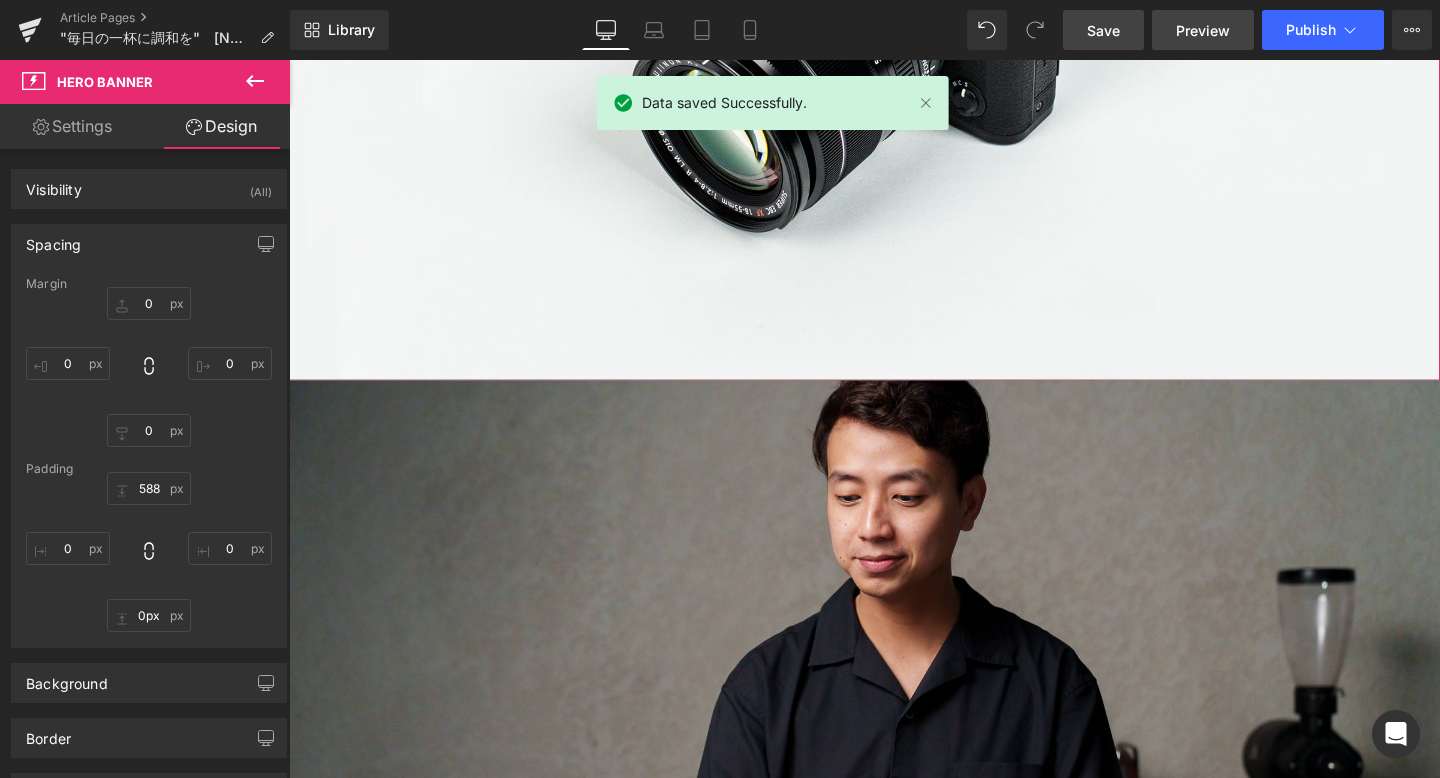 click on "Preview" at bounding box center (1203, 30) 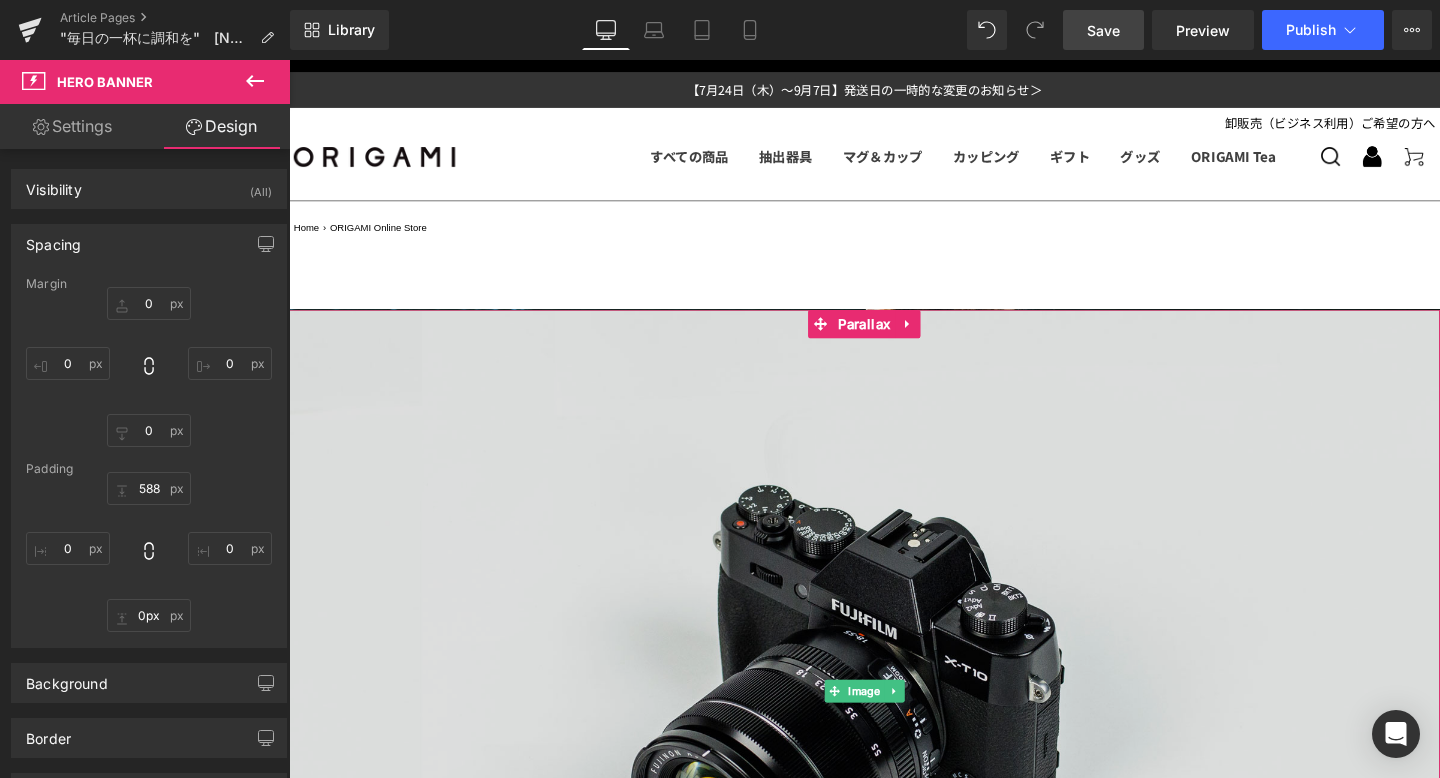 scroll, scrollTop: 0, scrollLeft: 0, axis: both 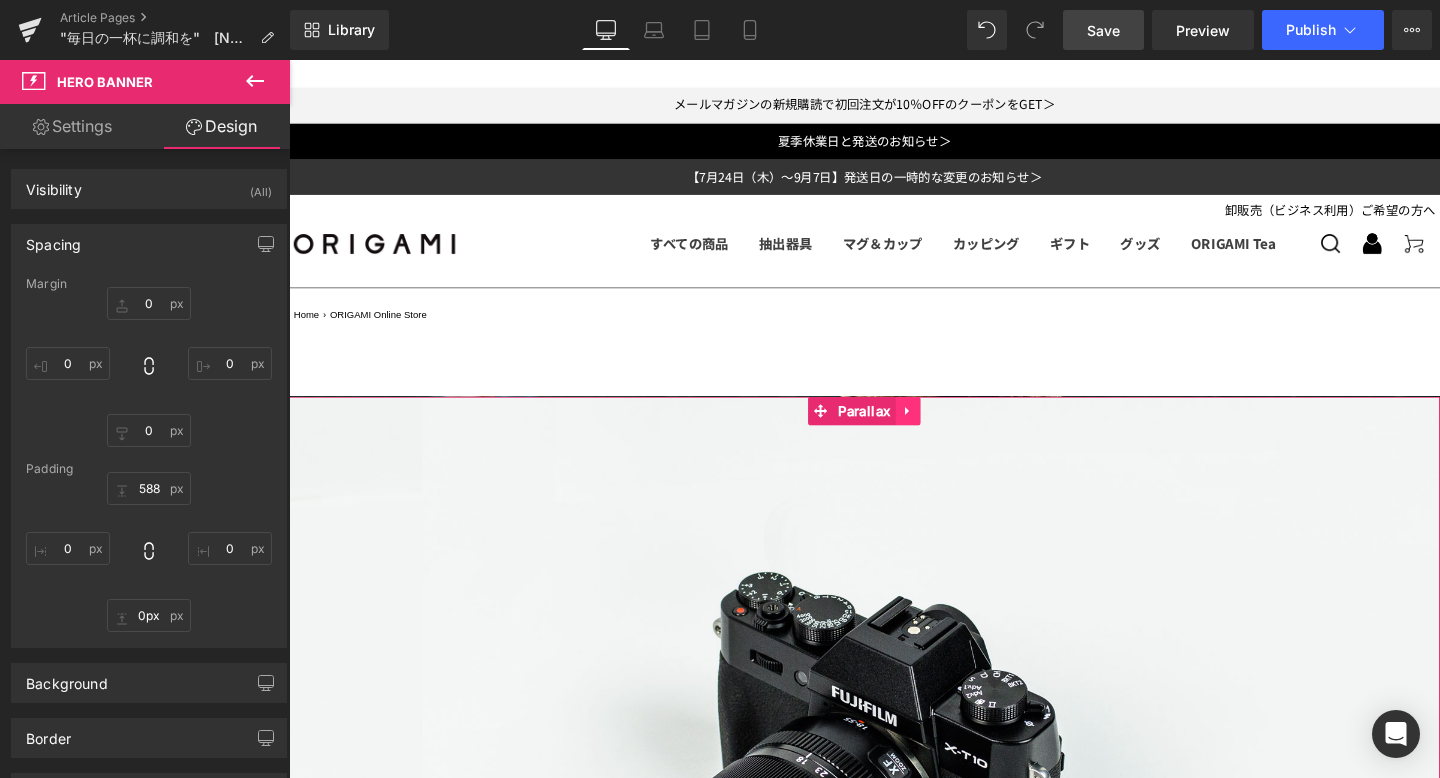 click 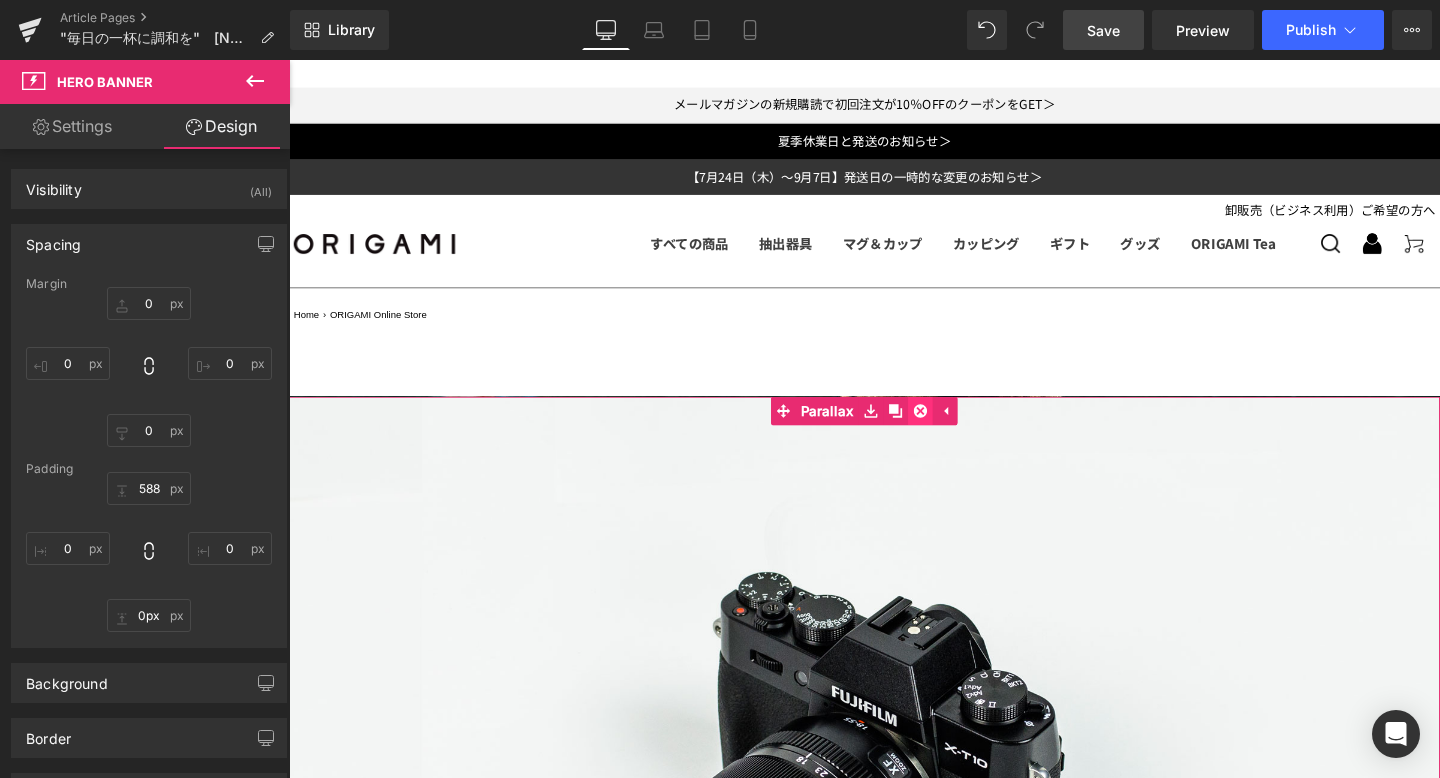 click 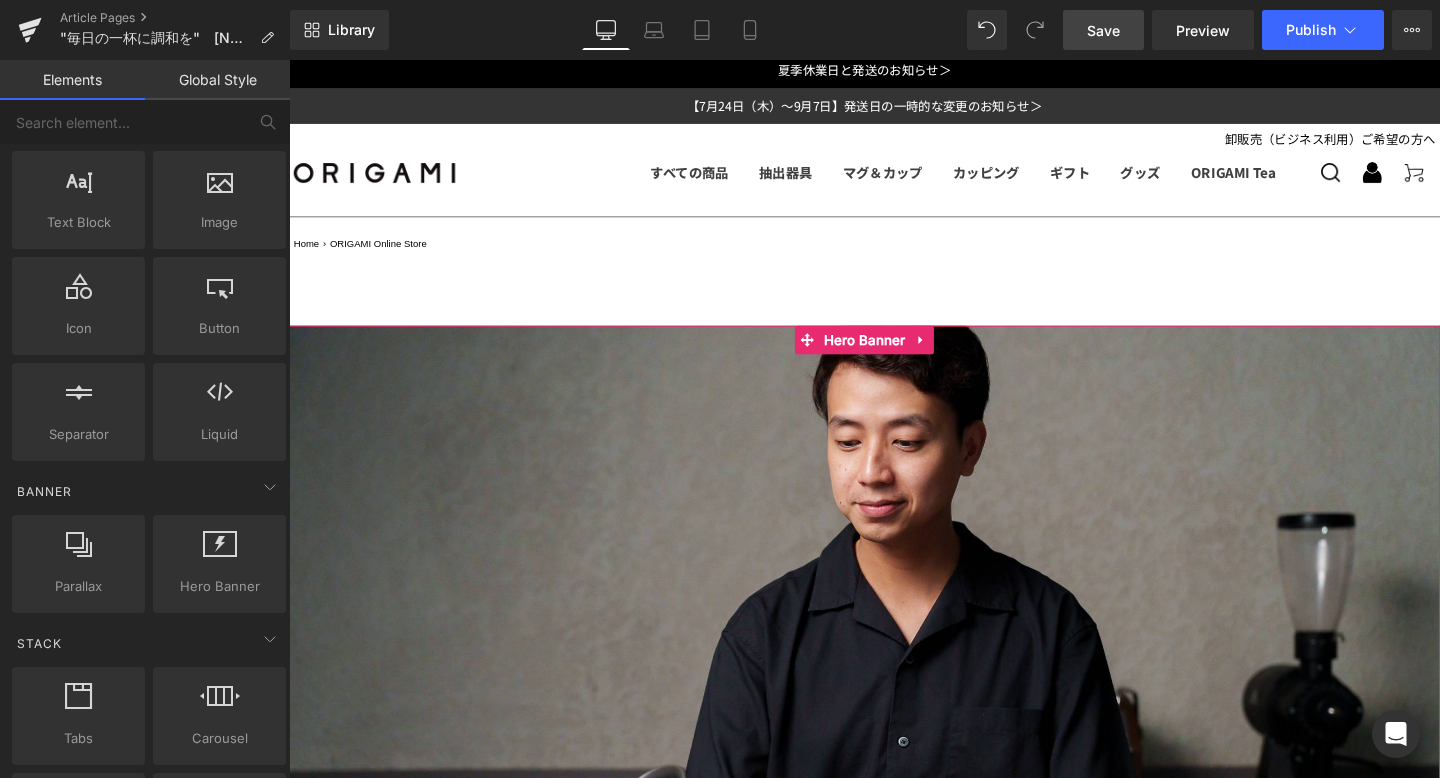 scroll, scrollTop: 104, scrollLeft: 0, axis: vertical 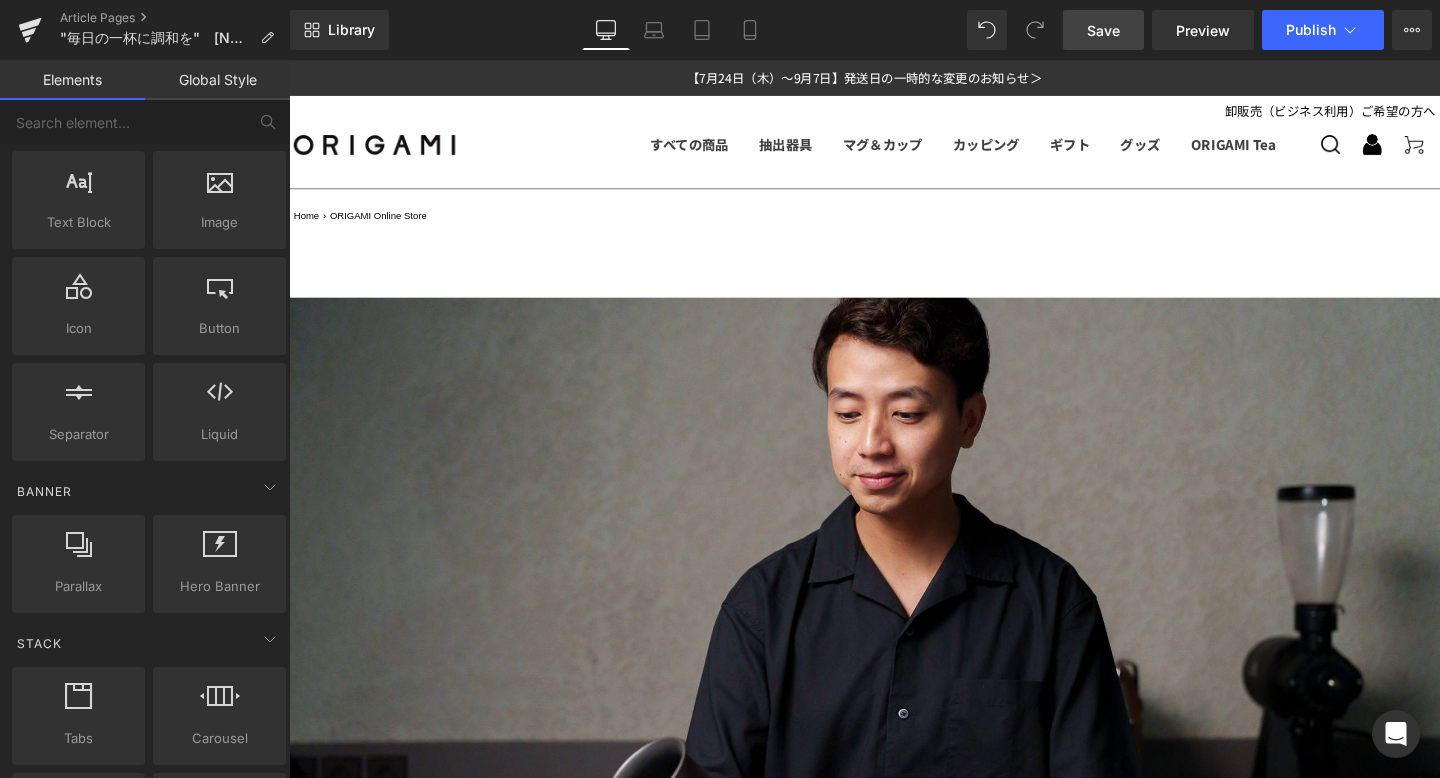click on "Save" at bounding box center [1103, 30] 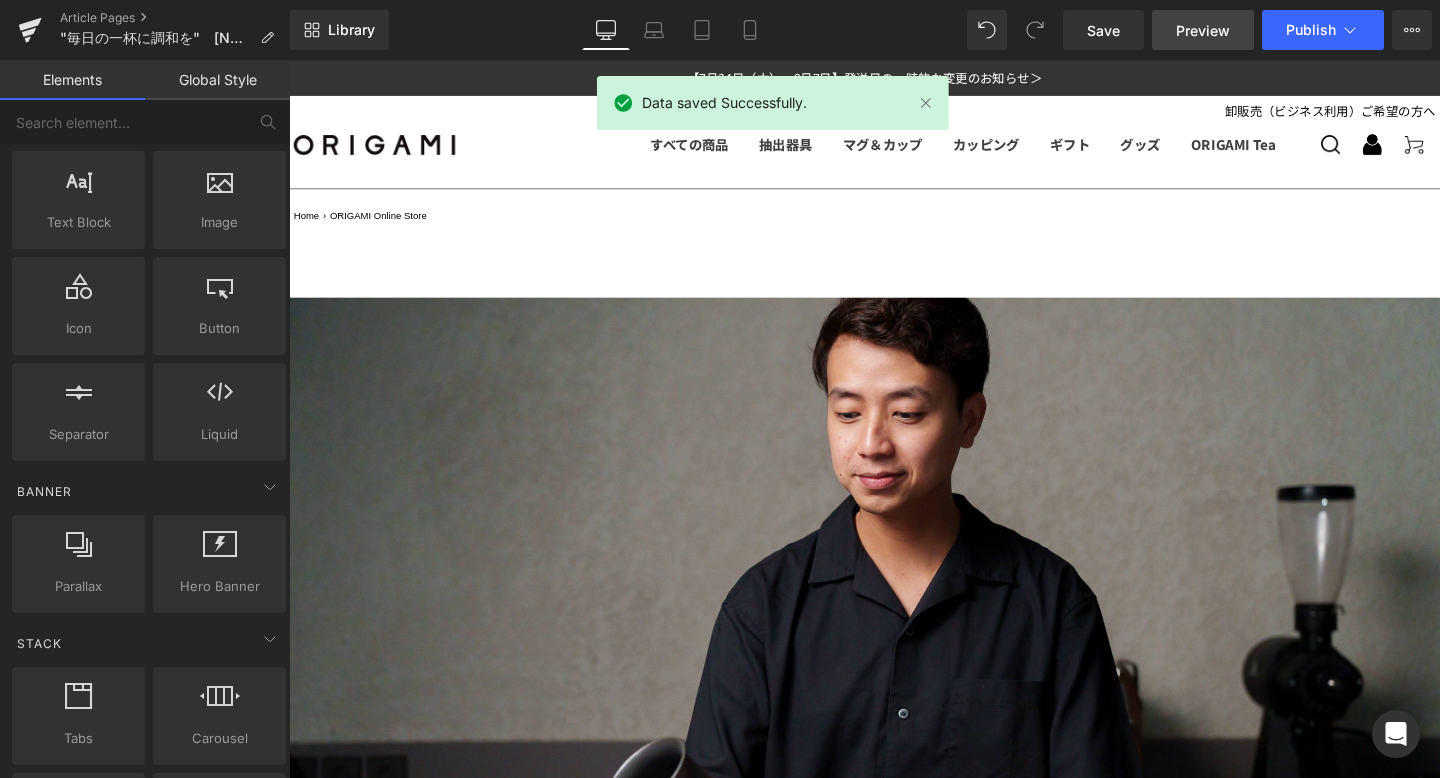 click on "Preview" at bounding box center (1203, 30) 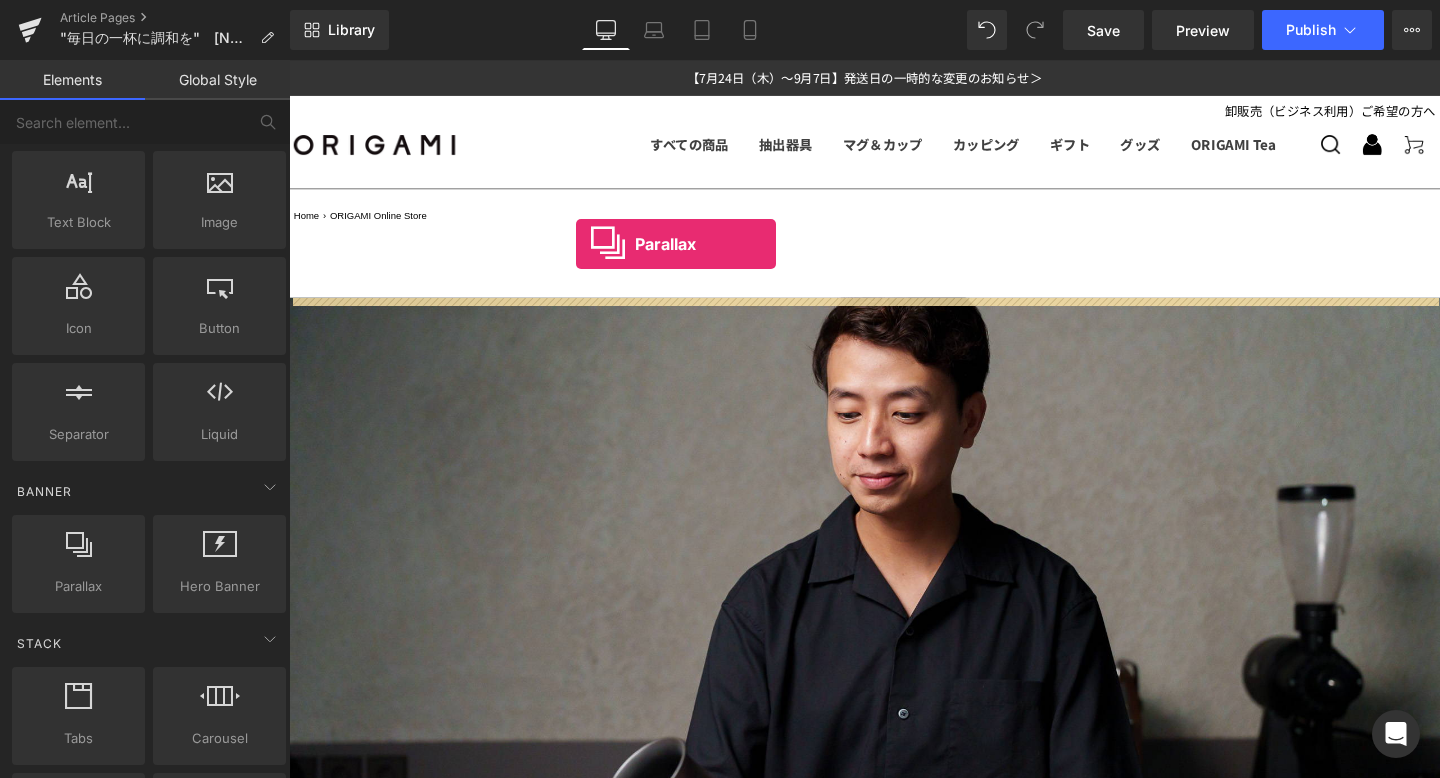 drag, startPoint x: 372, startPoint y: 601, endPoint x: 590, endPoint y: 252, distance: 411.49118 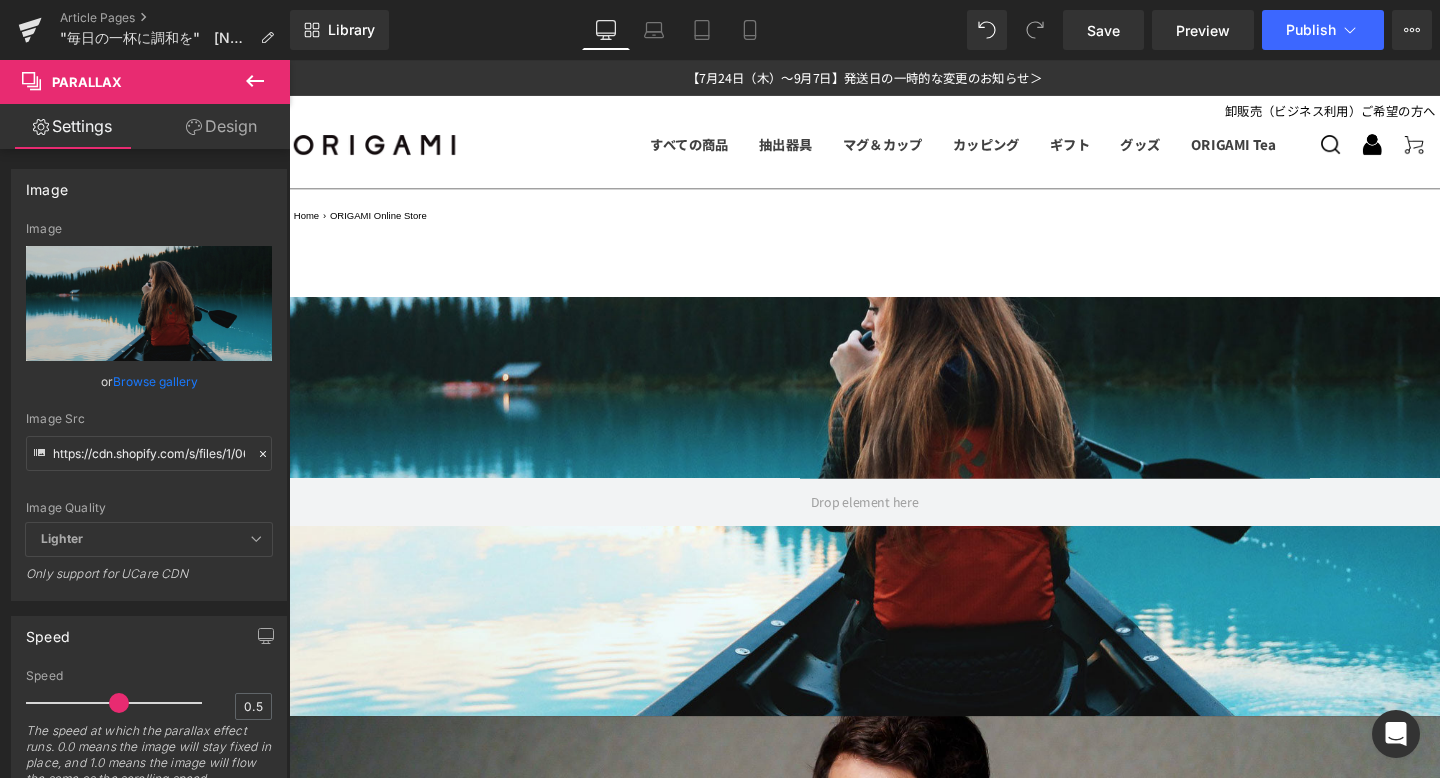 click 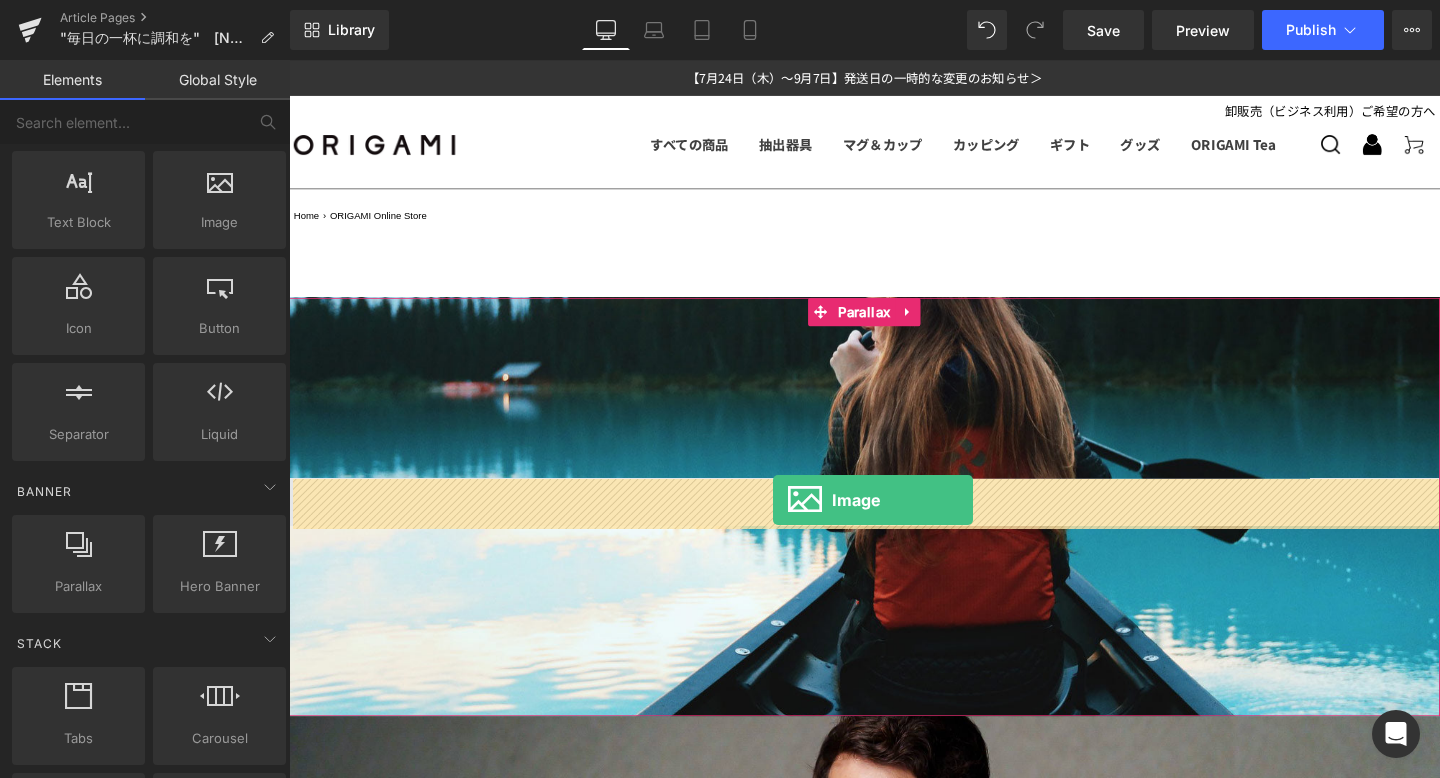 drag, startPoint x: 529, startPoint y: 240, endPoint x: 798, endPoint y: 524, distance: 391.1739 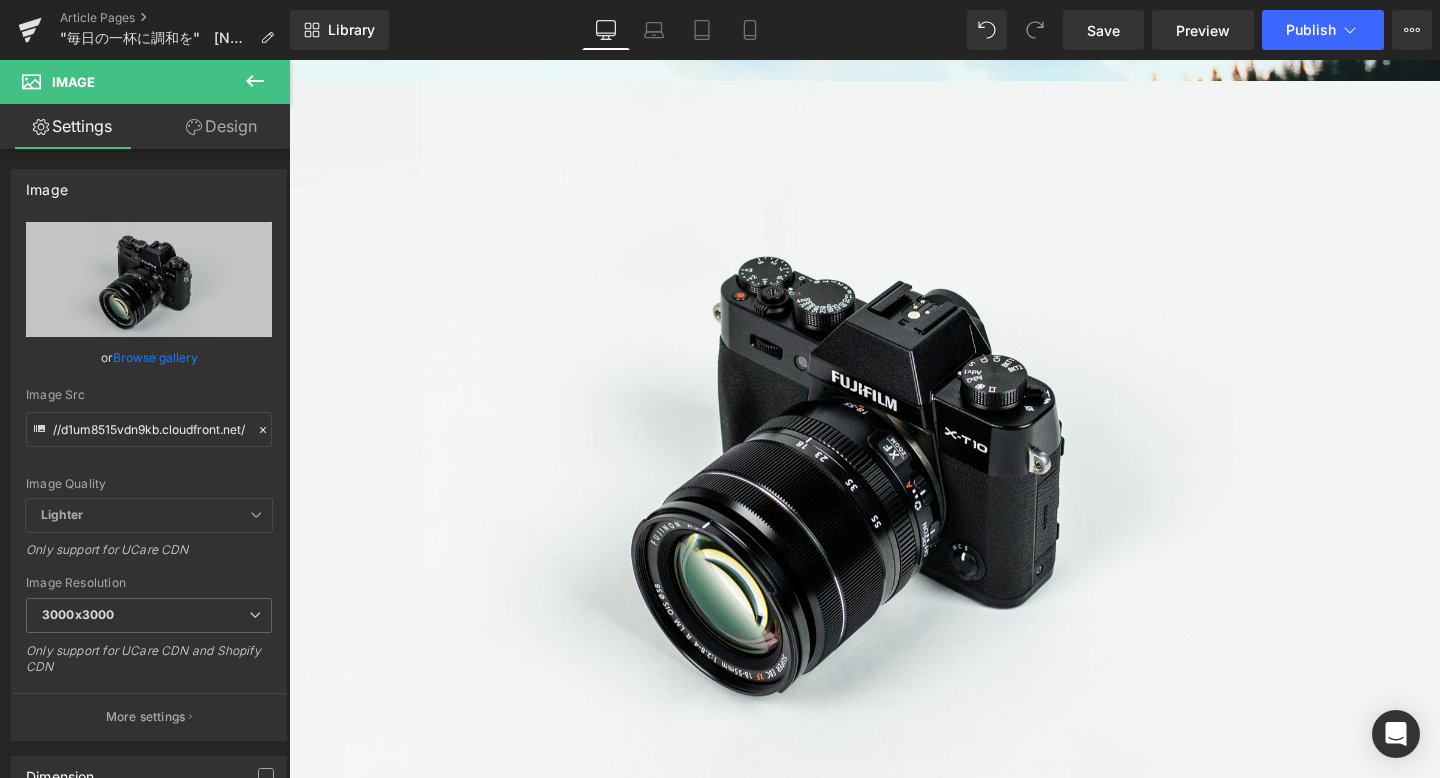 scroll, scrollTop: 508, scrollLeft: 0, axis: vertical 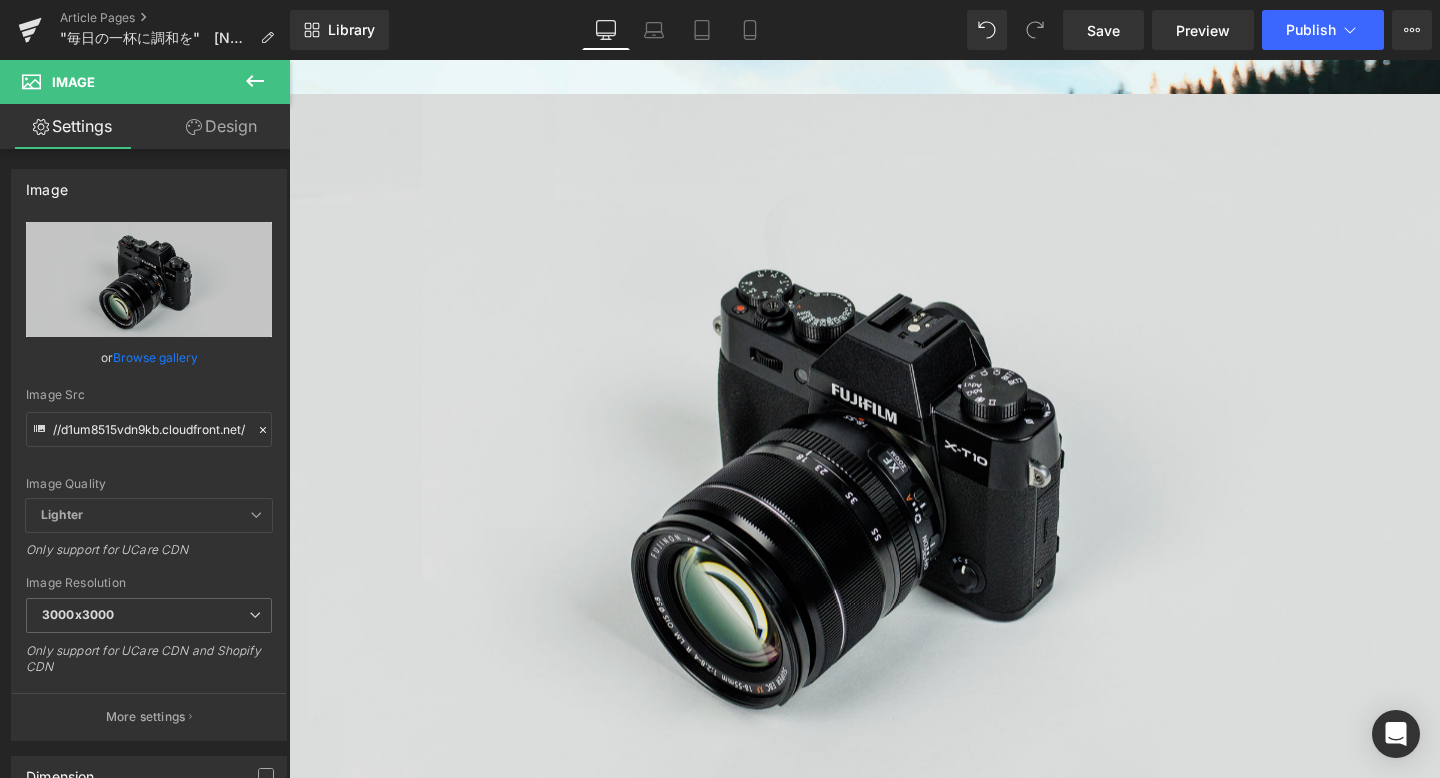 click at bounding box center [894, 497] 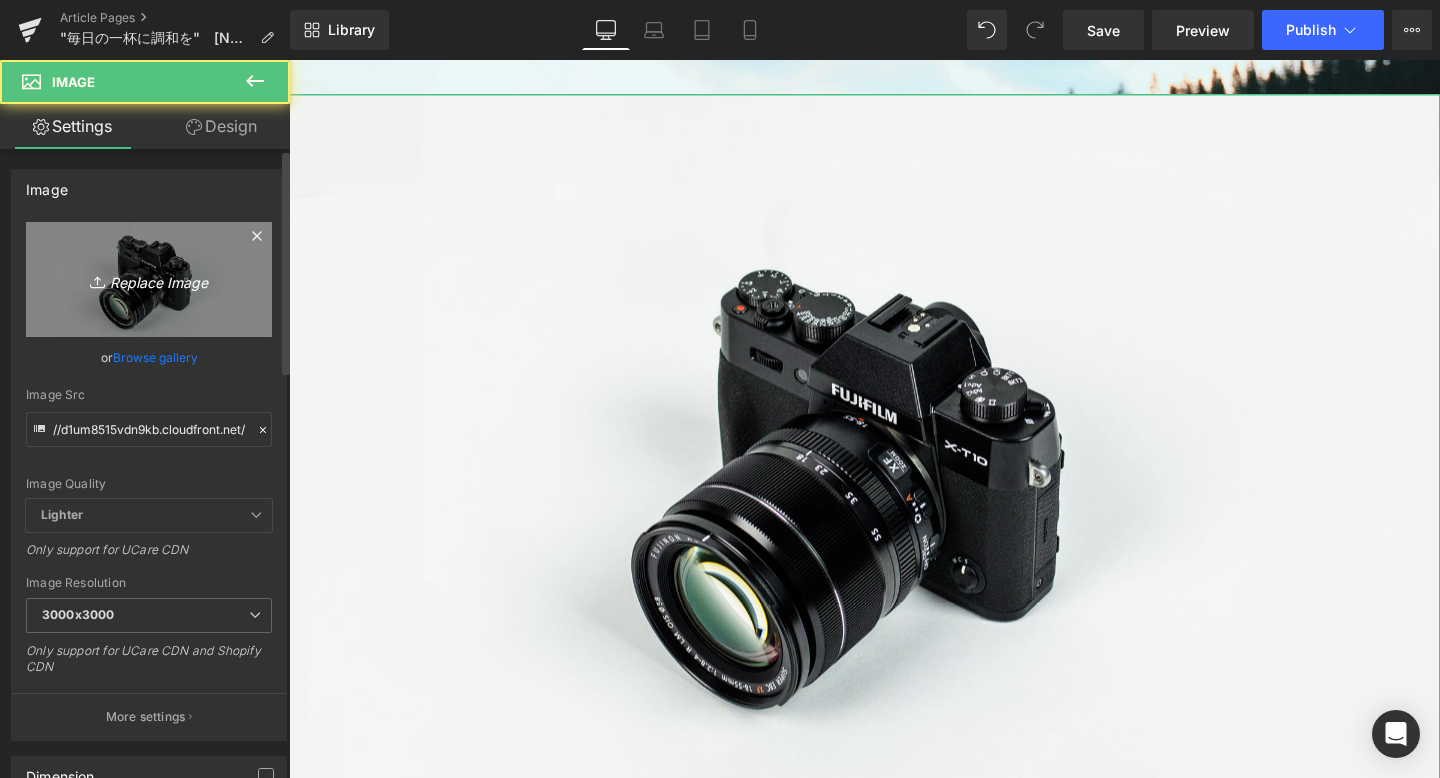 click on "Replace Image" at bounding box center [149, 279] 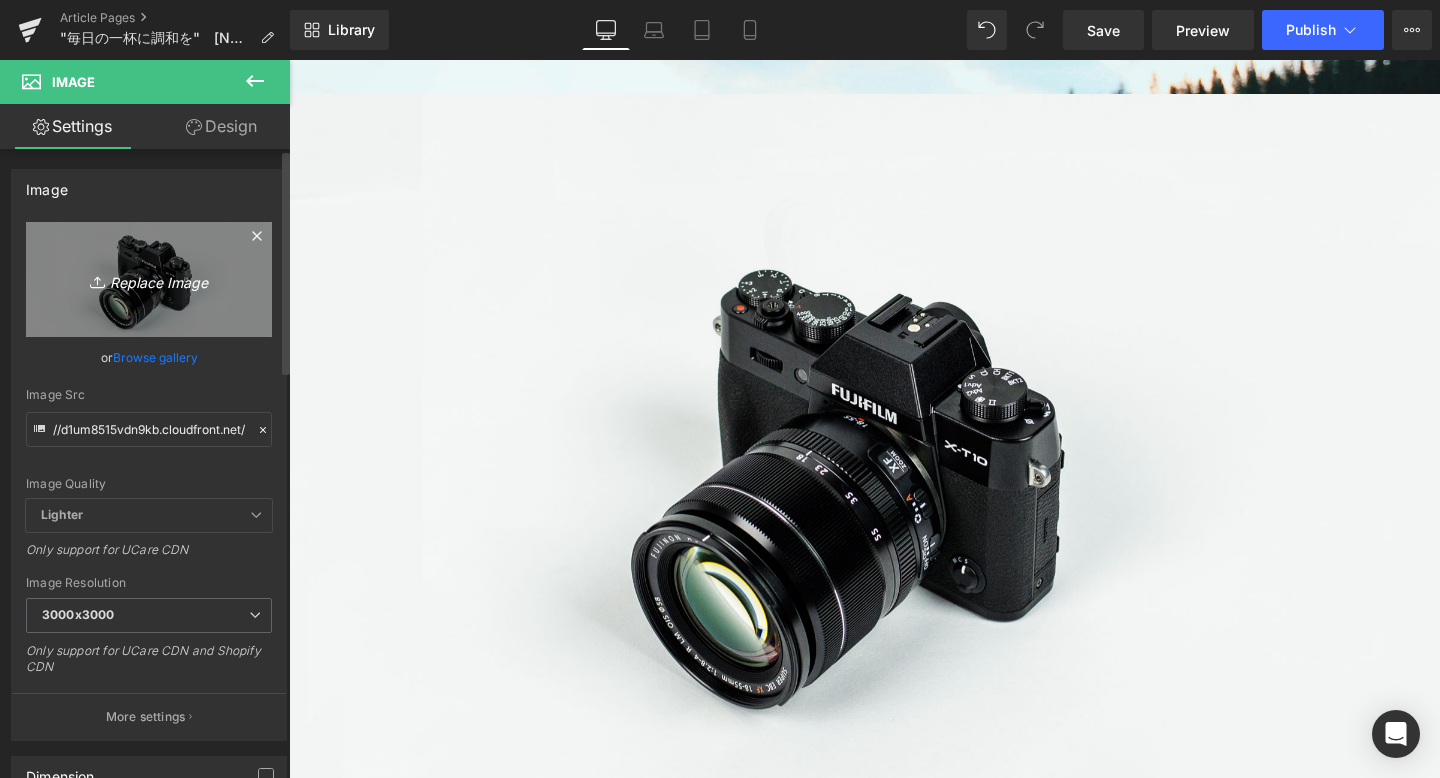 type on "C:\fakepath\Lyan+HarmonyCup_00756.jpg" 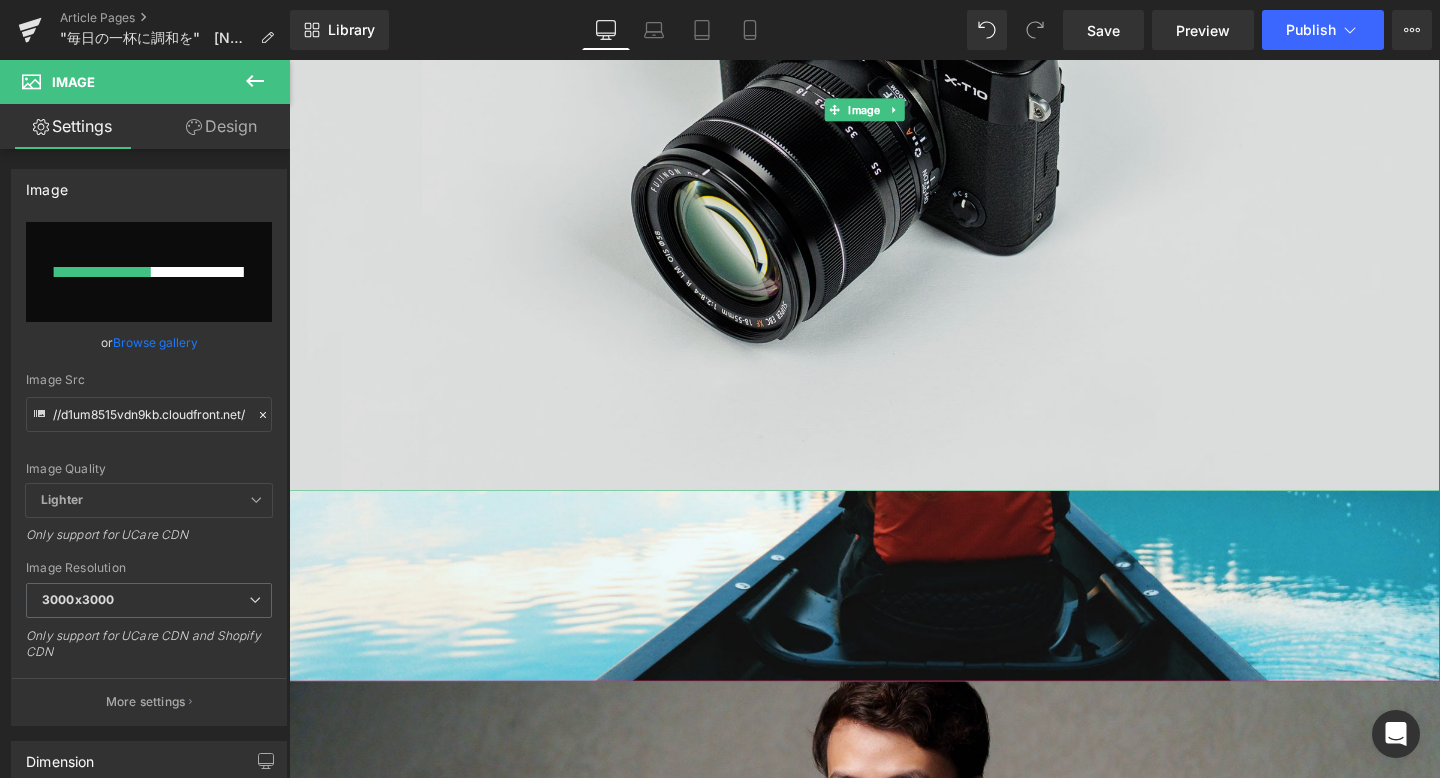 scroll, scrollTop: 897, scrollLeft: 0, axis: vertical 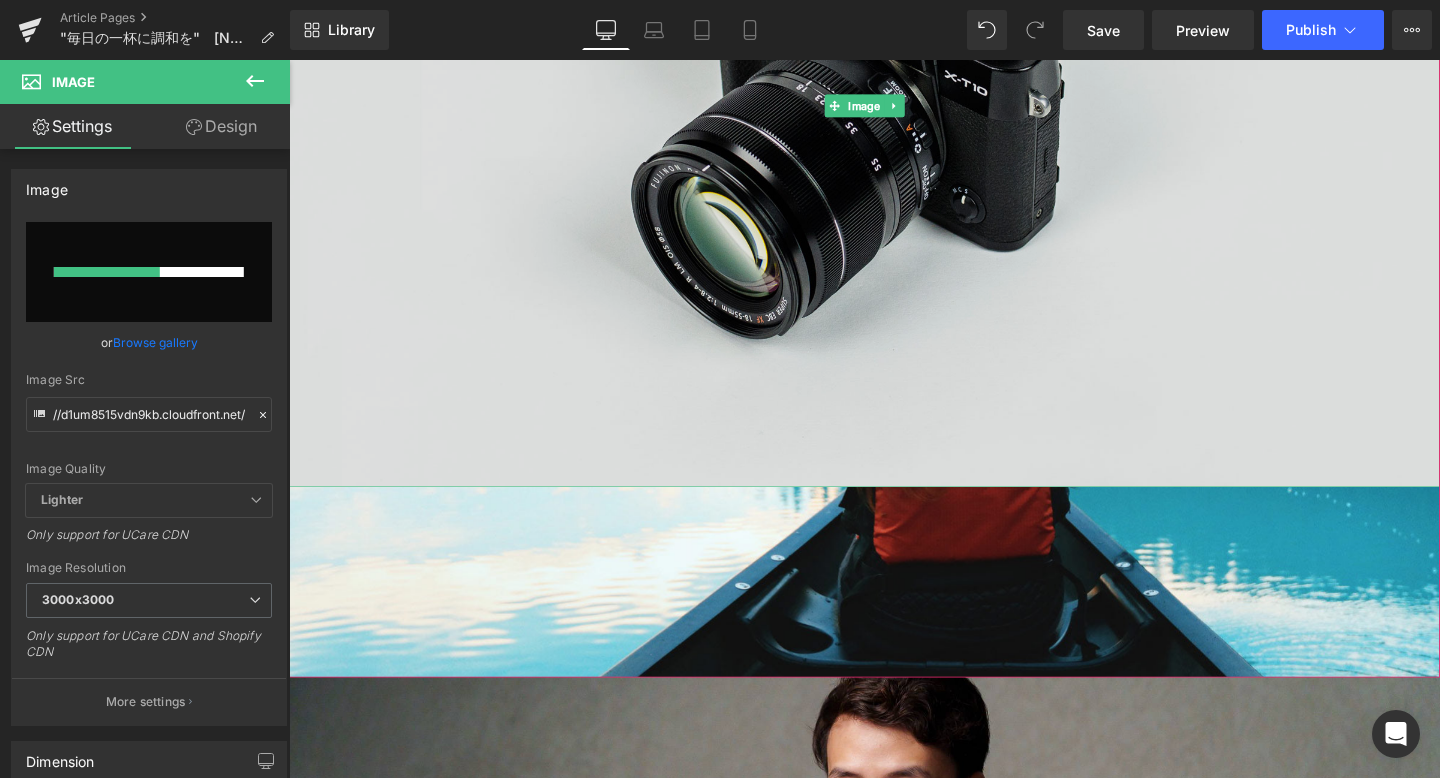 type 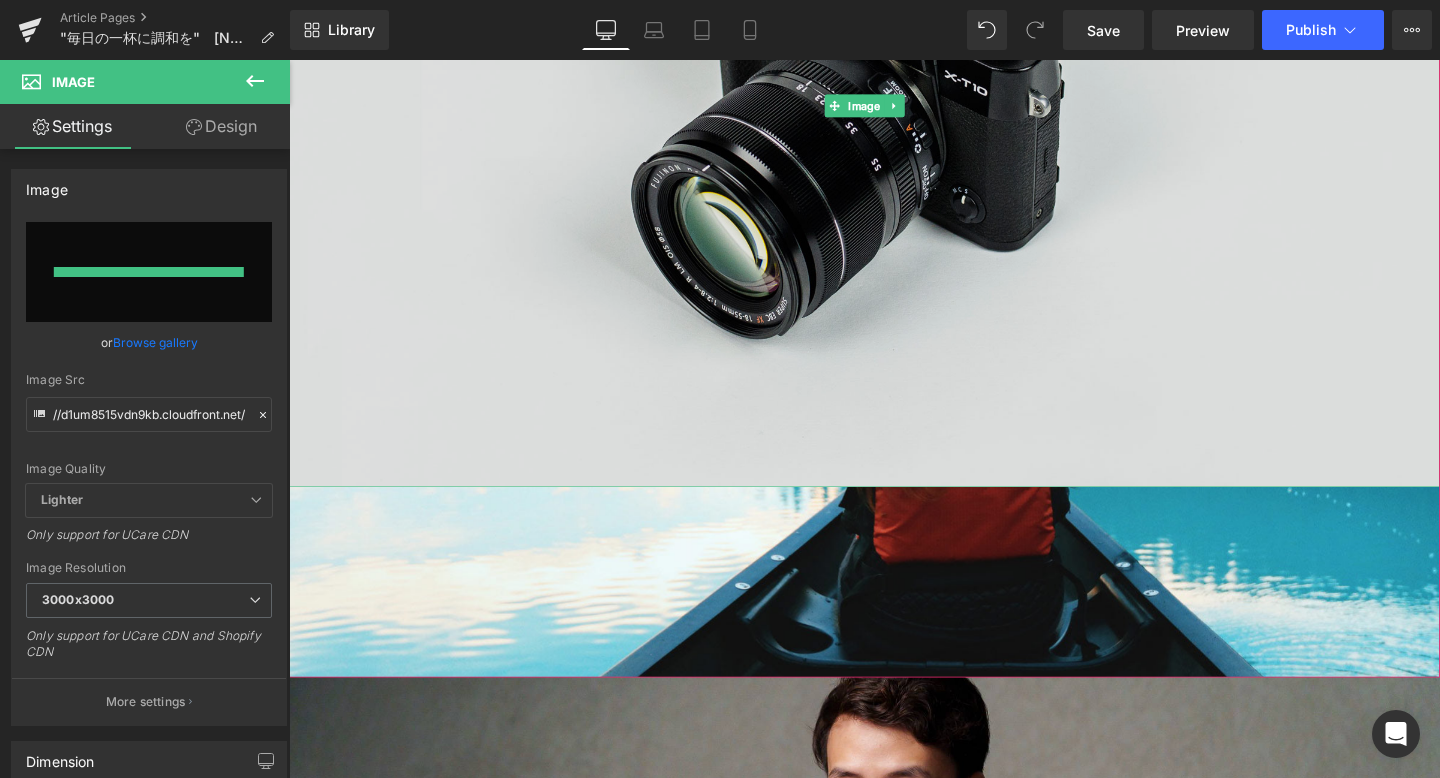 type on "https://ucarecdn.com/76bac8f0-0950-4ee6-9ebe-422323e9b196/-/format/auto/-/preview/3000x3000/-/quality/lighter/Lyan+HarmonyCup_00756.jpg" 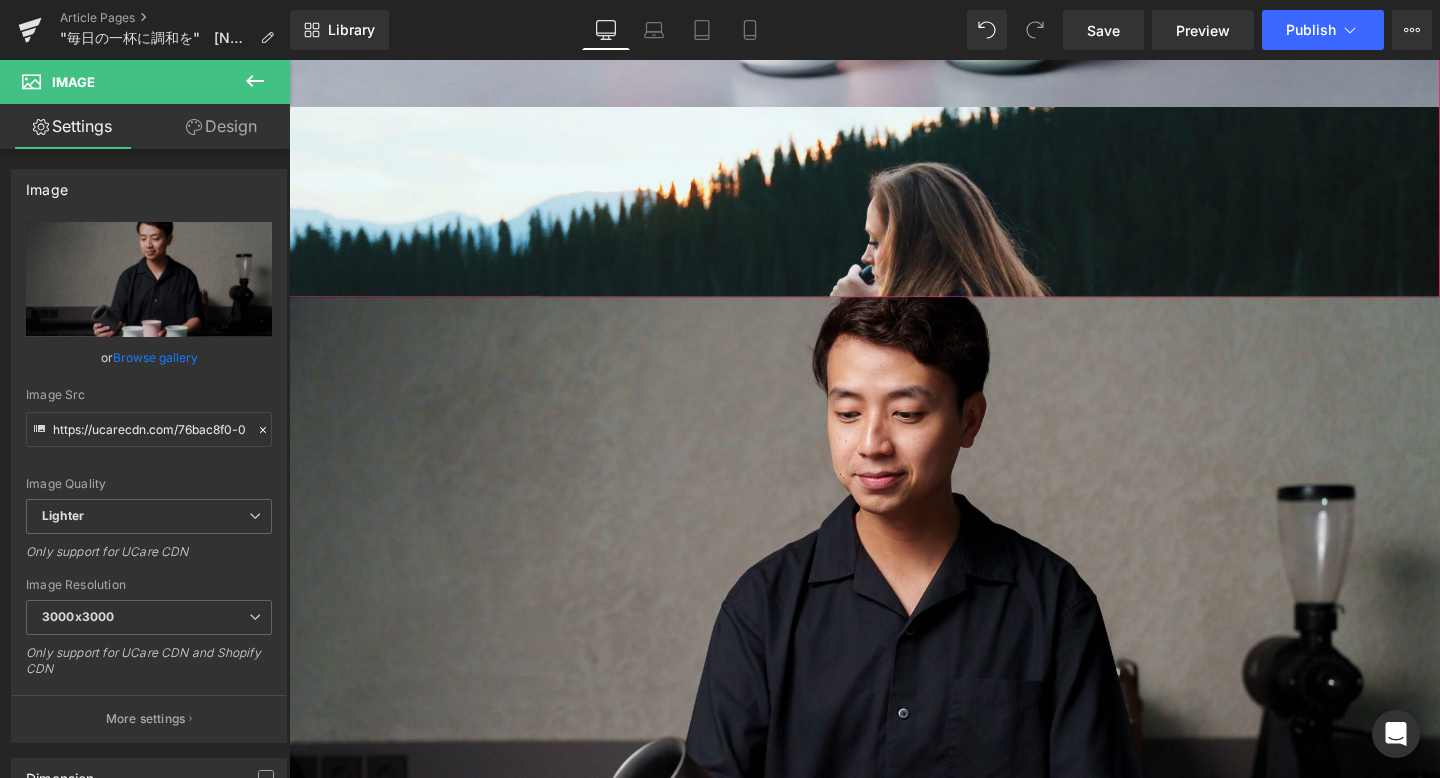 scroll, scrollTop: 1378, scrollLeft: 0, axis: vertical 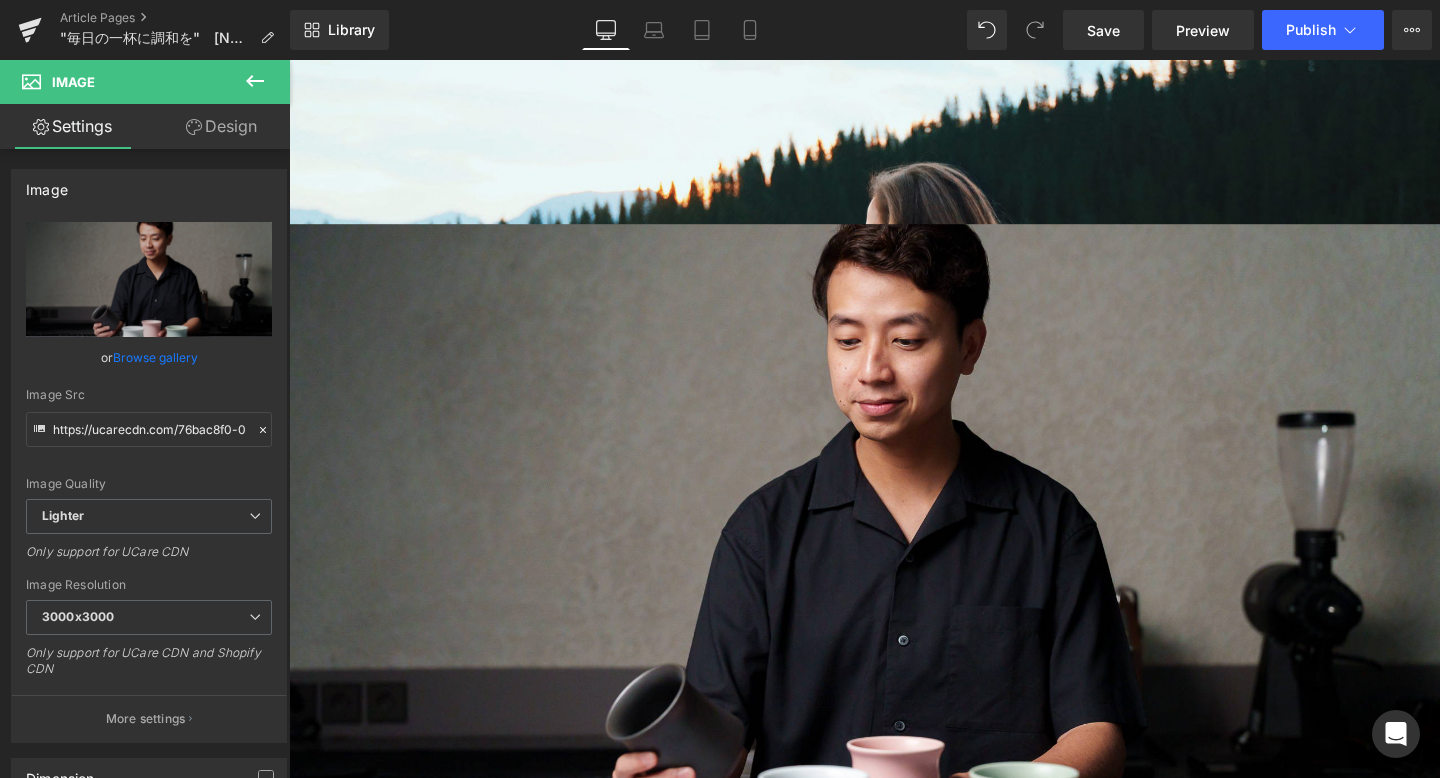 click on "Interview Text Block
ORIGAMI Harmony Cup Text Block         ORIGAMI×[NAME] Text Block
Hero Banner   588px" at bounding box center [894, 578] 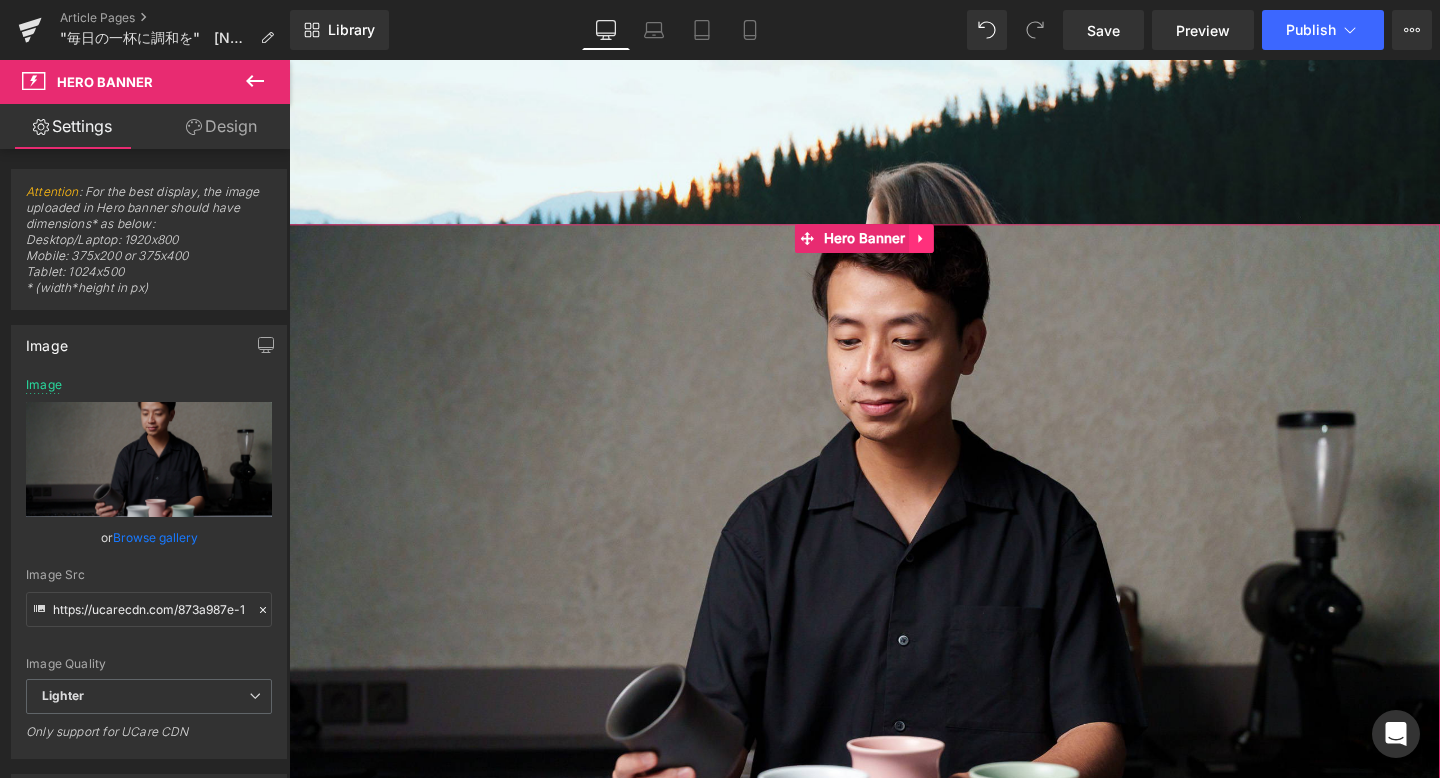 click 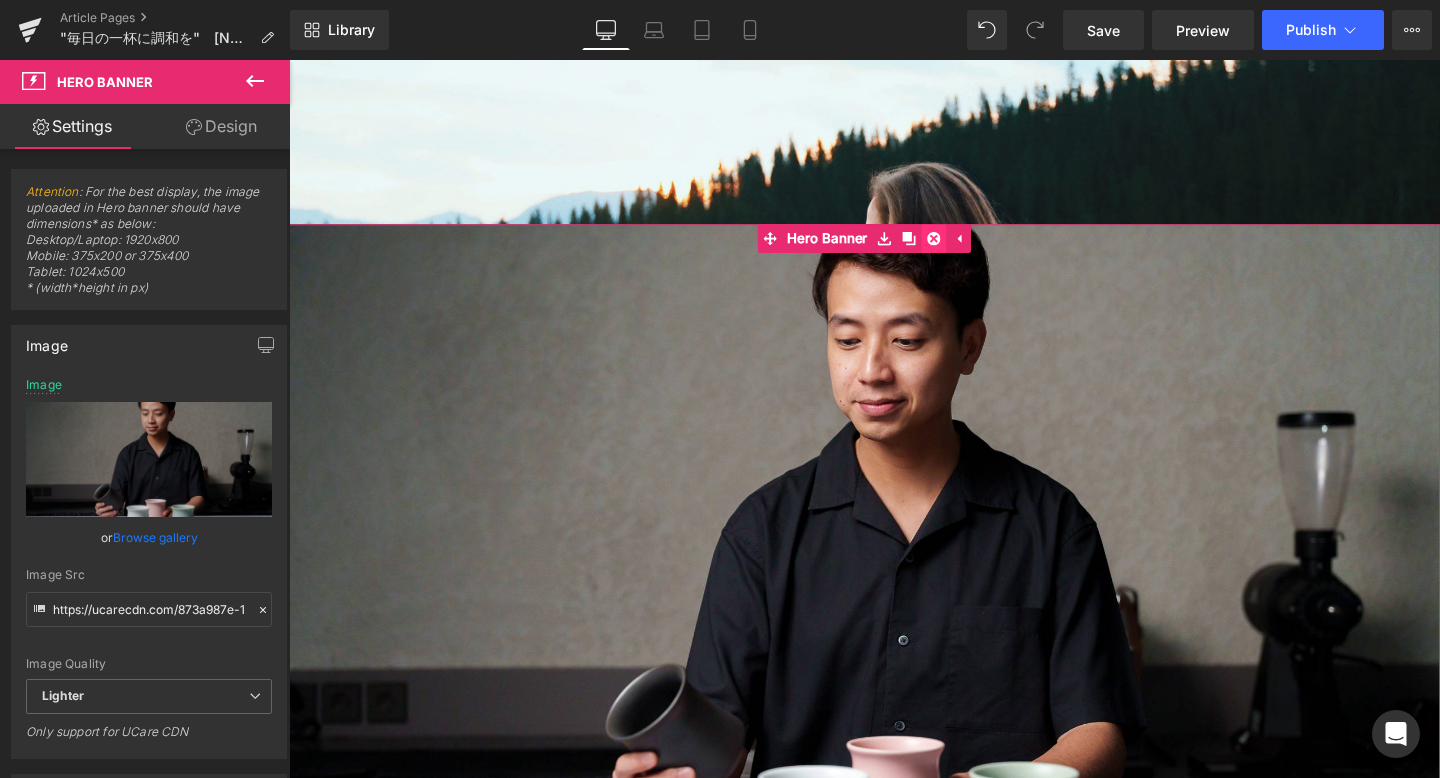 click 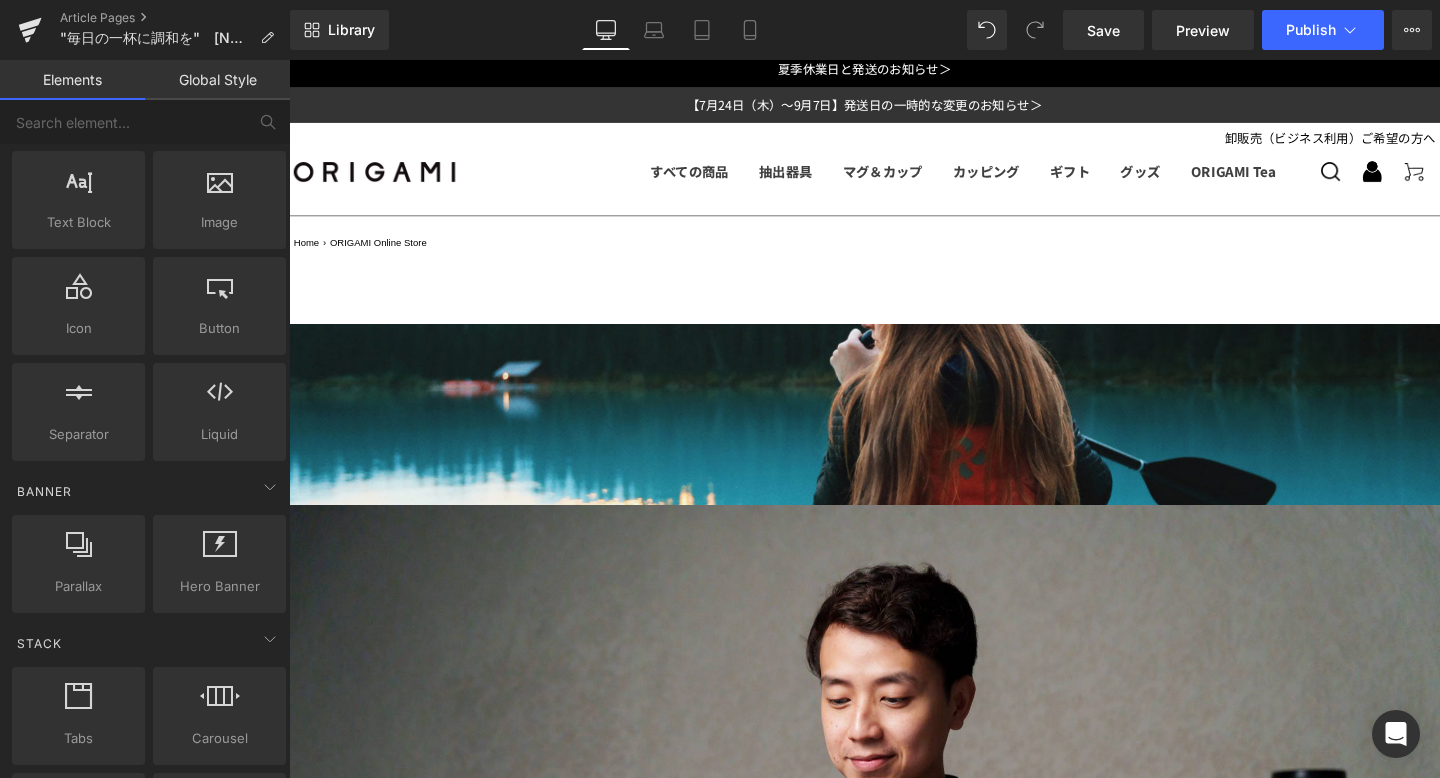 scroll, scrollTop: 169, scrollLeft: 0, axis: vertical 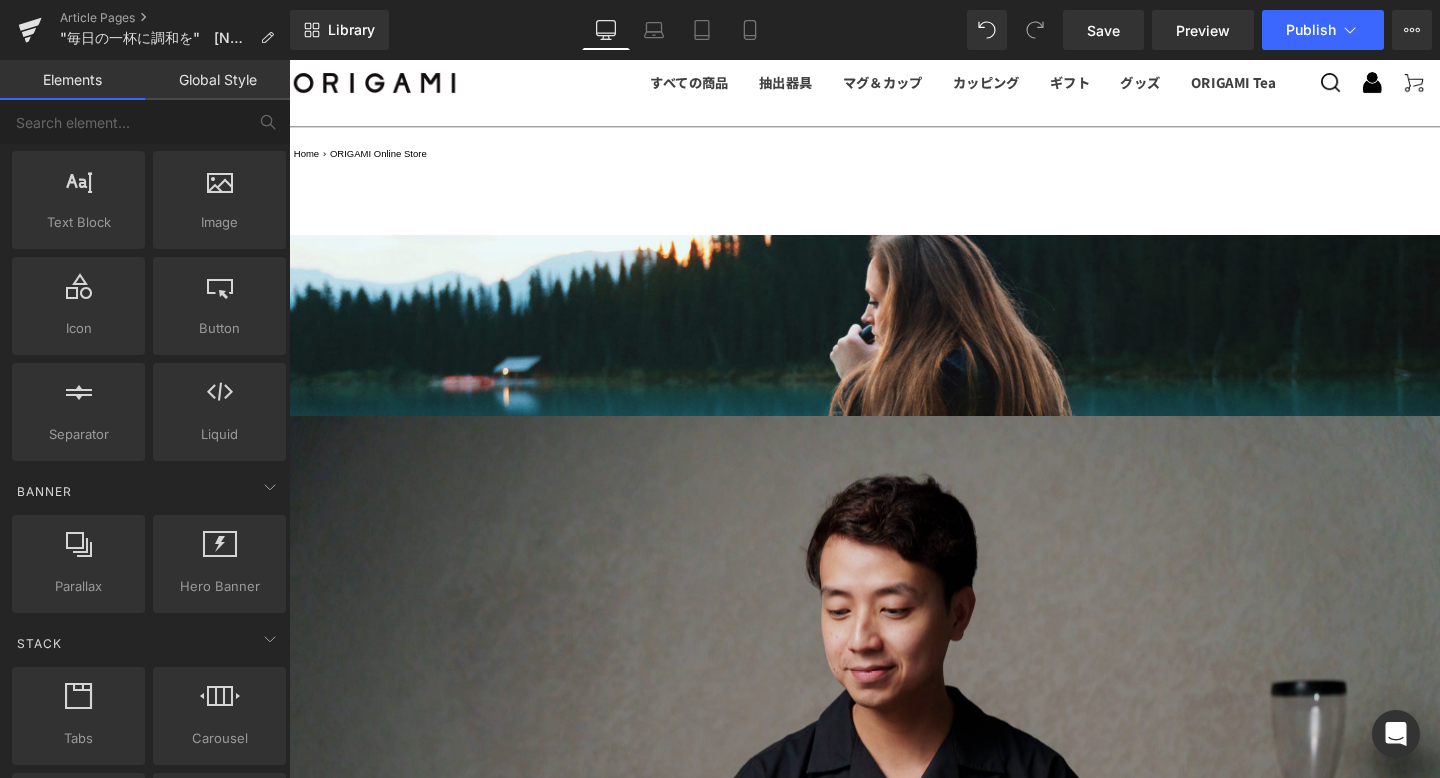 click at bounding box center (894, 838) 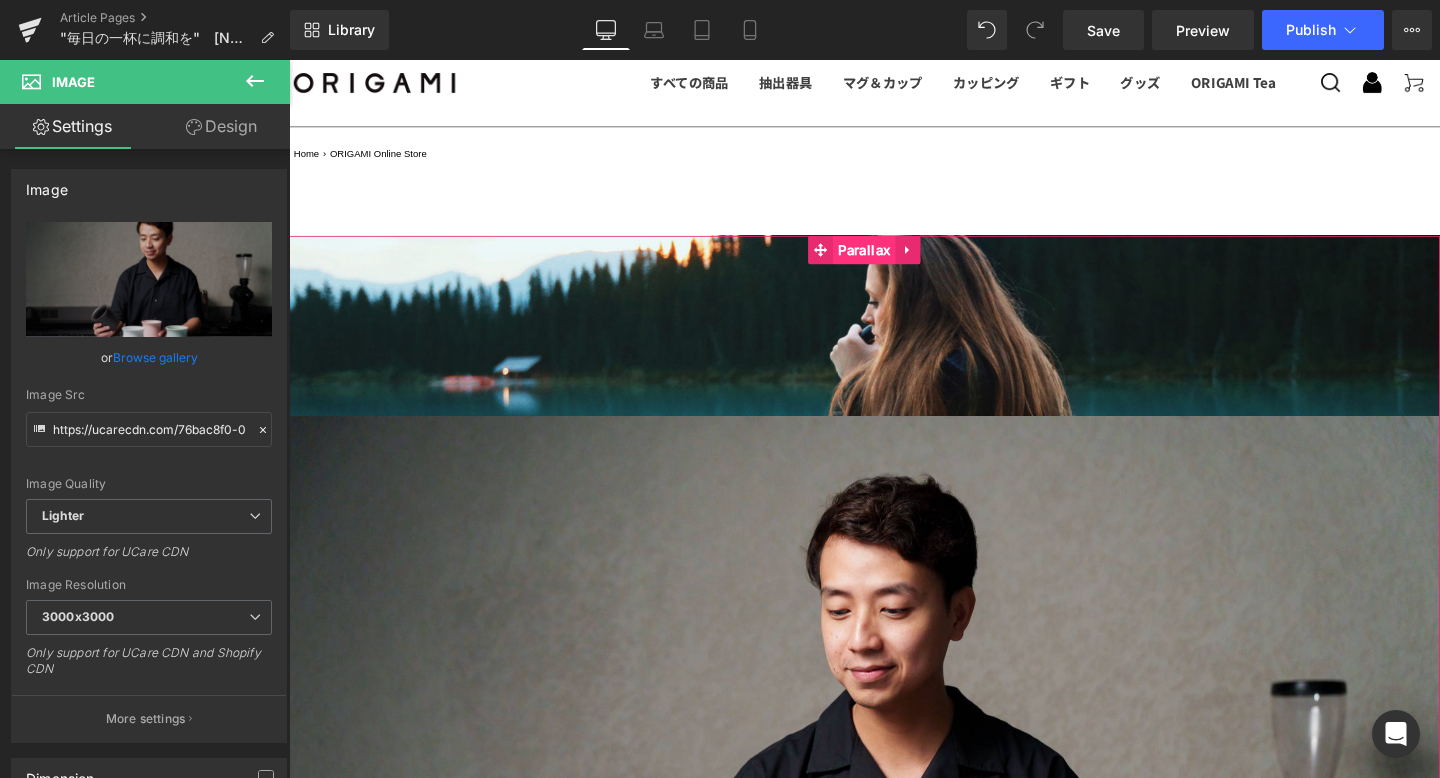 click on "Parallax" at bounding box center (894, 260) 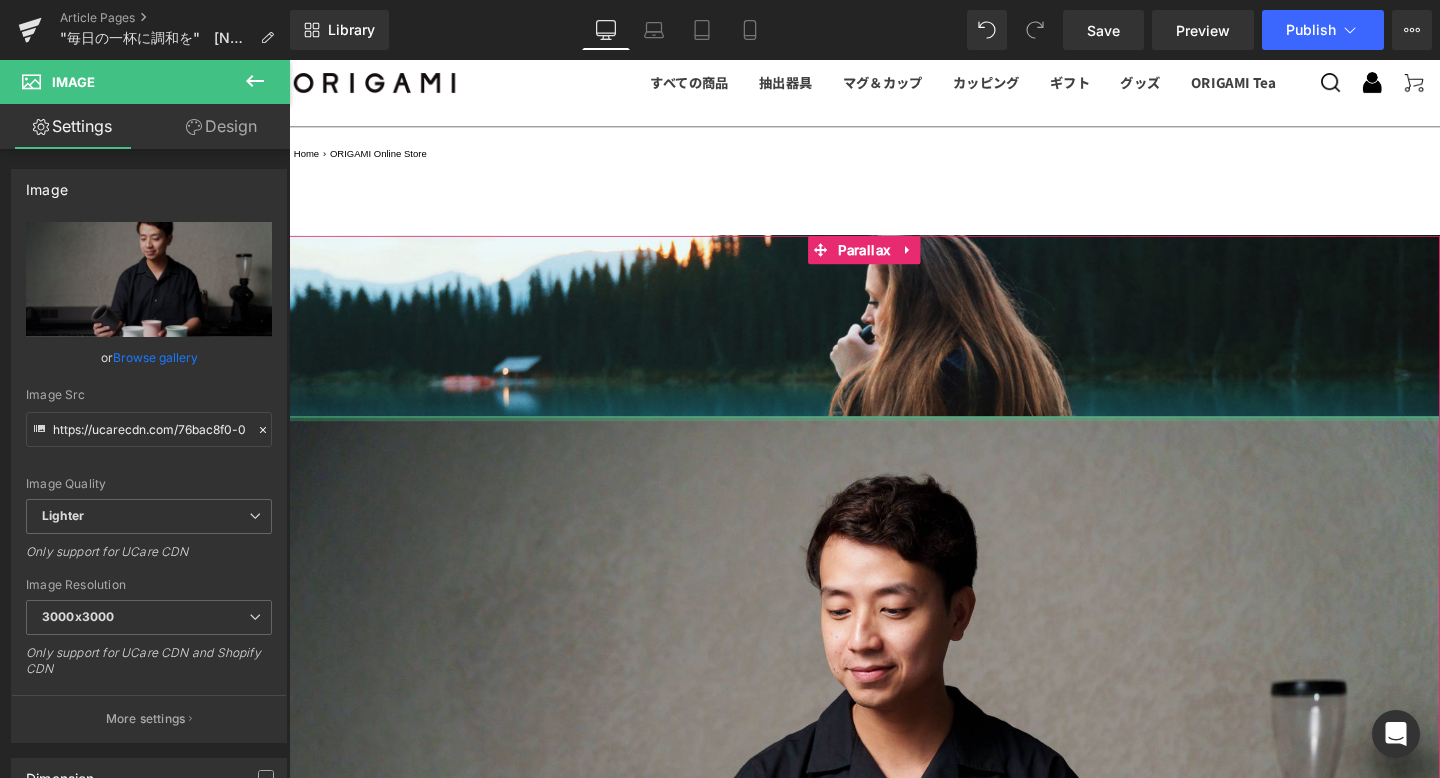 drag, startPoint x: 1051, startPoint y: 436, endPoint x: 1046, endPoint y: 322, distance: 114.1096 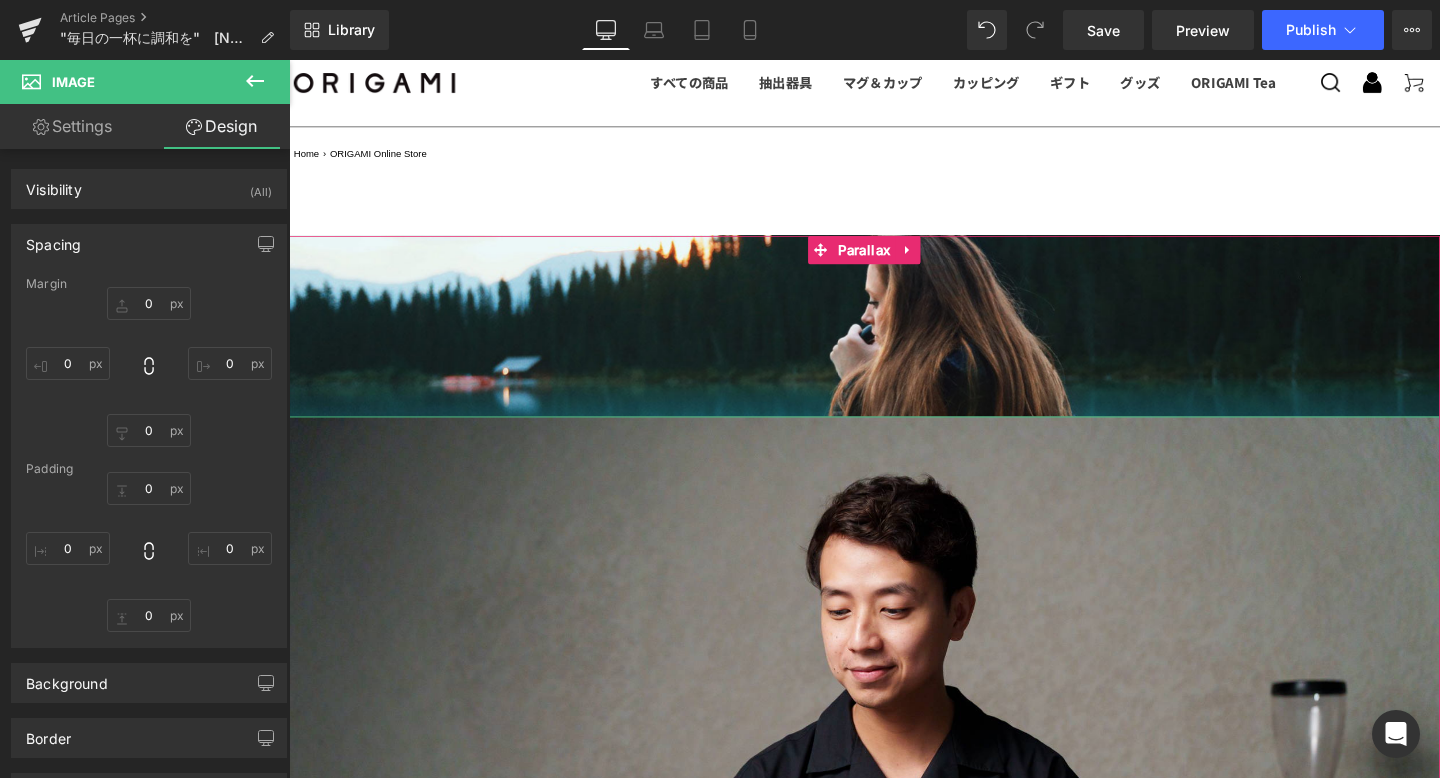 click at bounding box center [894, 437] 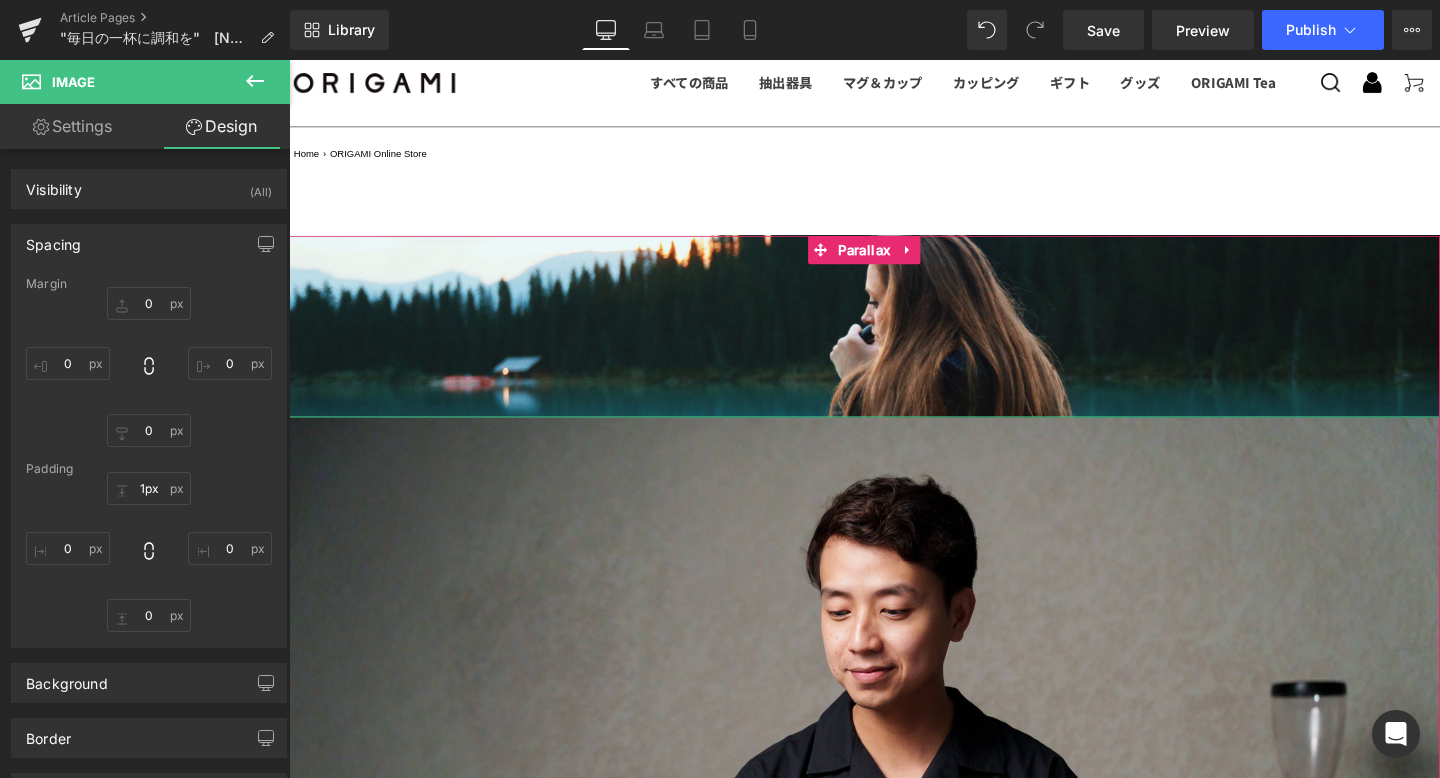 type on "0px" 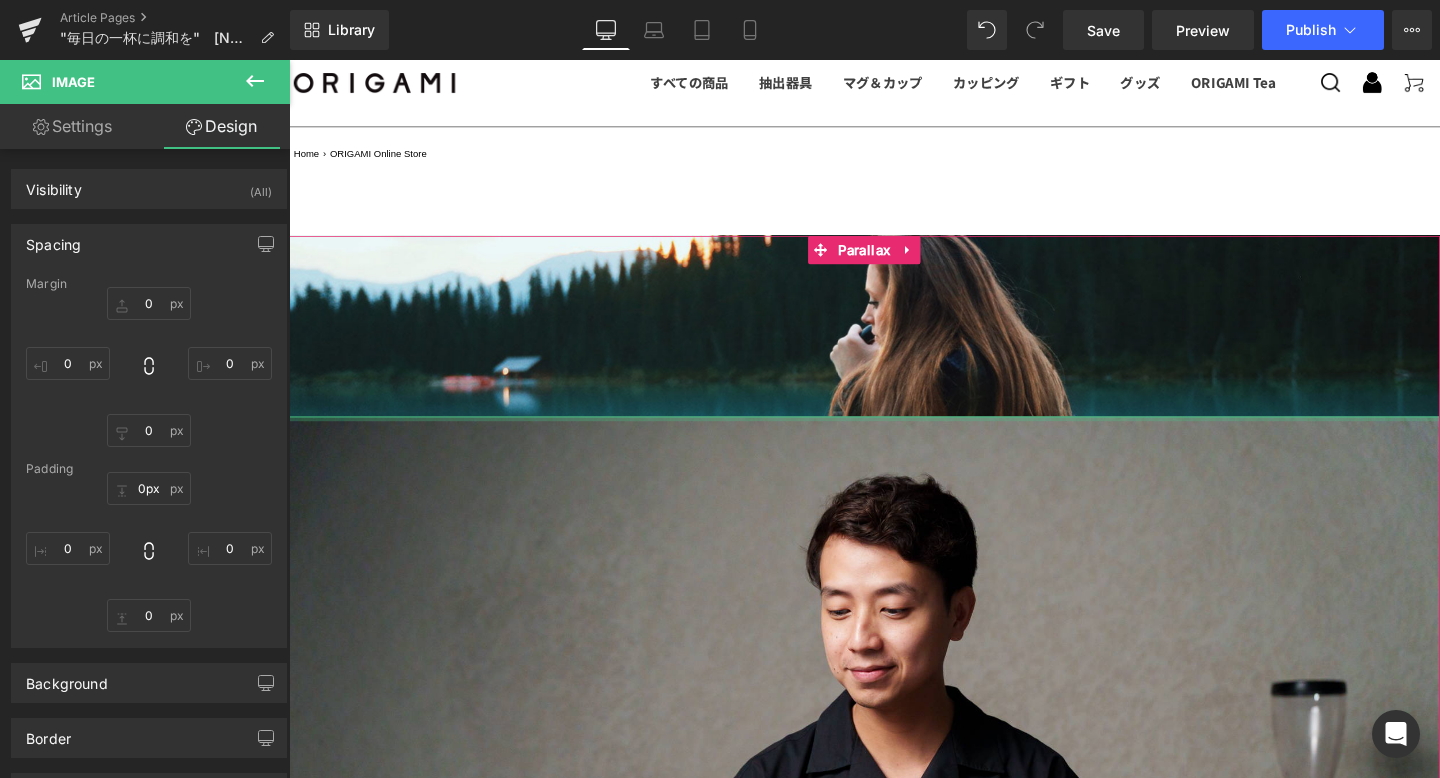 drag, startPoint x: 1054, startPoint y: 434, endPoint x: 1050, endPoint y: 284, distance: 150.05333 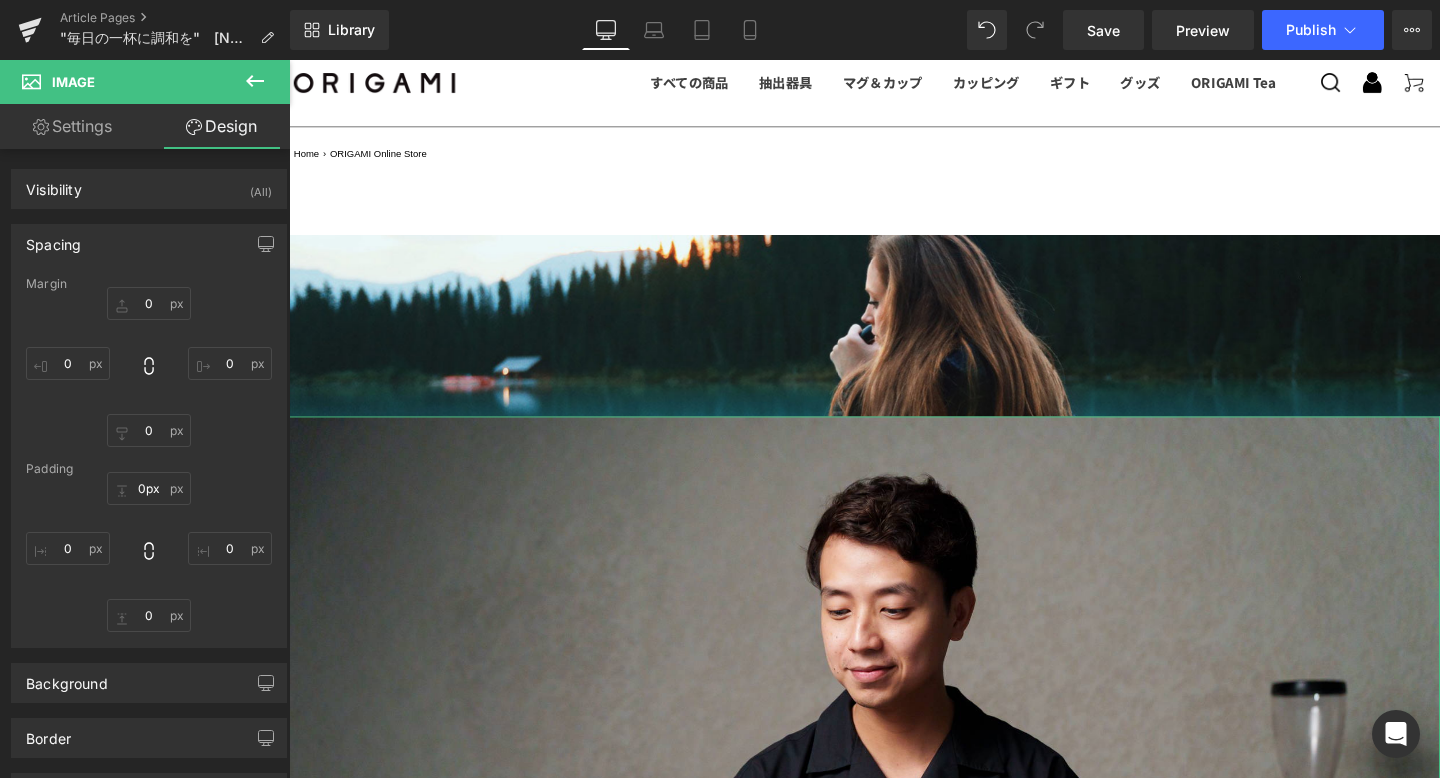 click on "Home
›
ORIGAMI Online Store
Image
Parallax   190px       ORIGAMI Harmony Cup  "ハーモニーカップ" “ ORIGAMI×[NAME] ” Heading         ORIGAMI Harmony Cup "ハーモニーカップ" “ ORIGAMI×[NAME] ” Heading         2024年、シカゴで開催された世界大会で第3位に輝いたバリスタ、[NAME]氏 その世界的実力を持つ彼と、今回ORIGAMIは“コーヒーのフレーバーを最大限に引き出す器”をテーマに、共同開発に挑みました。 そうして誕生したのが、「ハーモニーカップ」です。 アロマとフレーバーの“調和”に焦点を当てたこのプロダクトには、[NAME]さんの繊細な感性とORIGAMIのクラフトマンシップが詰まっています。 商品の詳細は、以下のページをご覧ください。 Text Block         https://origami-kai.com/blogs/special-feature/harmony-cup Text Block" at bounding box center [894, 4328] 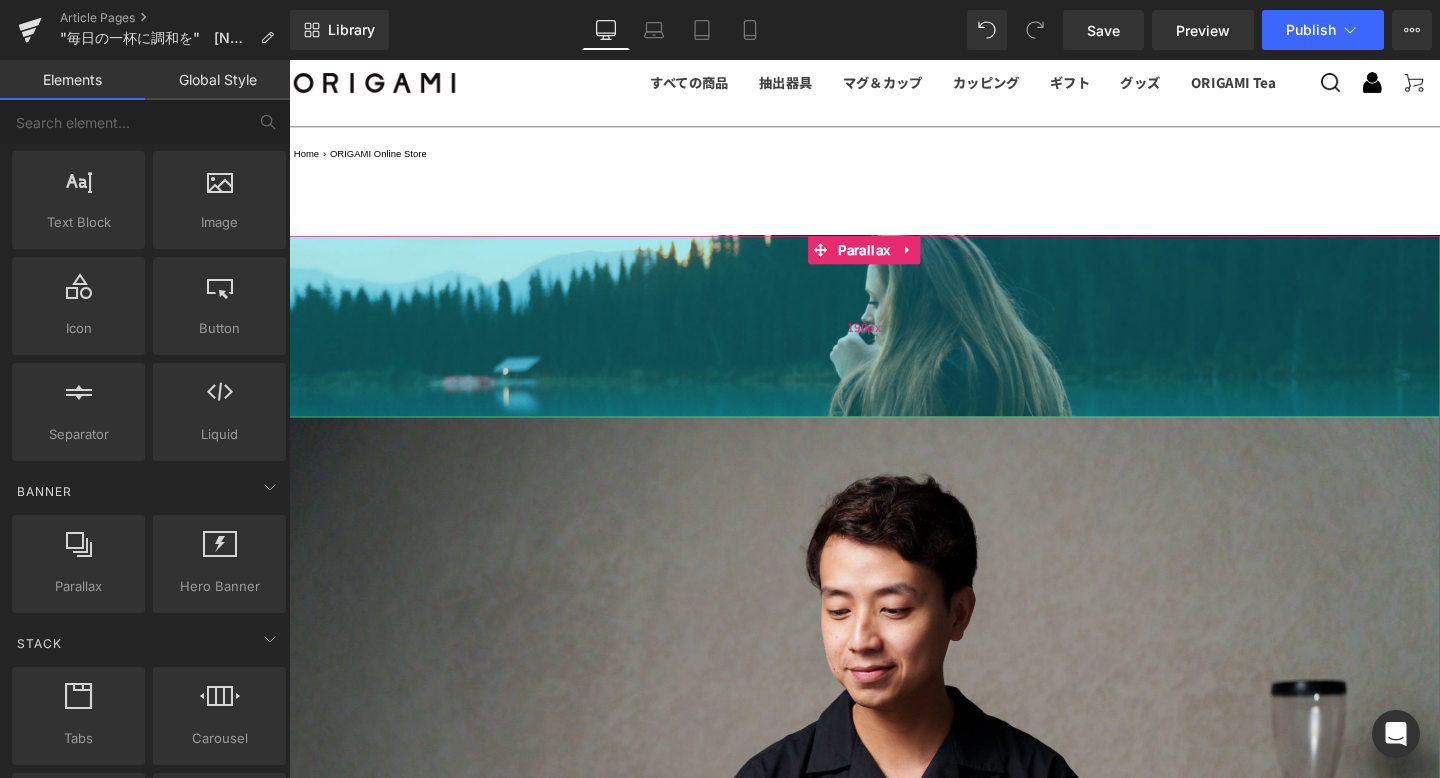 click on "190px" at bounding box center [894, 340] 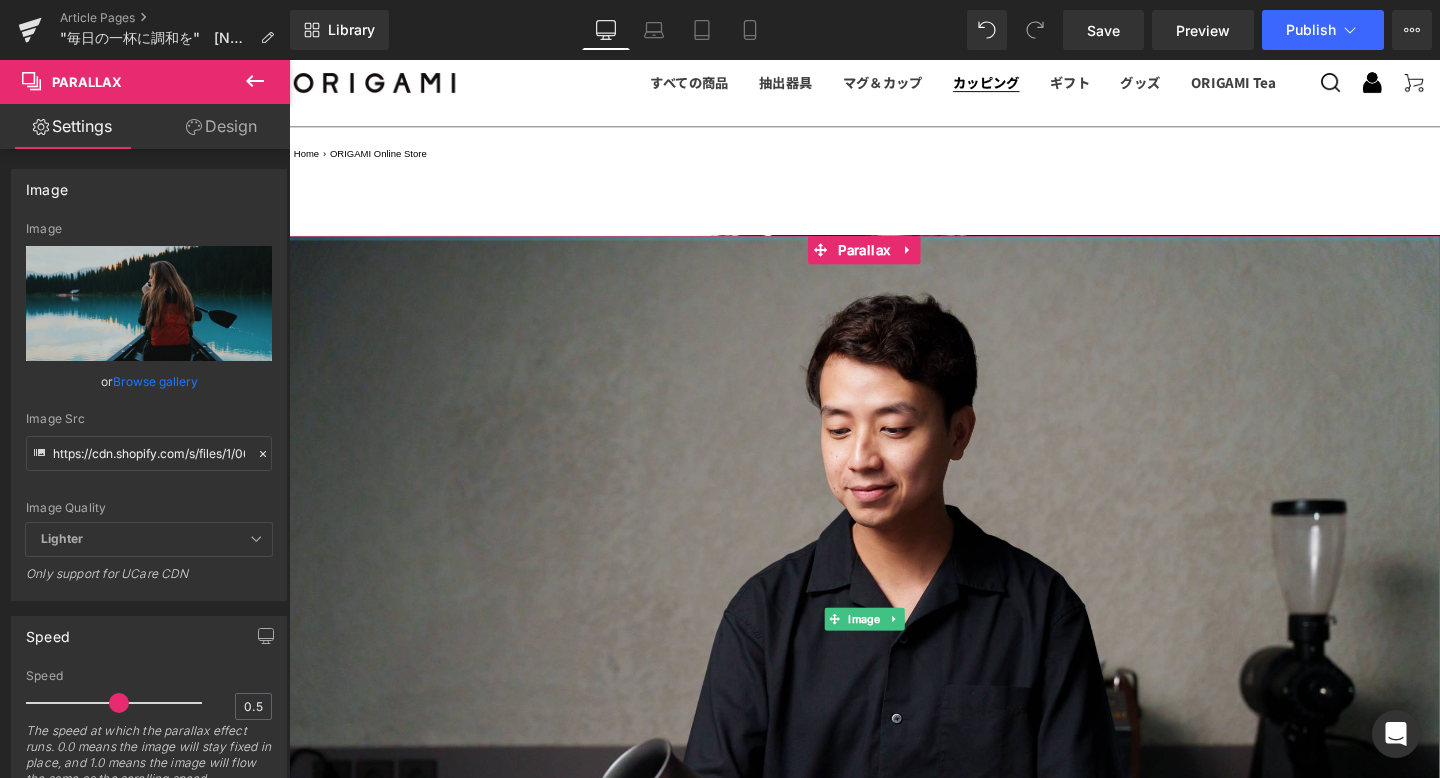 drag, startPoint x: 1058, startPoint y: 285, endPoint x: 1055, endPoint y: 76, distance: 209.02153 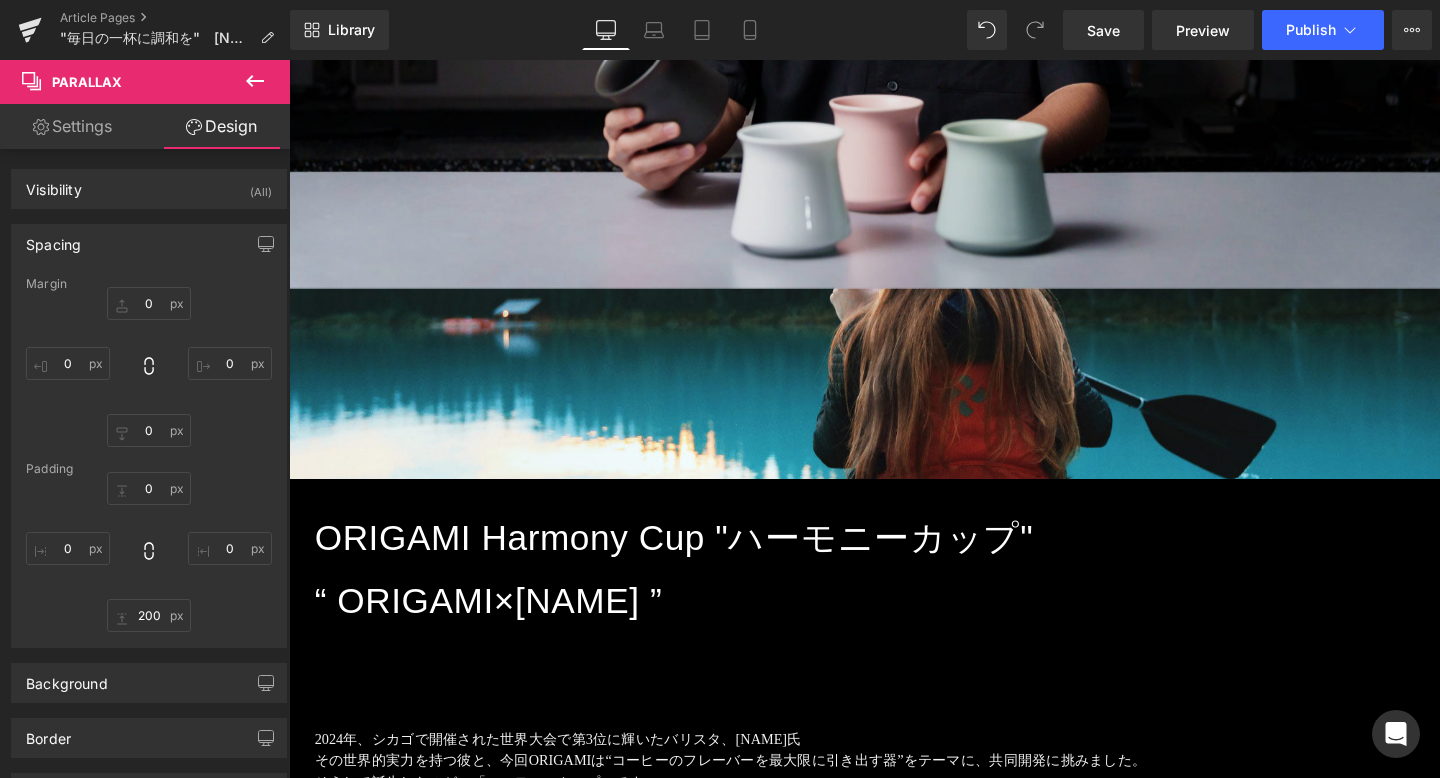 scroll, scrollTop: 908, scrollLeft: 0, axis: vertical 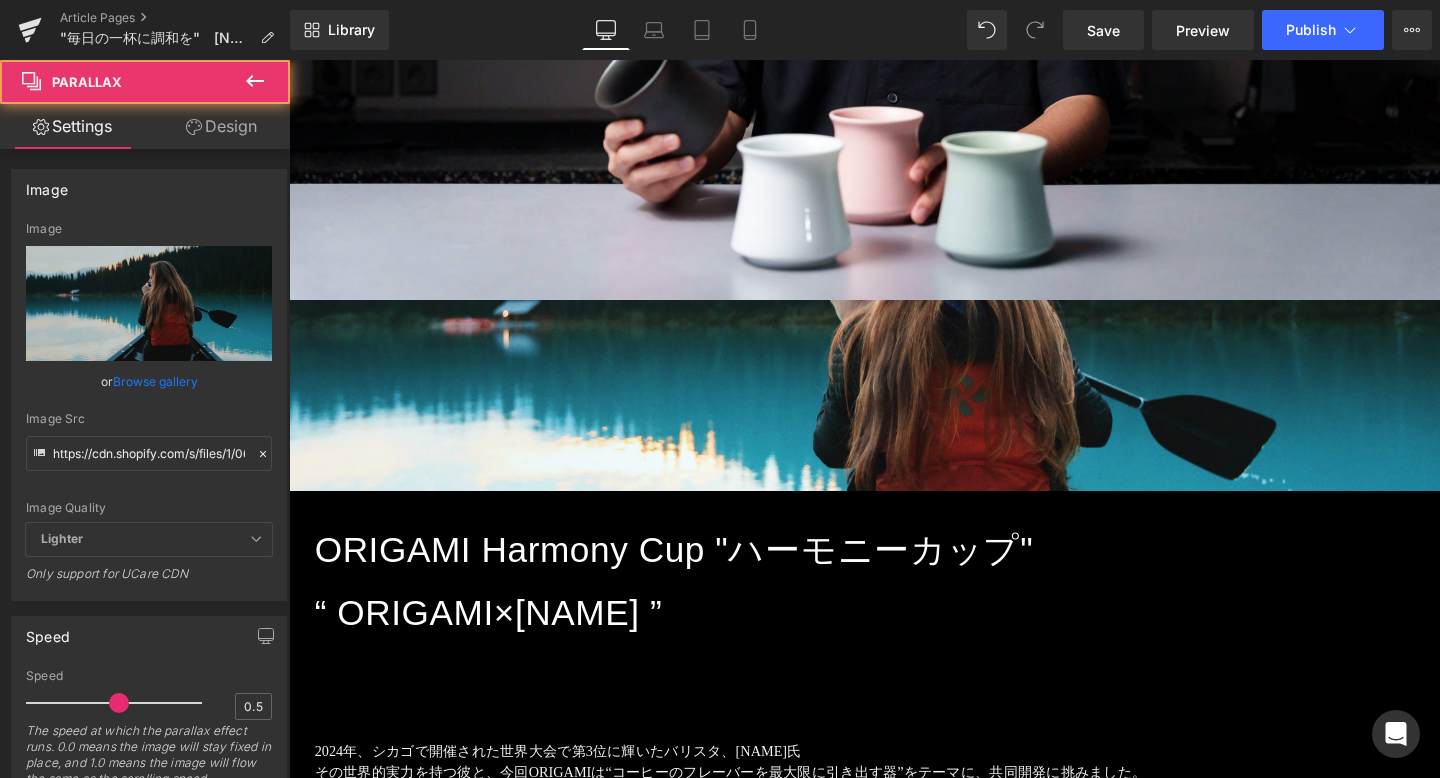 click at bounding box center [894, 380] 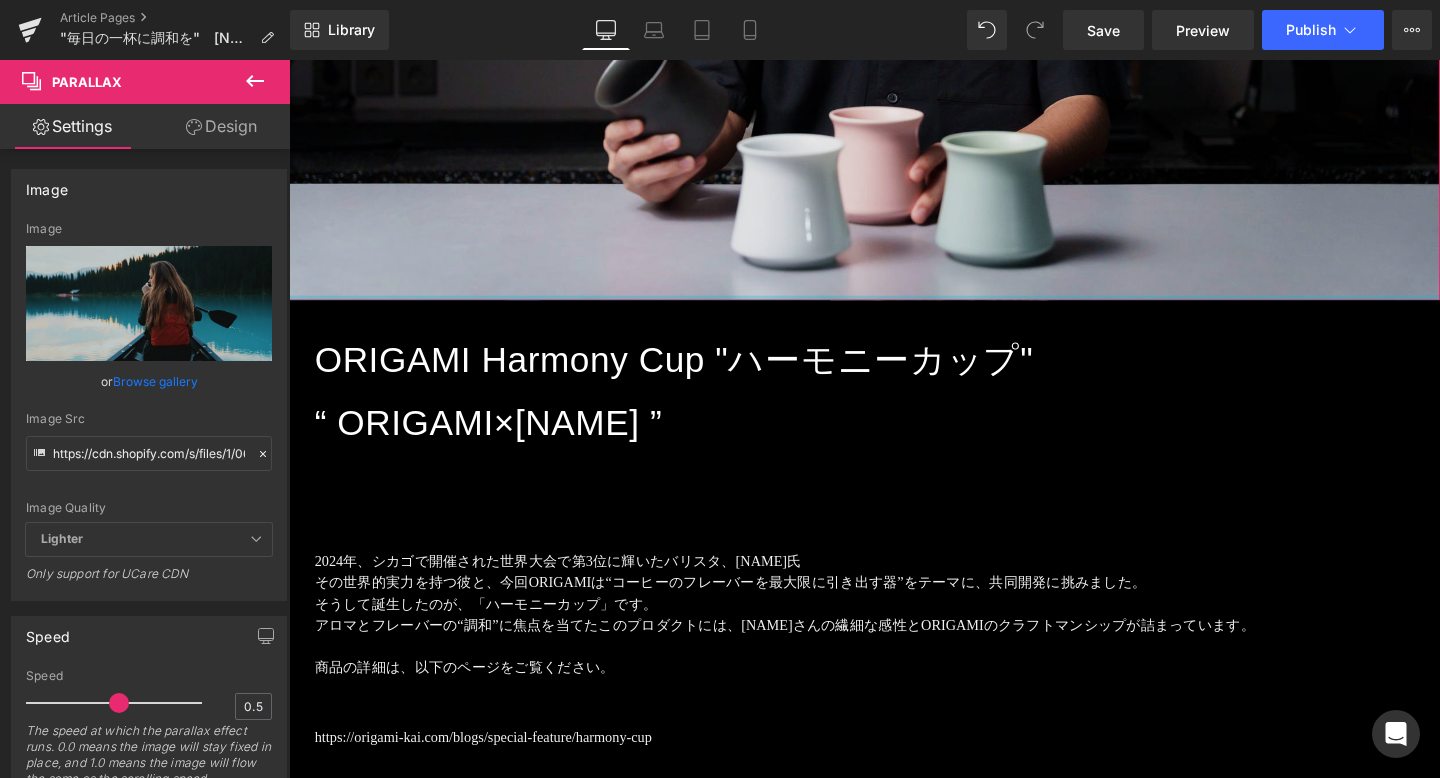 drag, startPoint x: 1032, startPoint y: 510, endPoint x: 1028, endPoint y: 258, distance: 252.03174 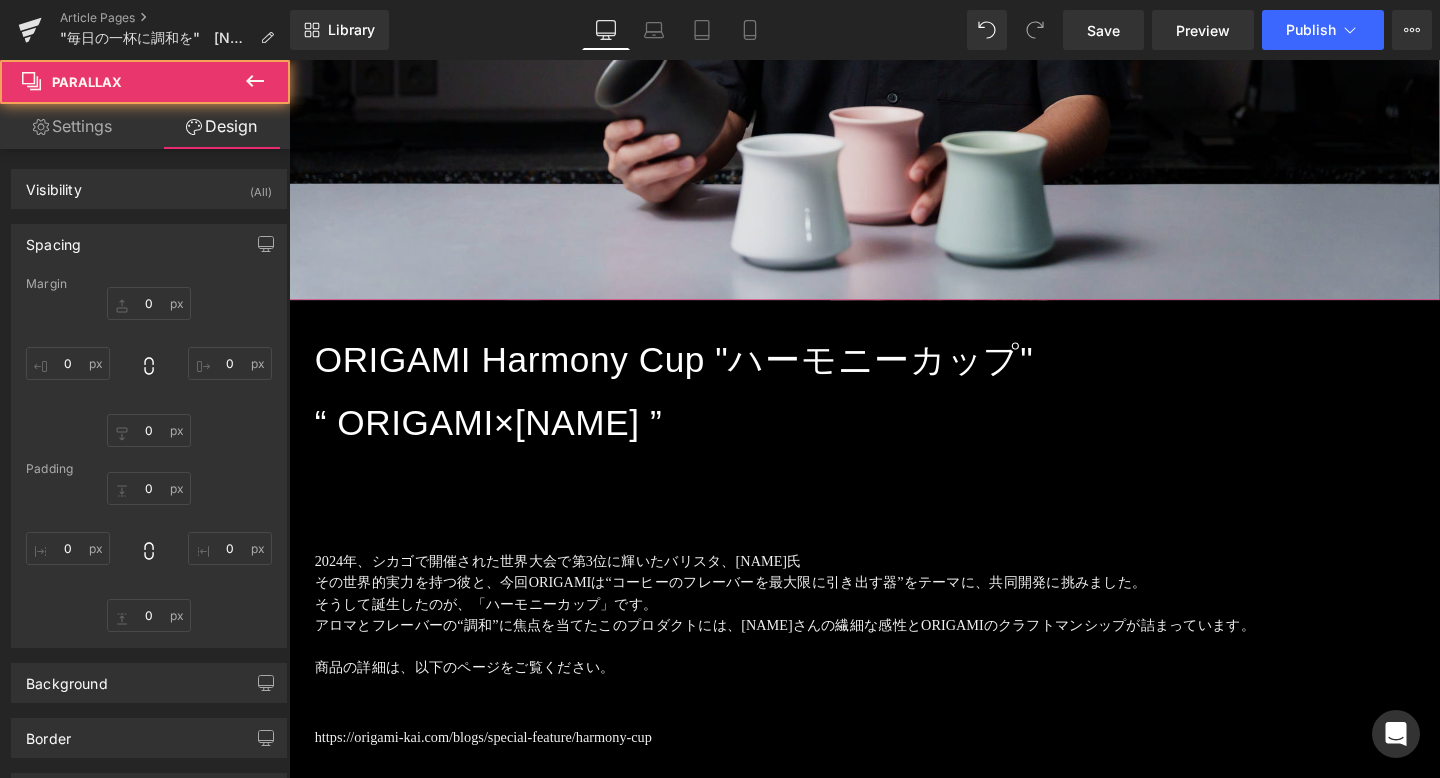 click at bounding box center [894, -91] 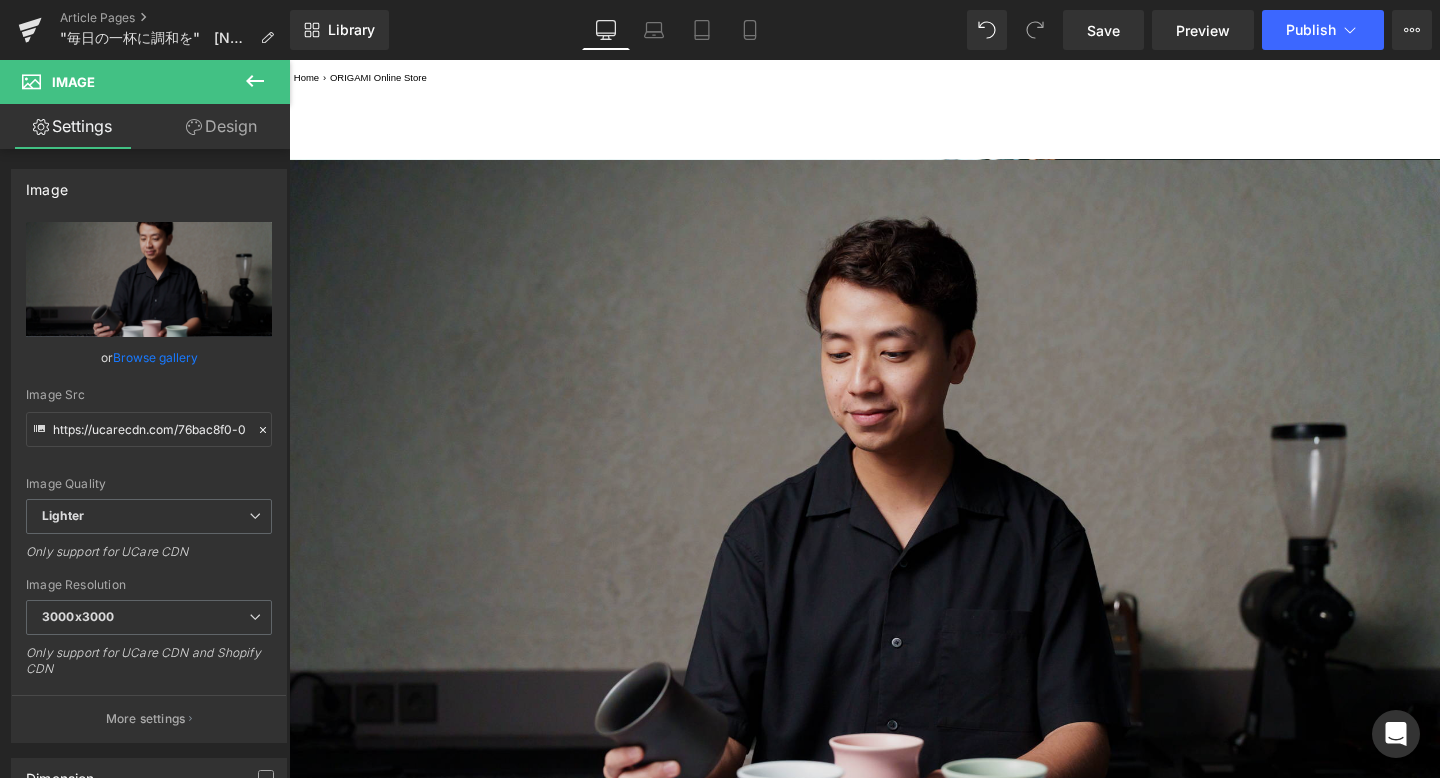scroll, scrollTop: 338, scrollLeft: 0, axis: vertical 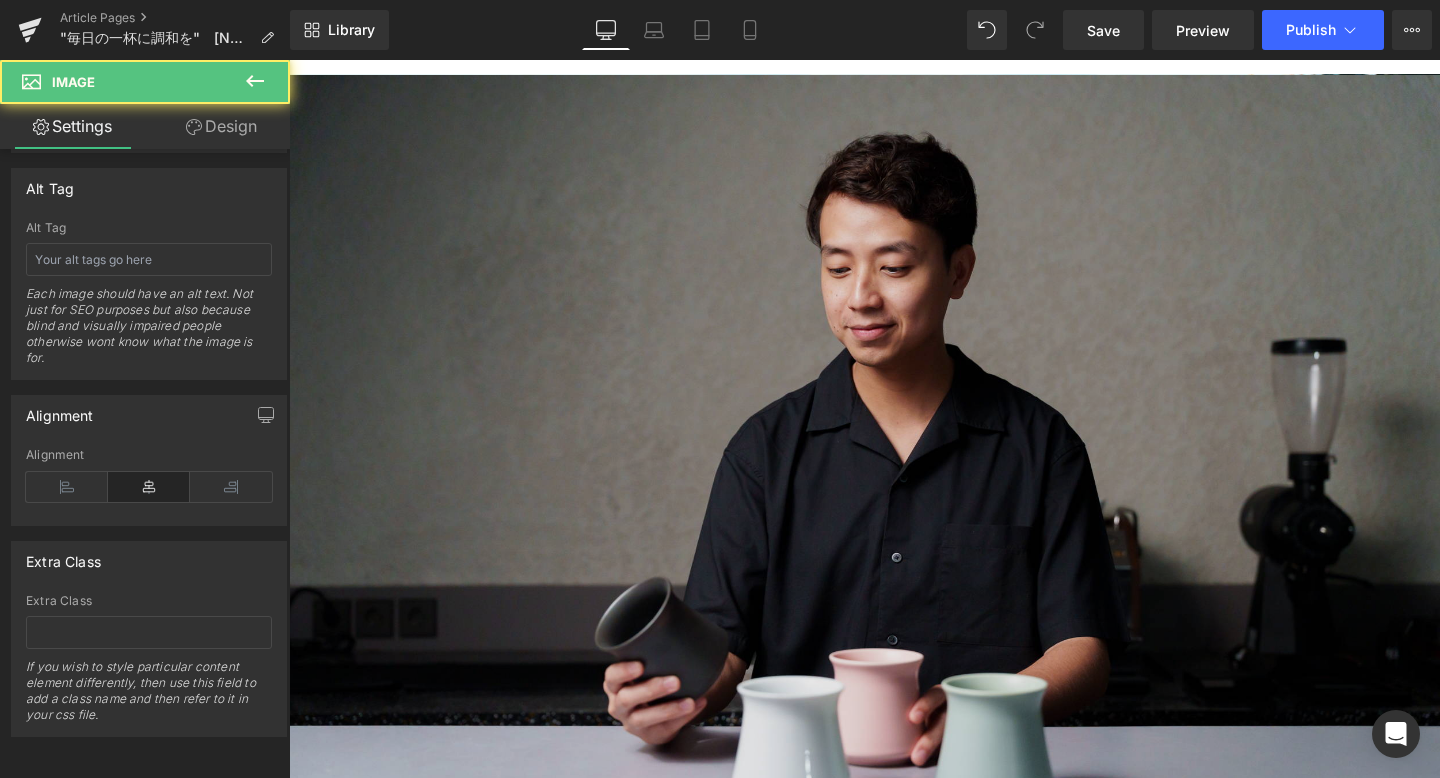 click at bounding box center (894, 479) 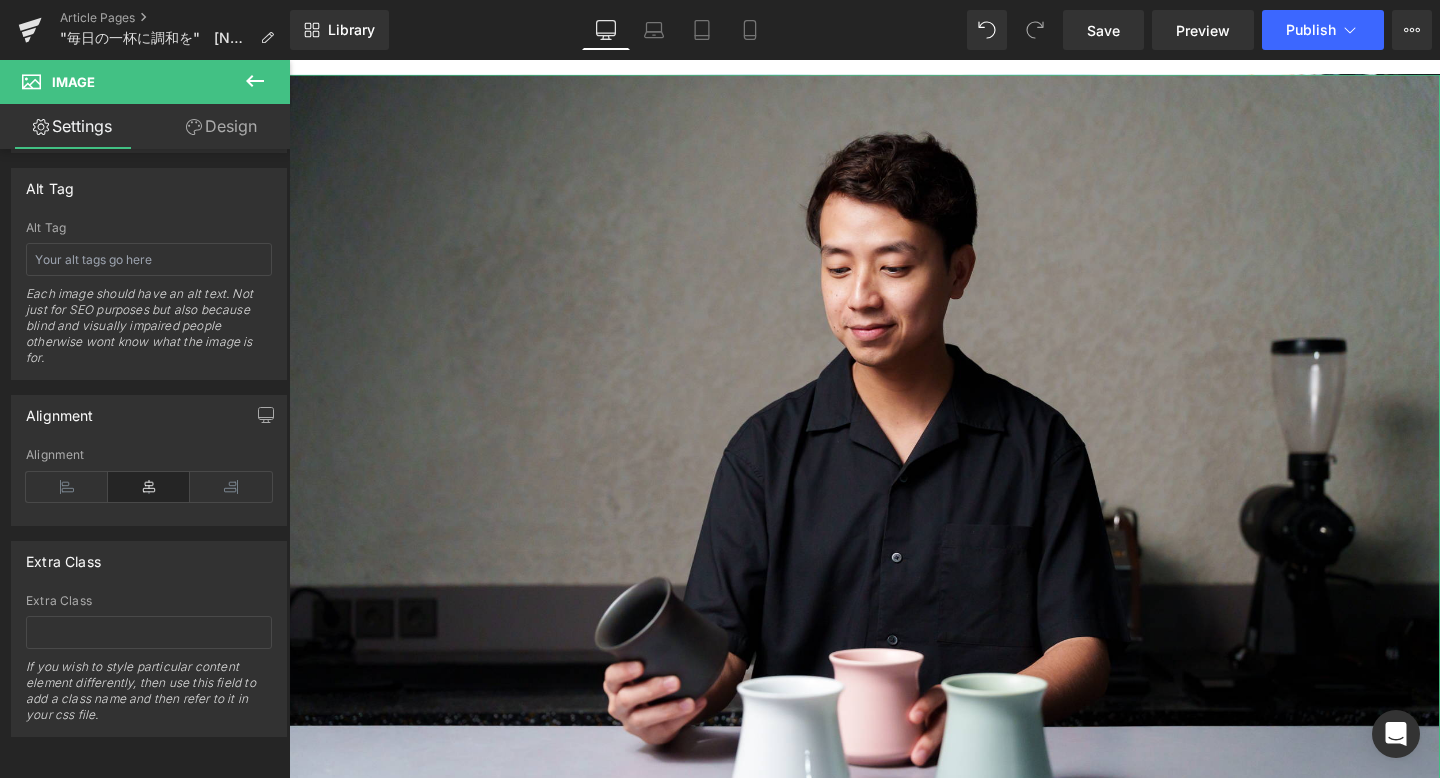 click on "Design" at bounding box center [221, 126] 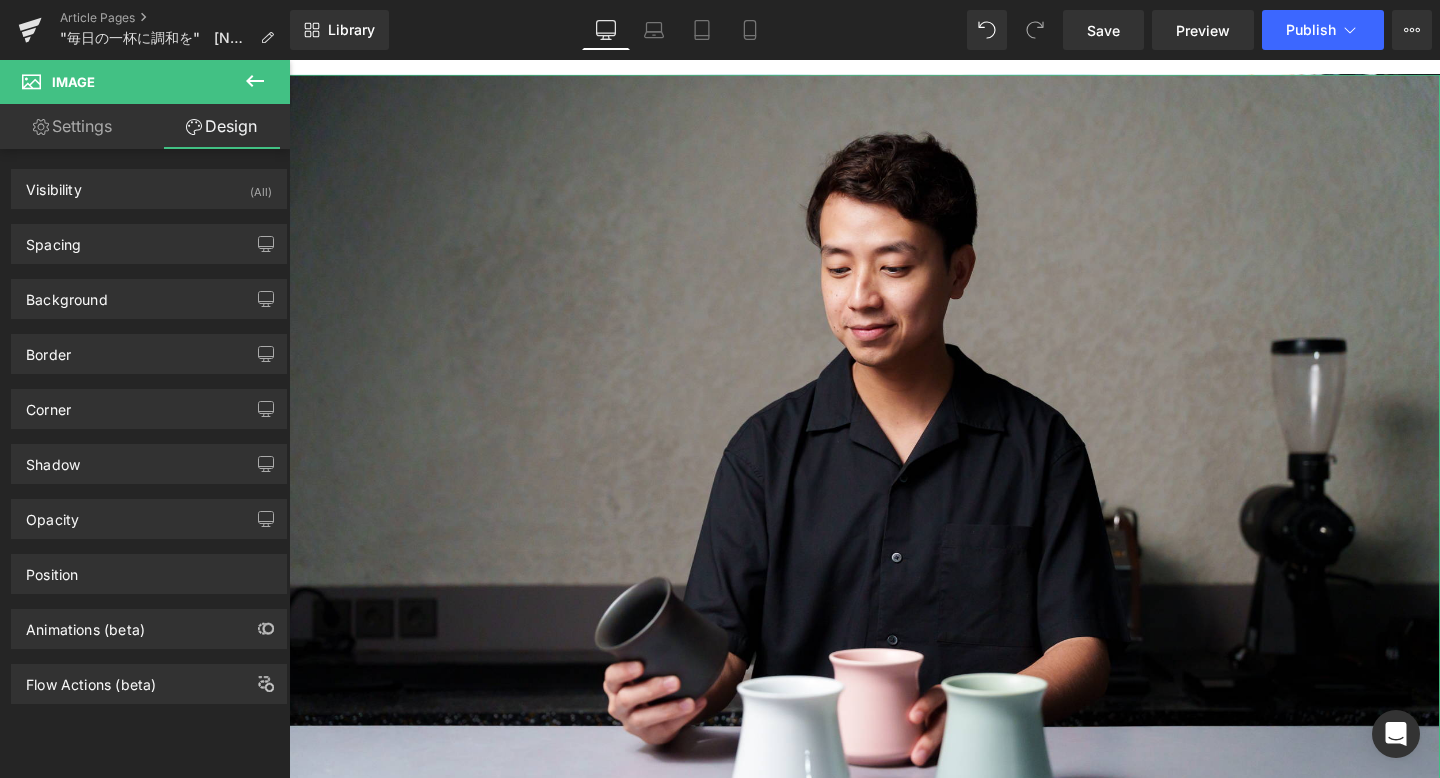 click on "Settings" at bounding box center [72, 126] 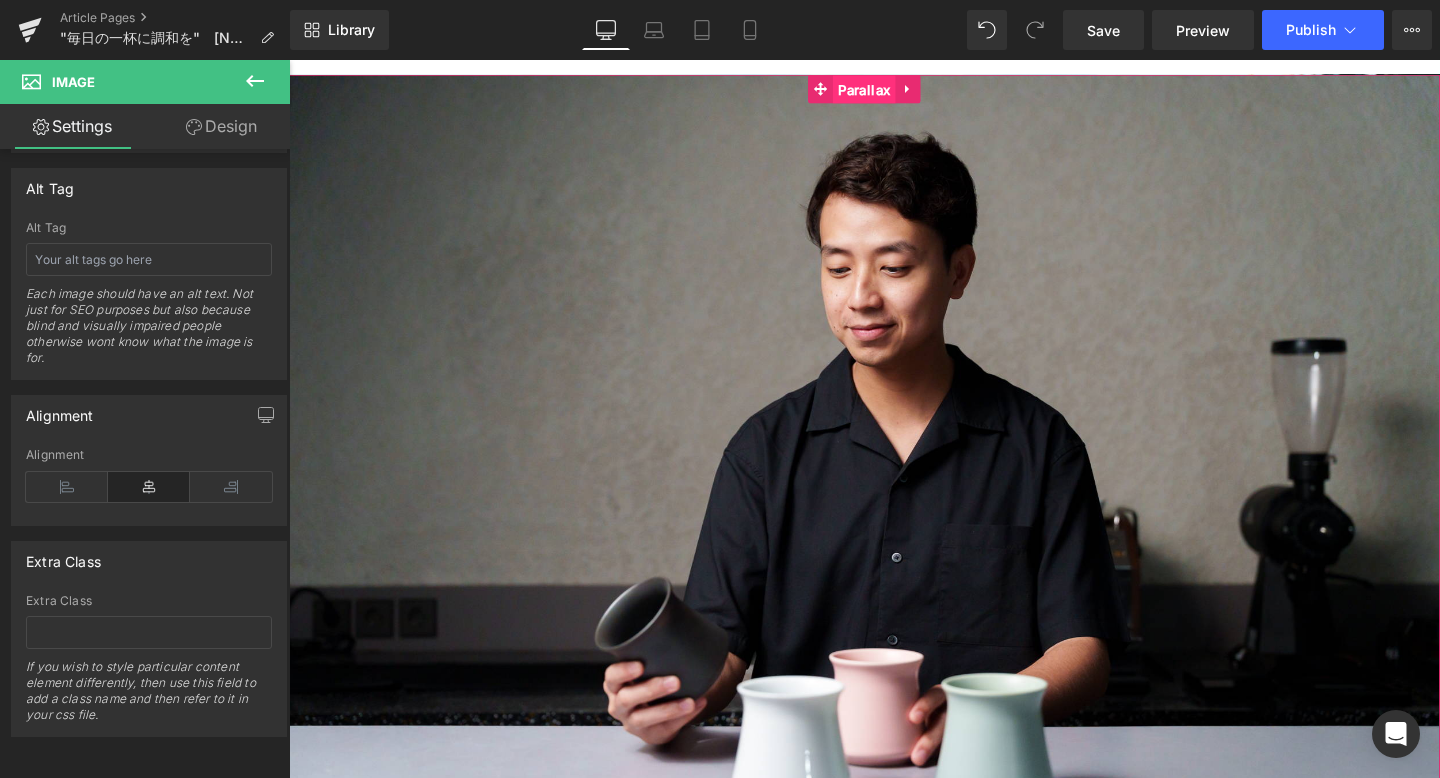 click on "Parallax" at bounding box center (894, 92) 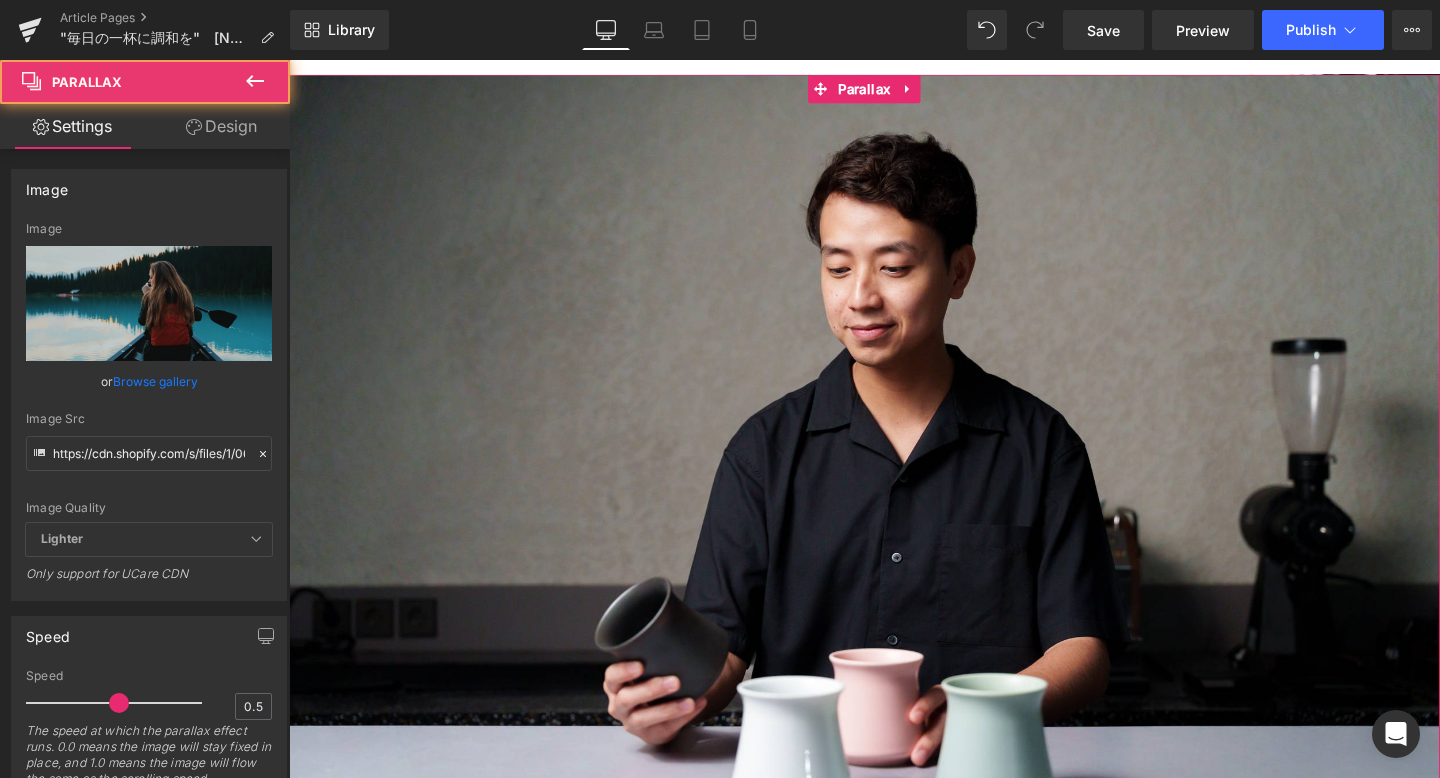 scroll, scrollTop: 290, scrollLeft: 0, axis: vertical 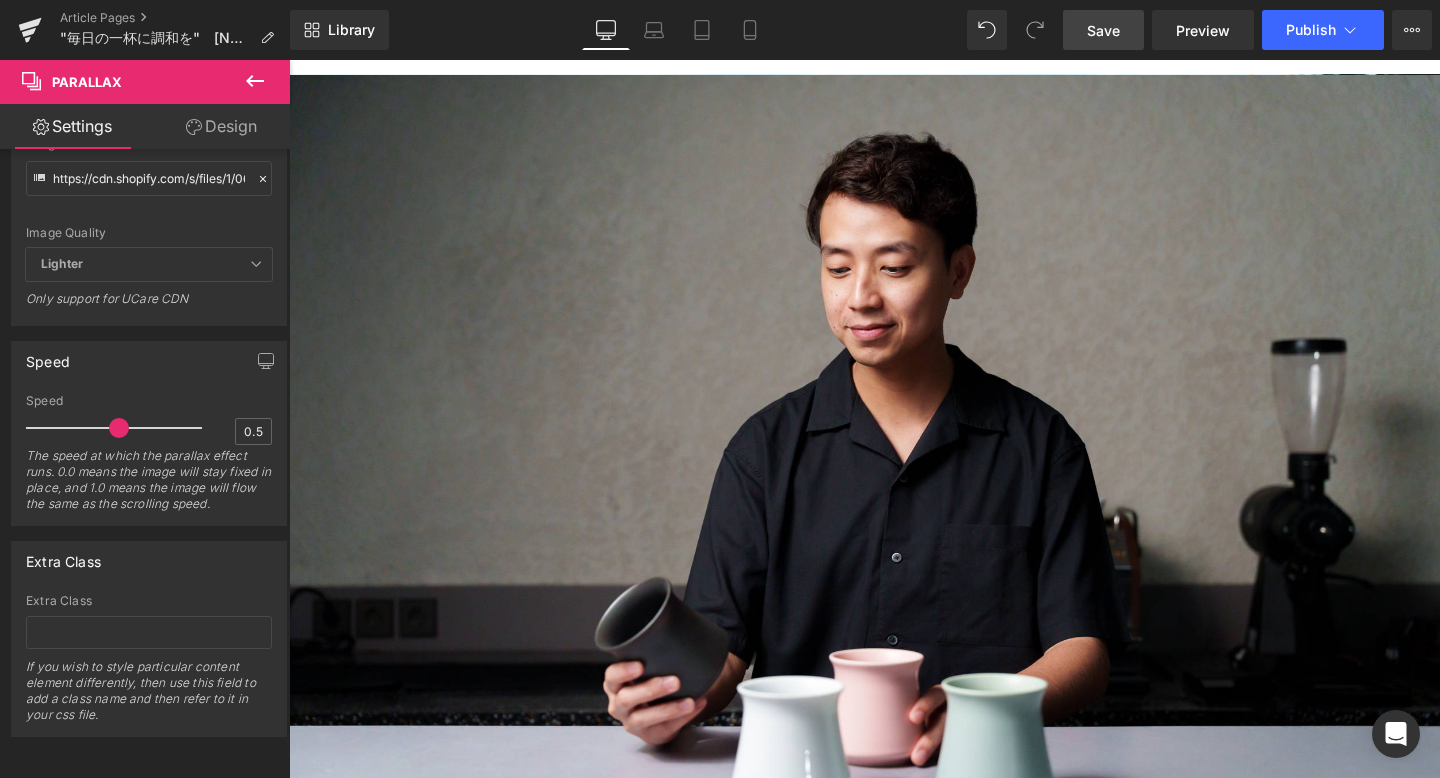 click on "Save" at bounding box center (1103, 30) 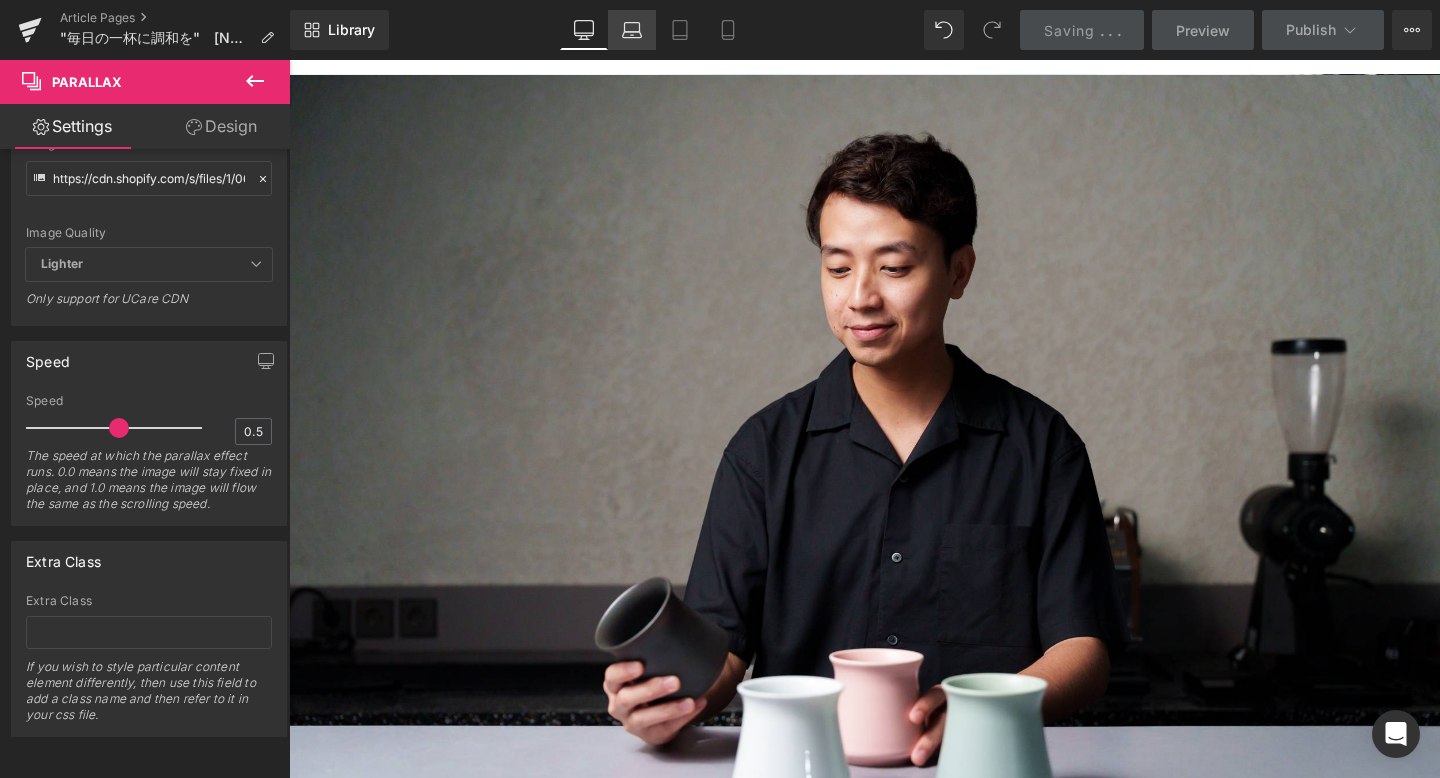 click on "Laptop" at bounding box center (632, 30) 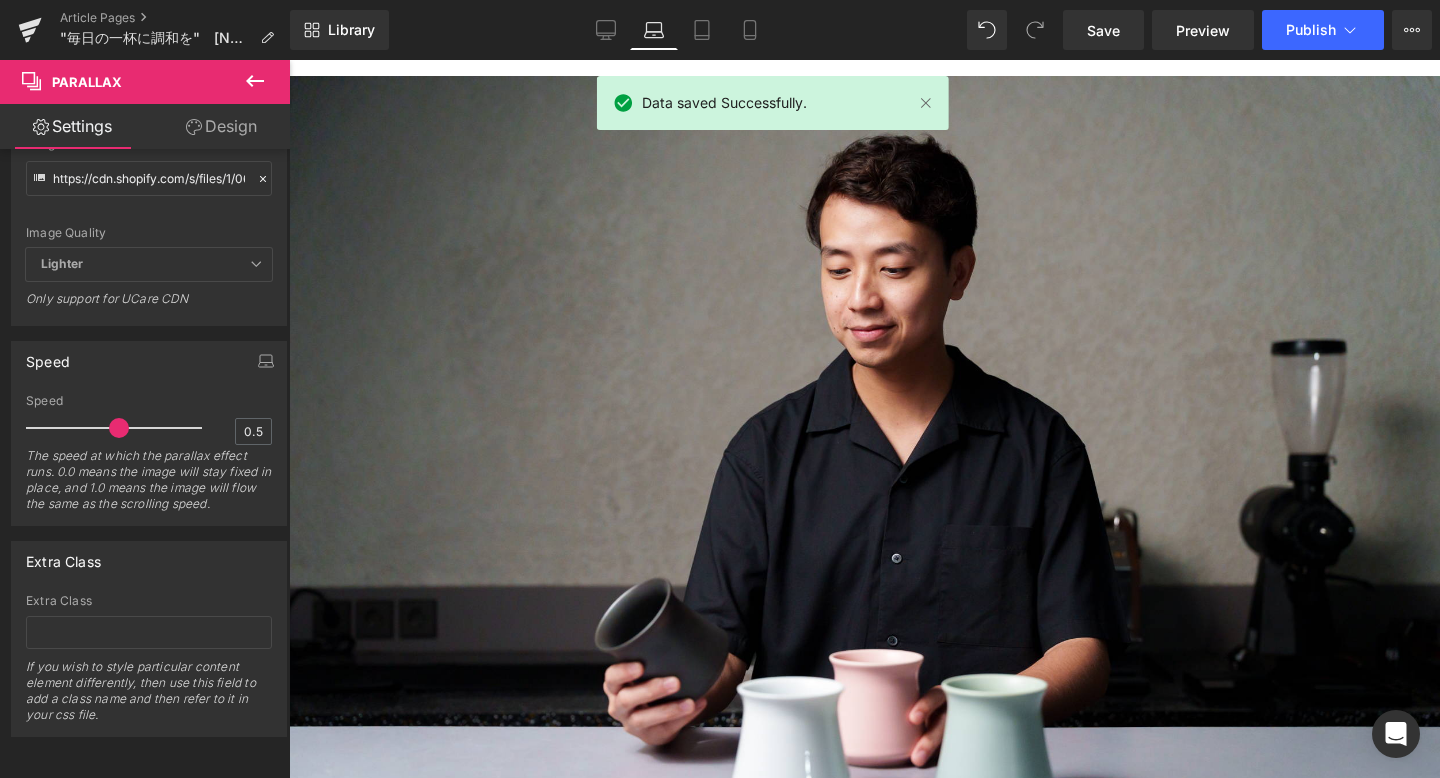 click on "Laptop" at bounding box center (654, 30) 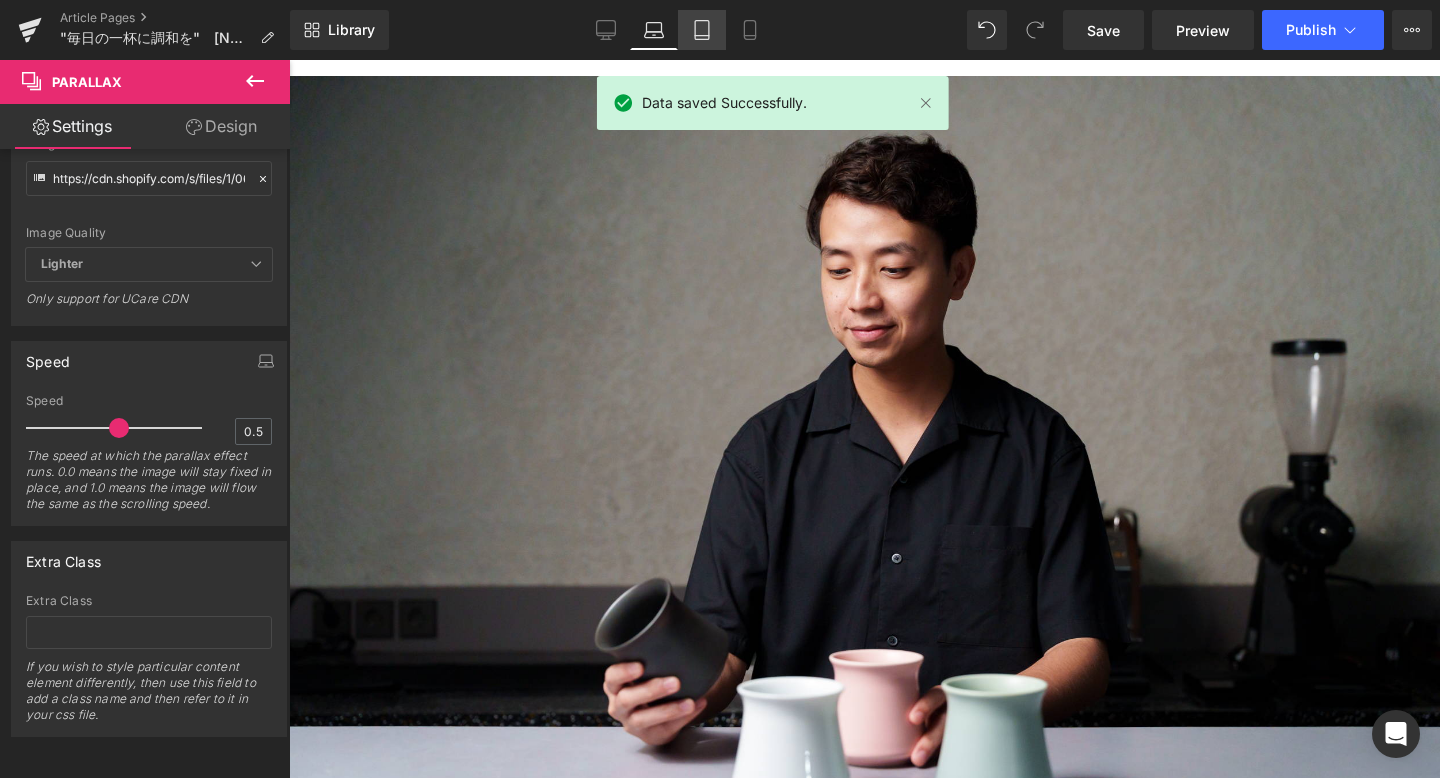 click on "Tablet" at bounding box center [702, 30] 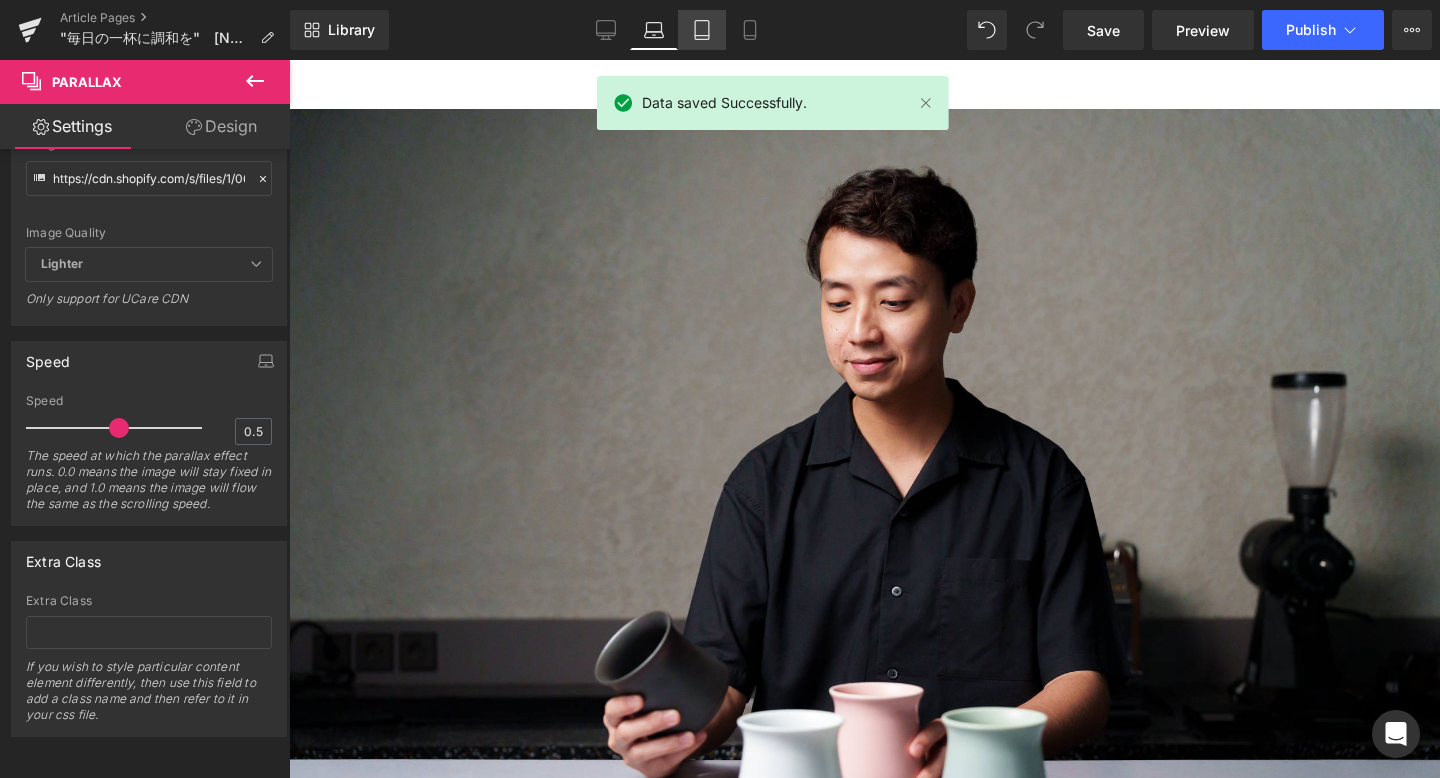 scroll, scrollTop: 274, scrollLeft: 0, axis: vertical 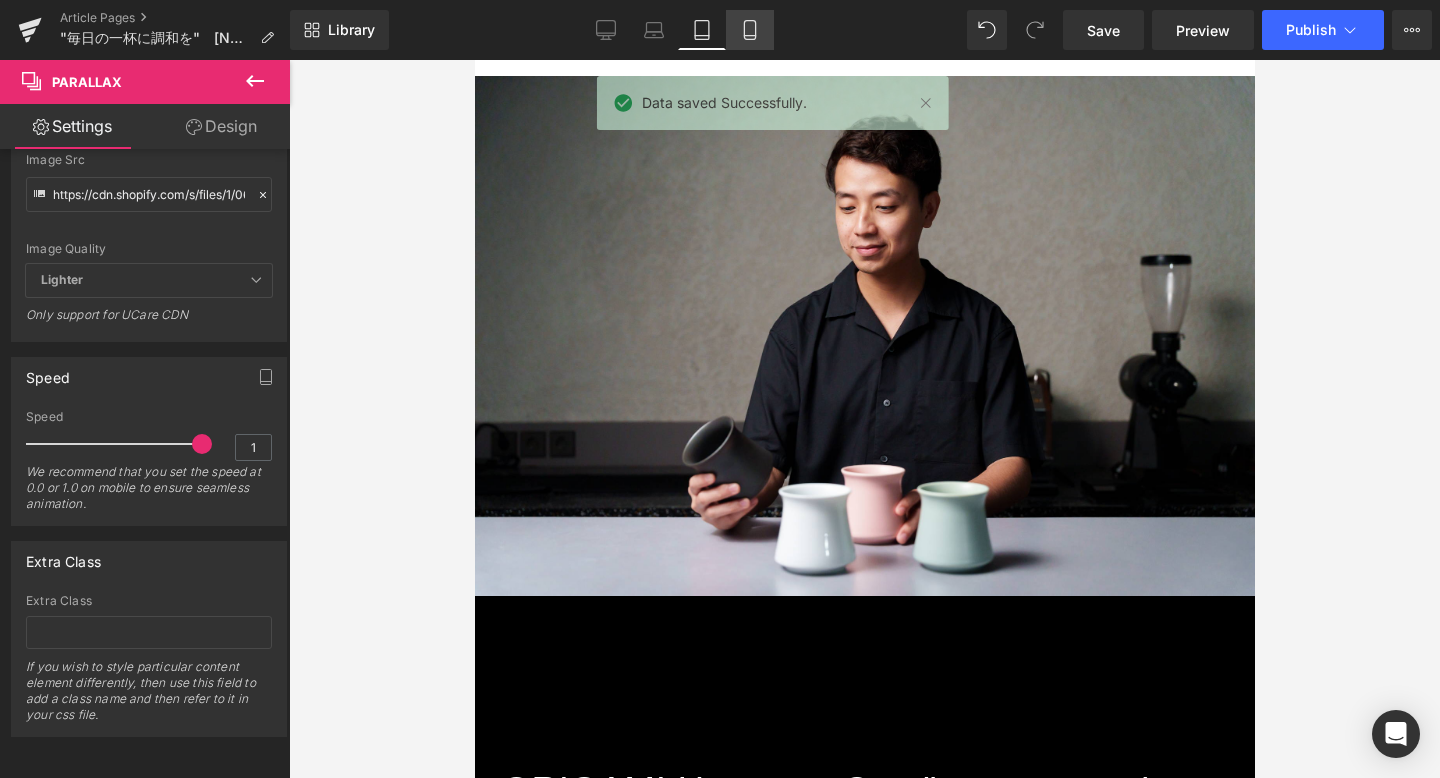 click on "Mobile" at bounding box center (750, 30) 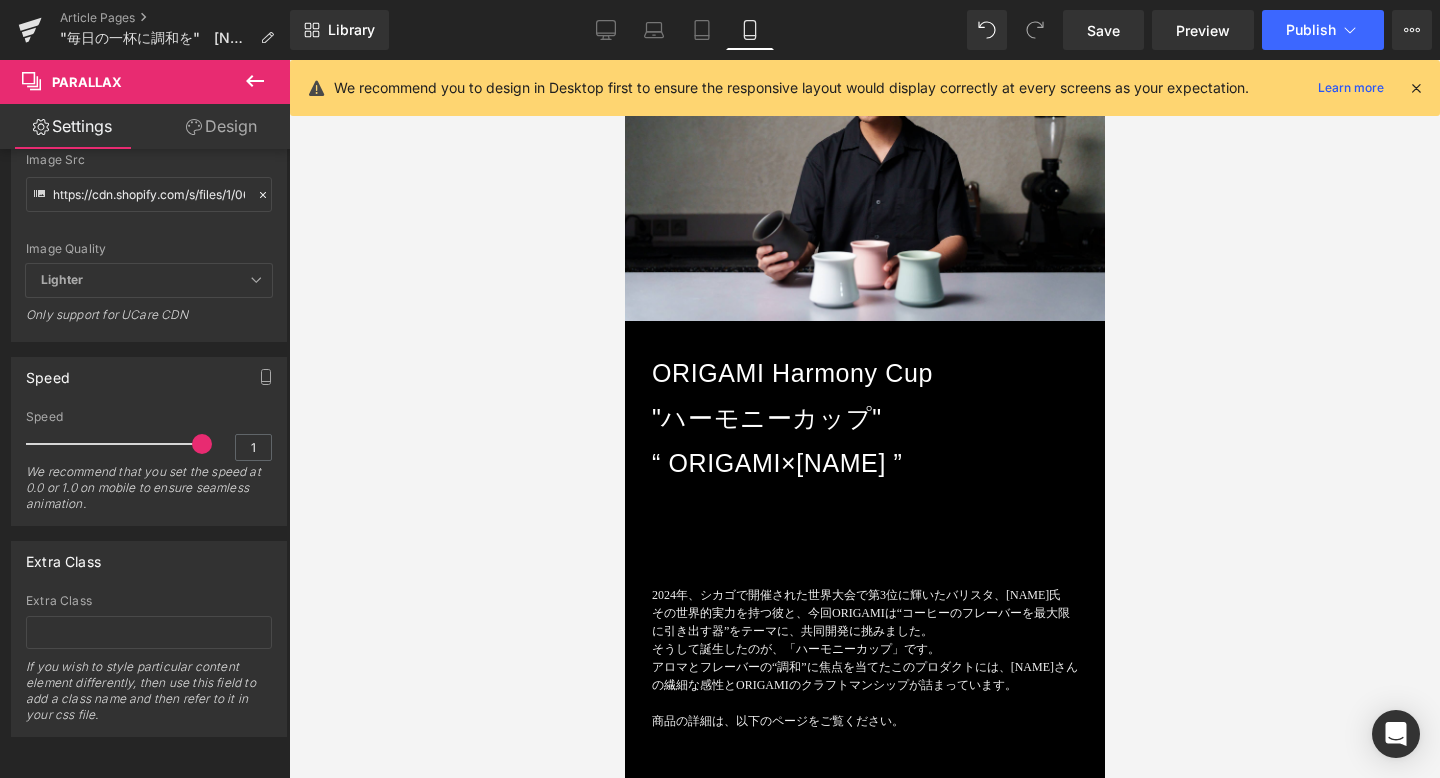 scroll, scrollTop: 230, scrollLeft: 0, axis: vertical 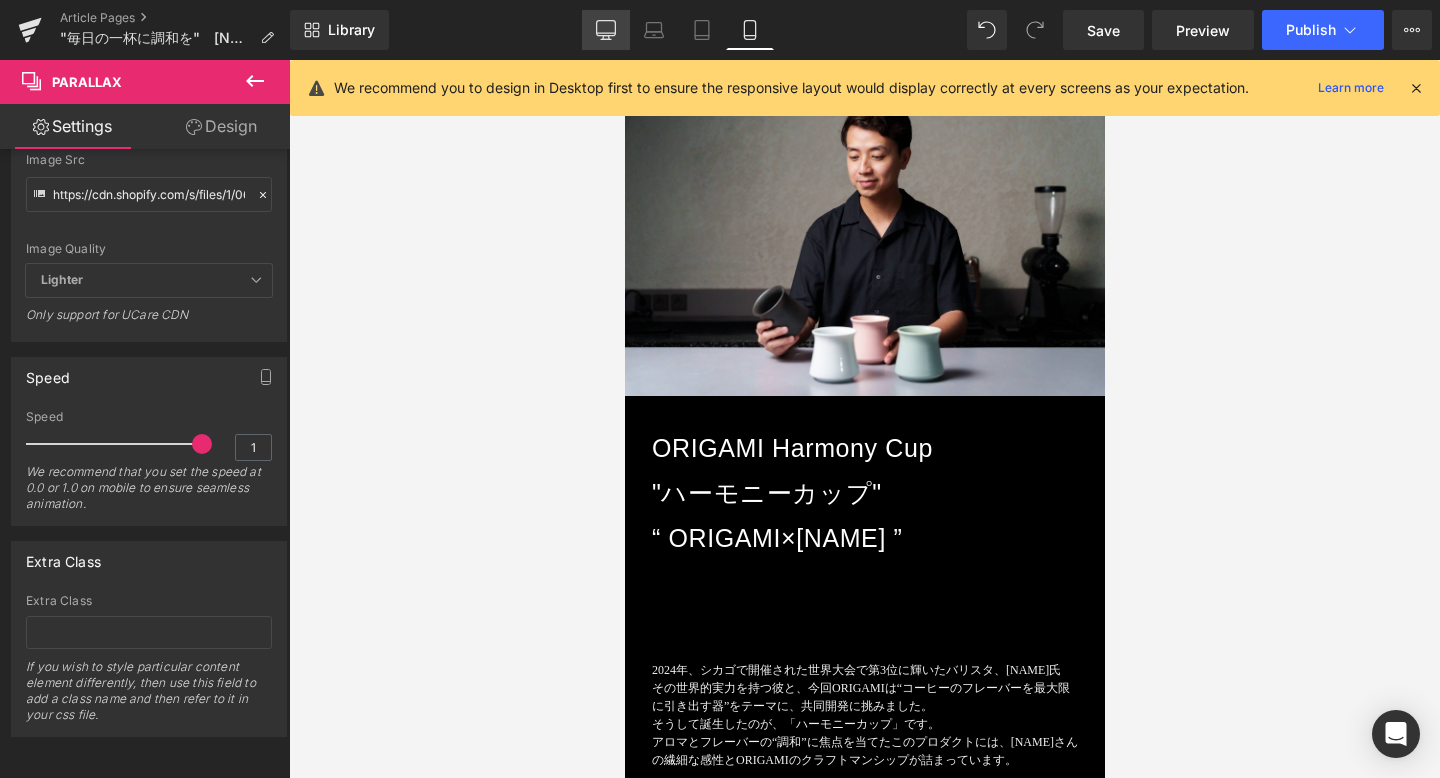 click on "Desktop" at bounding box center [606, 30] 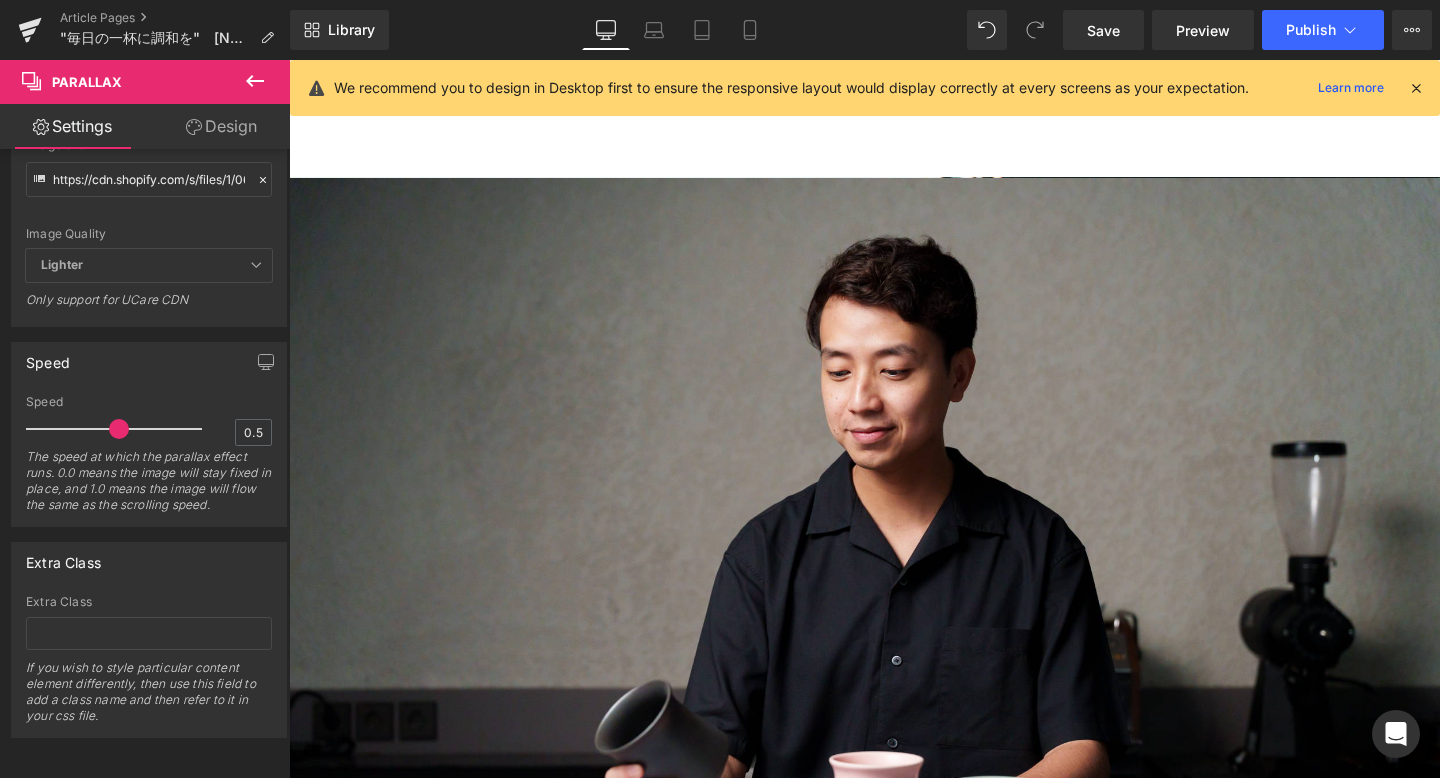 scroll, scrollTop: 290, scrollLeft: 0, axis: vertical 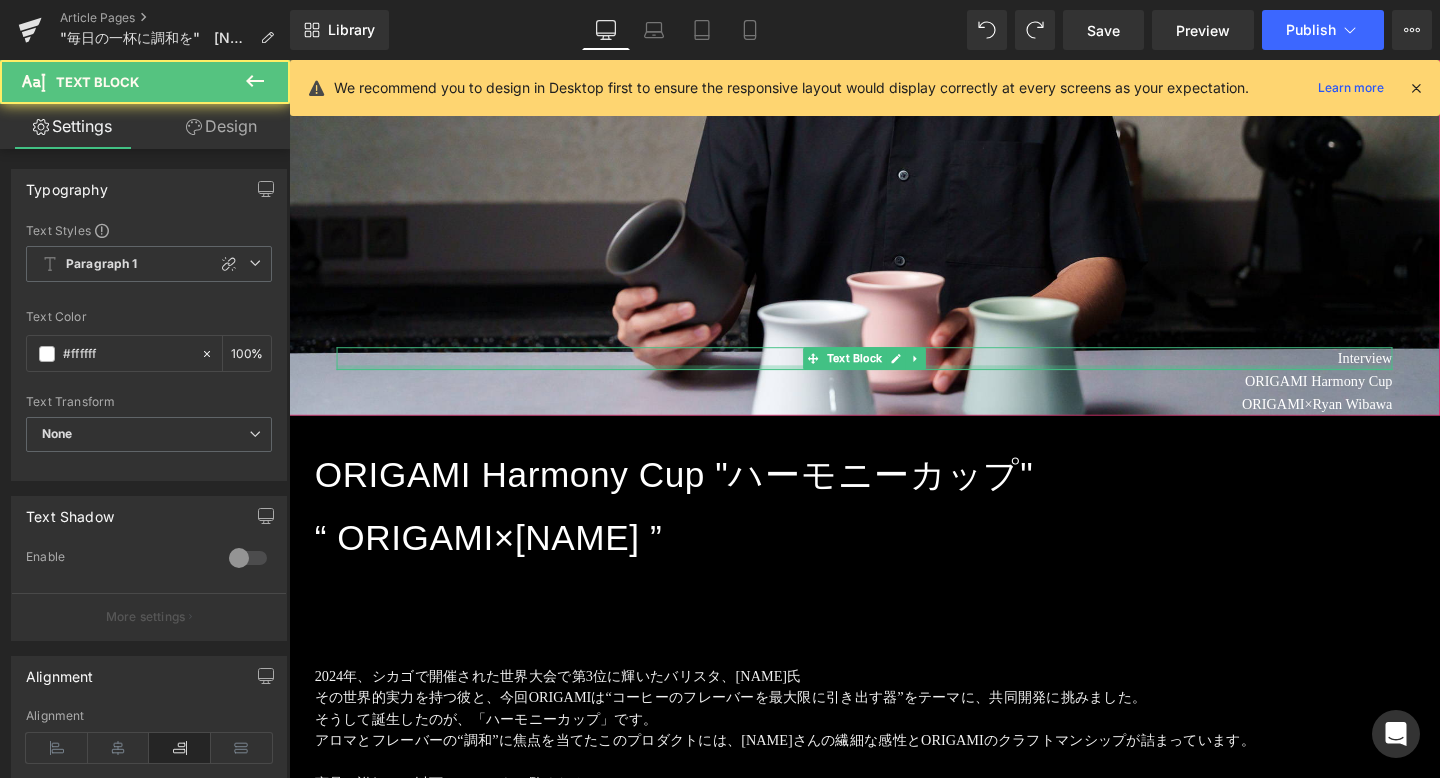 click on "Interview Text Block" at bounding box center [894, 374] 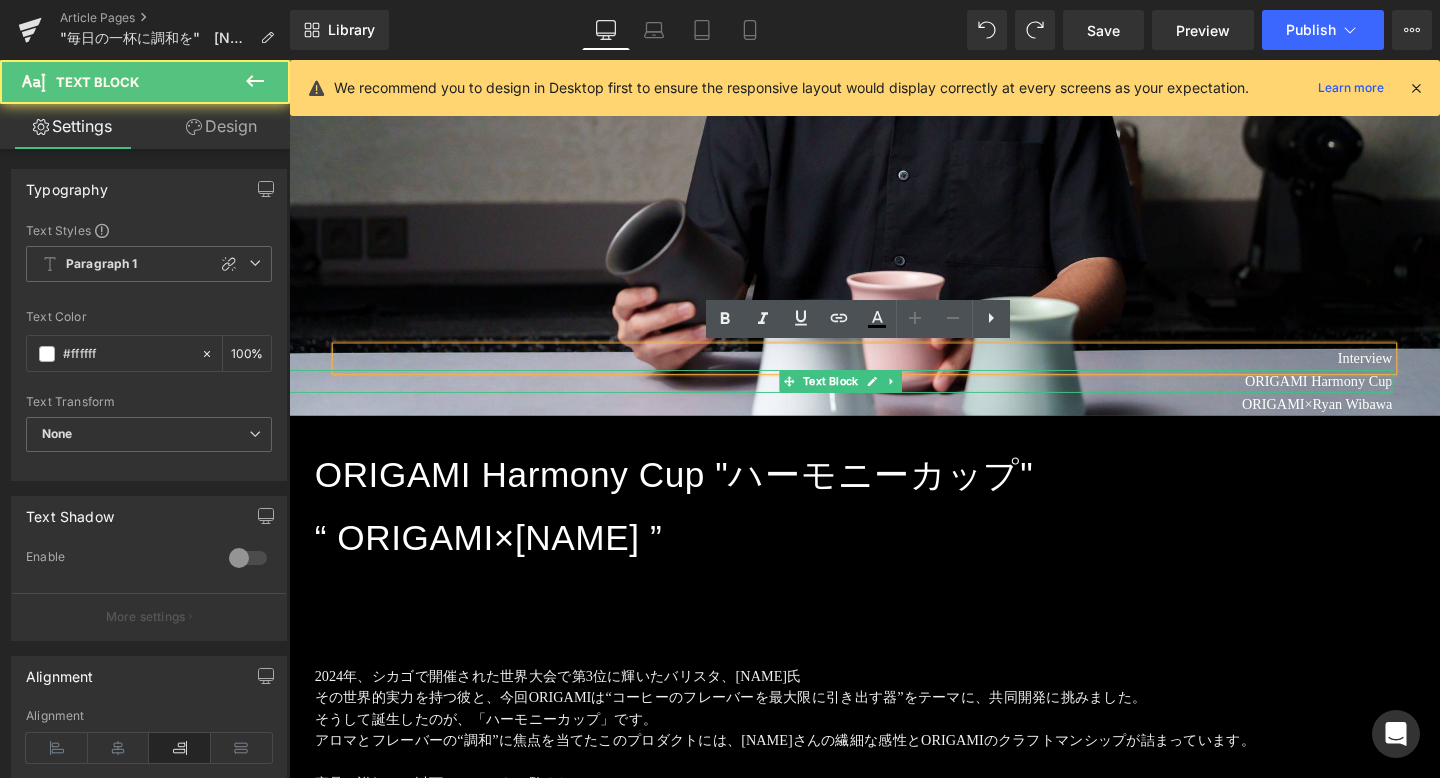 click on "ORIGAMI Harmony Cup" at bounding box center [869, 398] 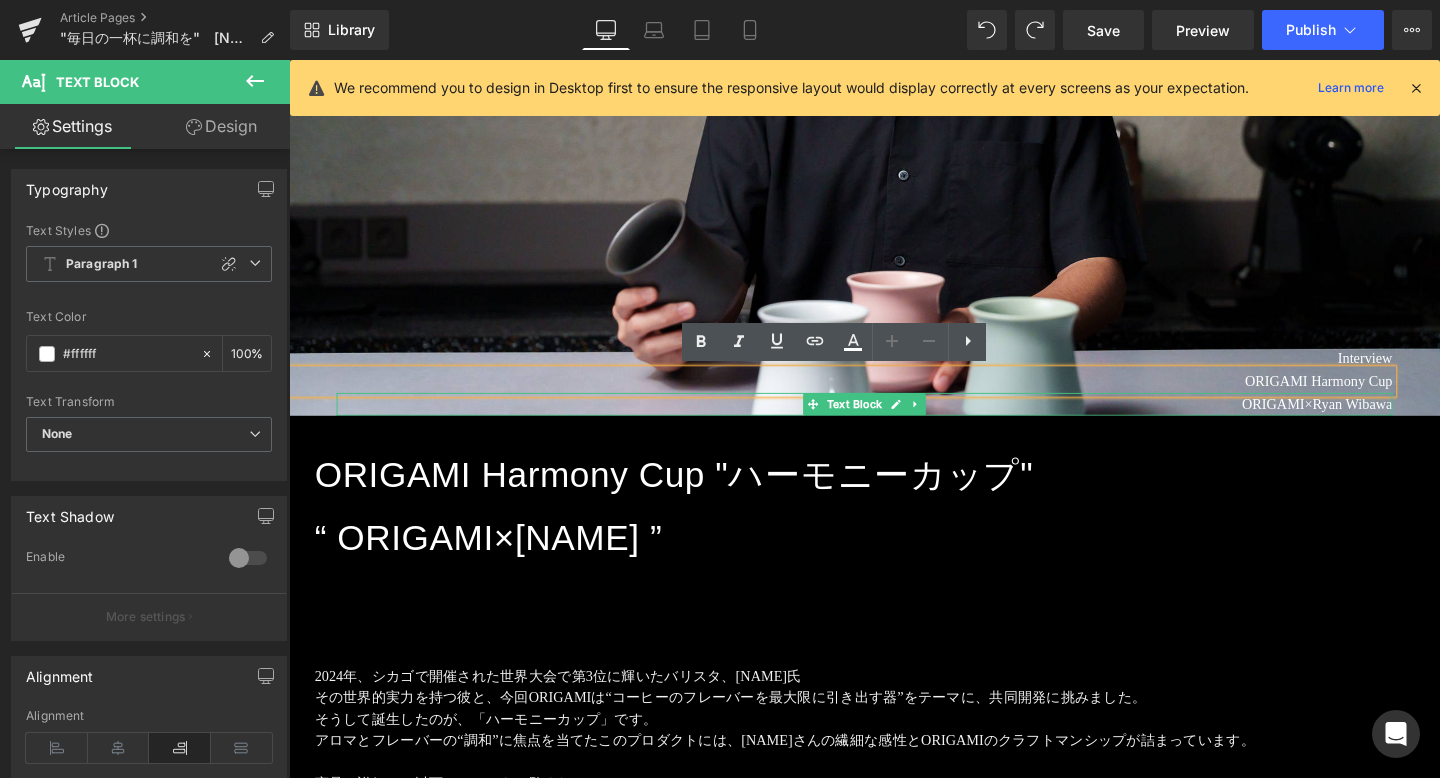 click on "ORIGAMI×Ryan Wibawa" at bounding box center (894, 422) 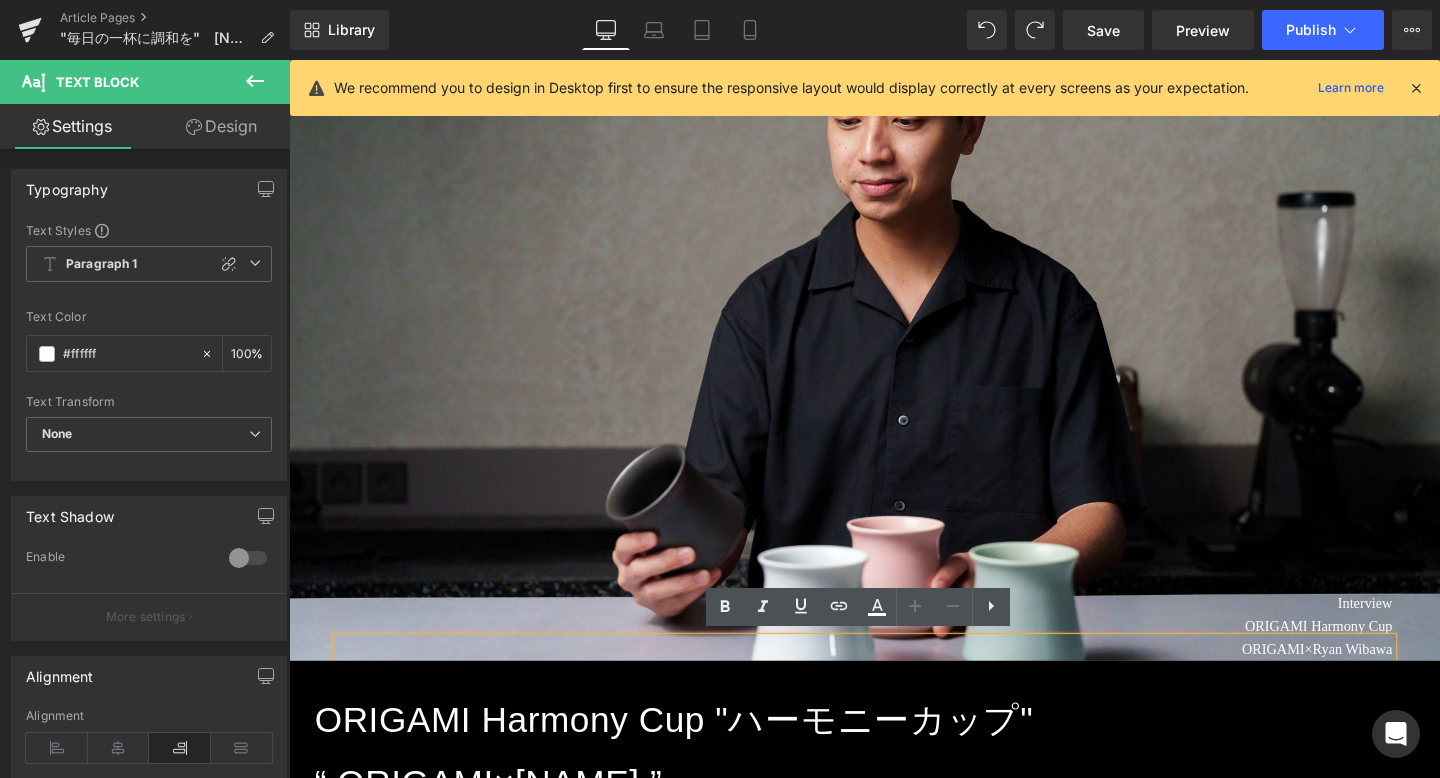 scroll, scrollTop: 1612, scrollLeft: 0, axis: vertical 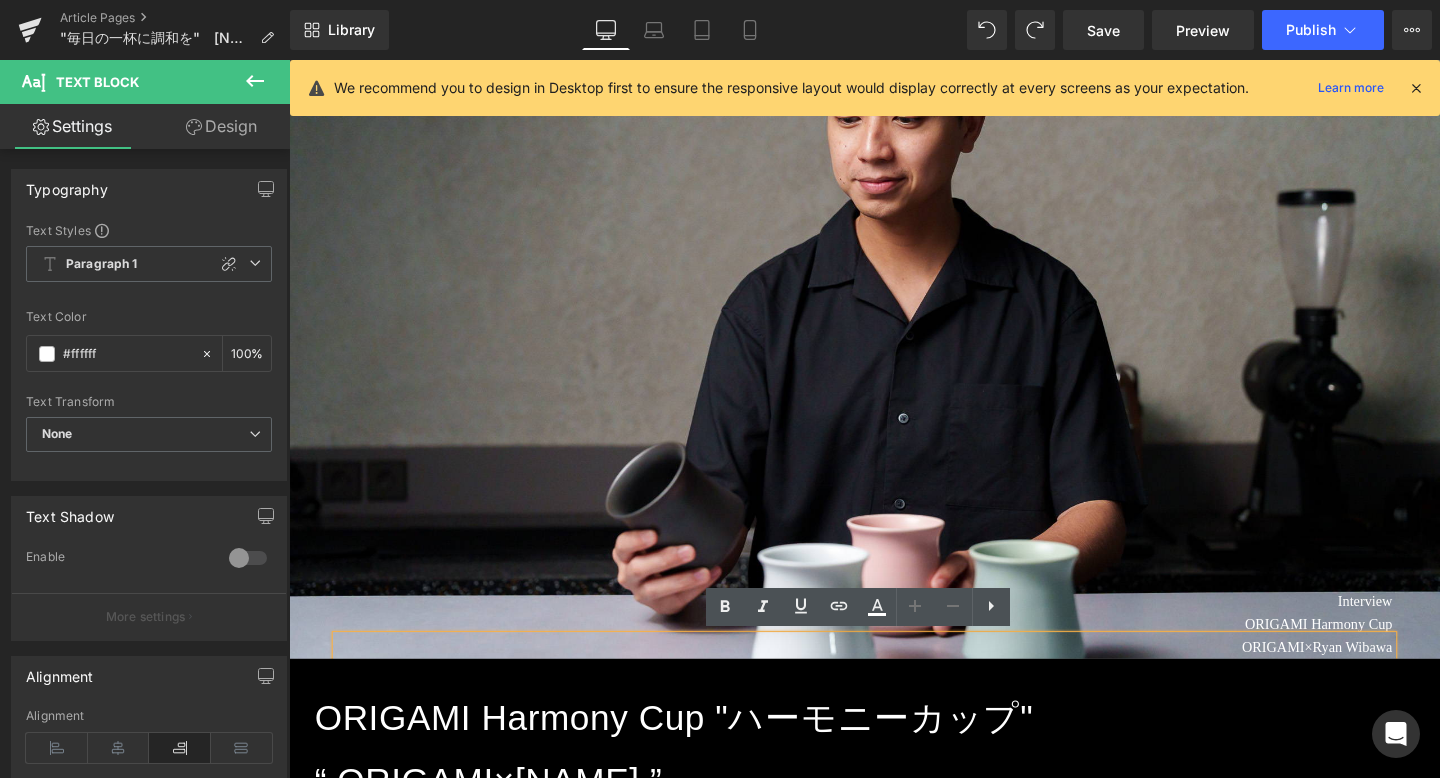 click at bounding box center [894, 344] 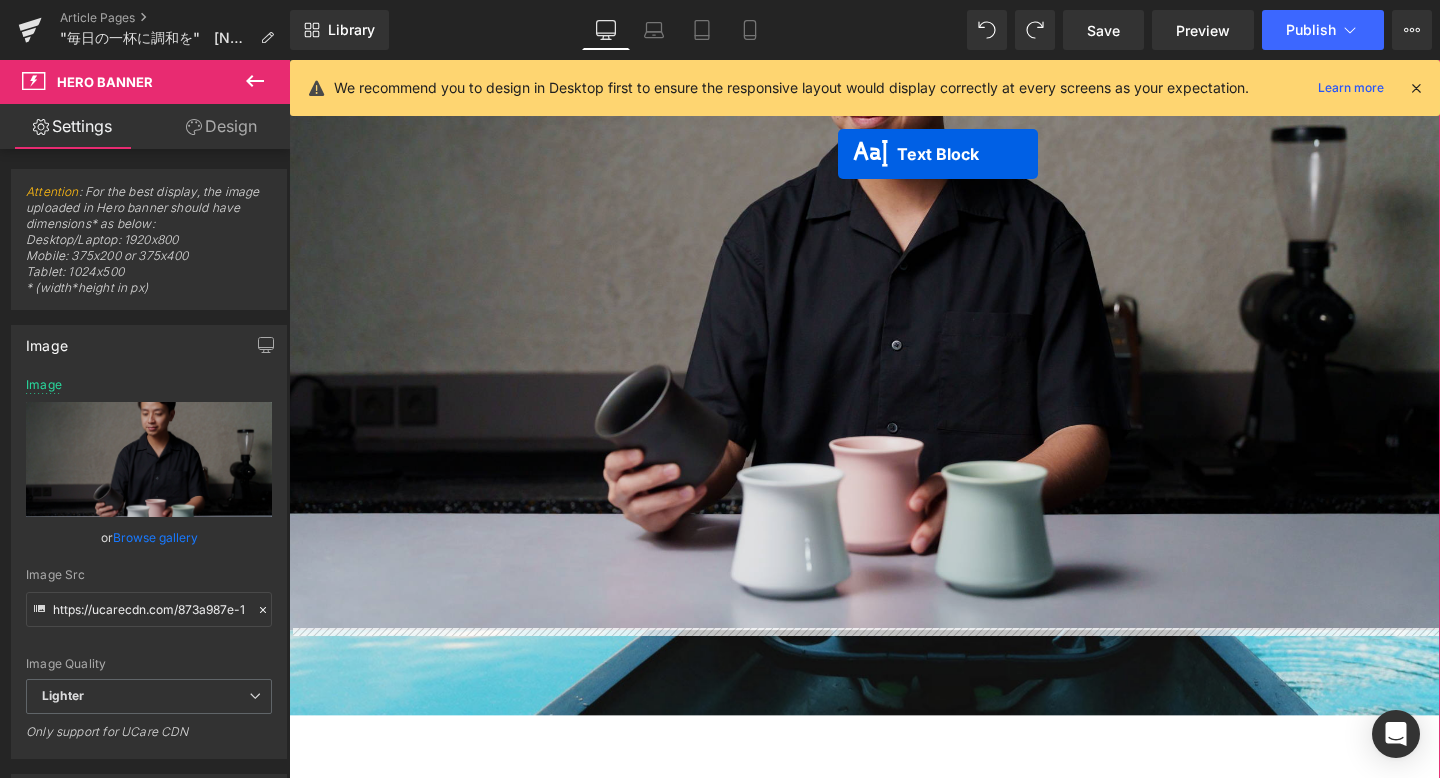 scroll, scrollTop: 672, scrollLeft: 0, axis: vertical 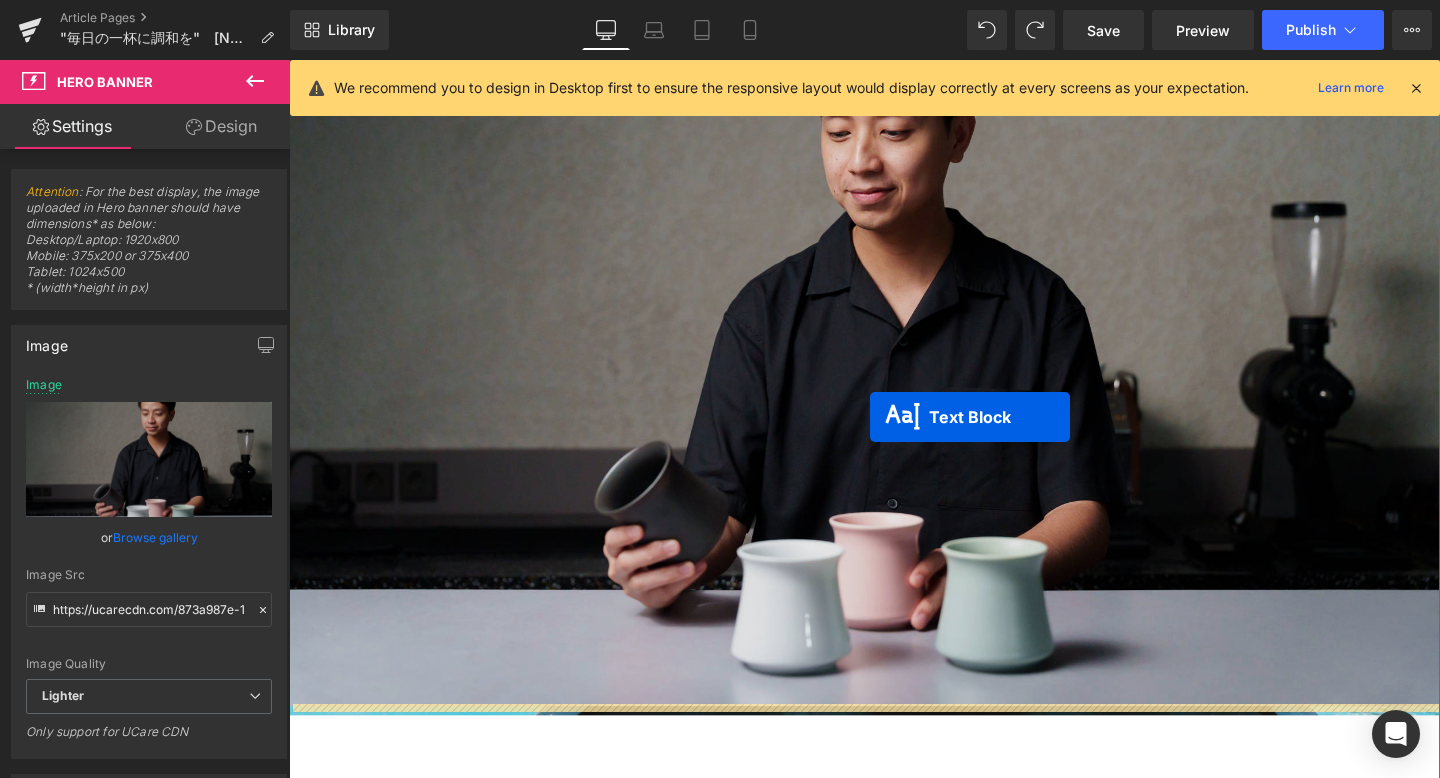 drag, startPoint x: 842, startPoint y: 626, endPoint x: 900, endPoint y: 434, distance: 200.56918 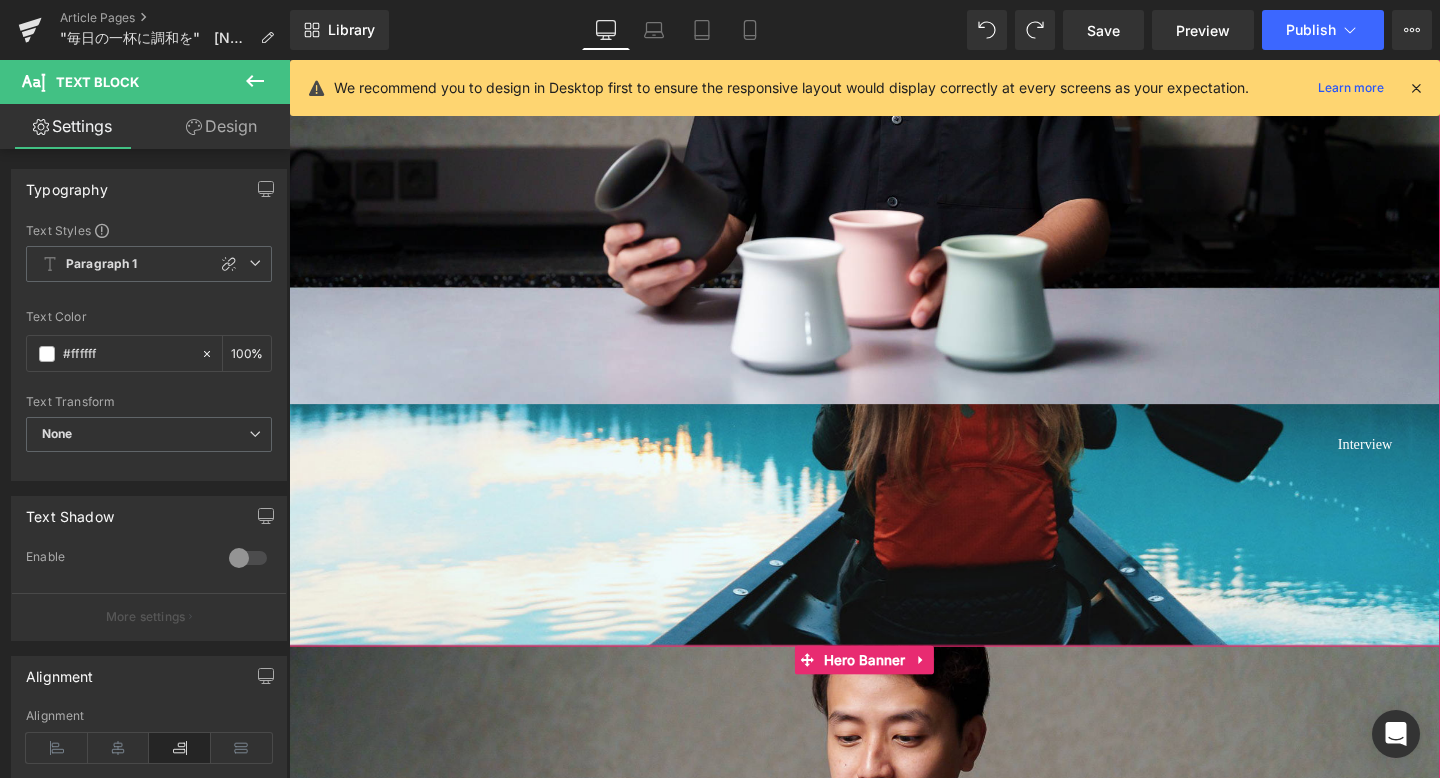 scroll, scrollTop: 990, scrollLeft: 0, axis: vertical 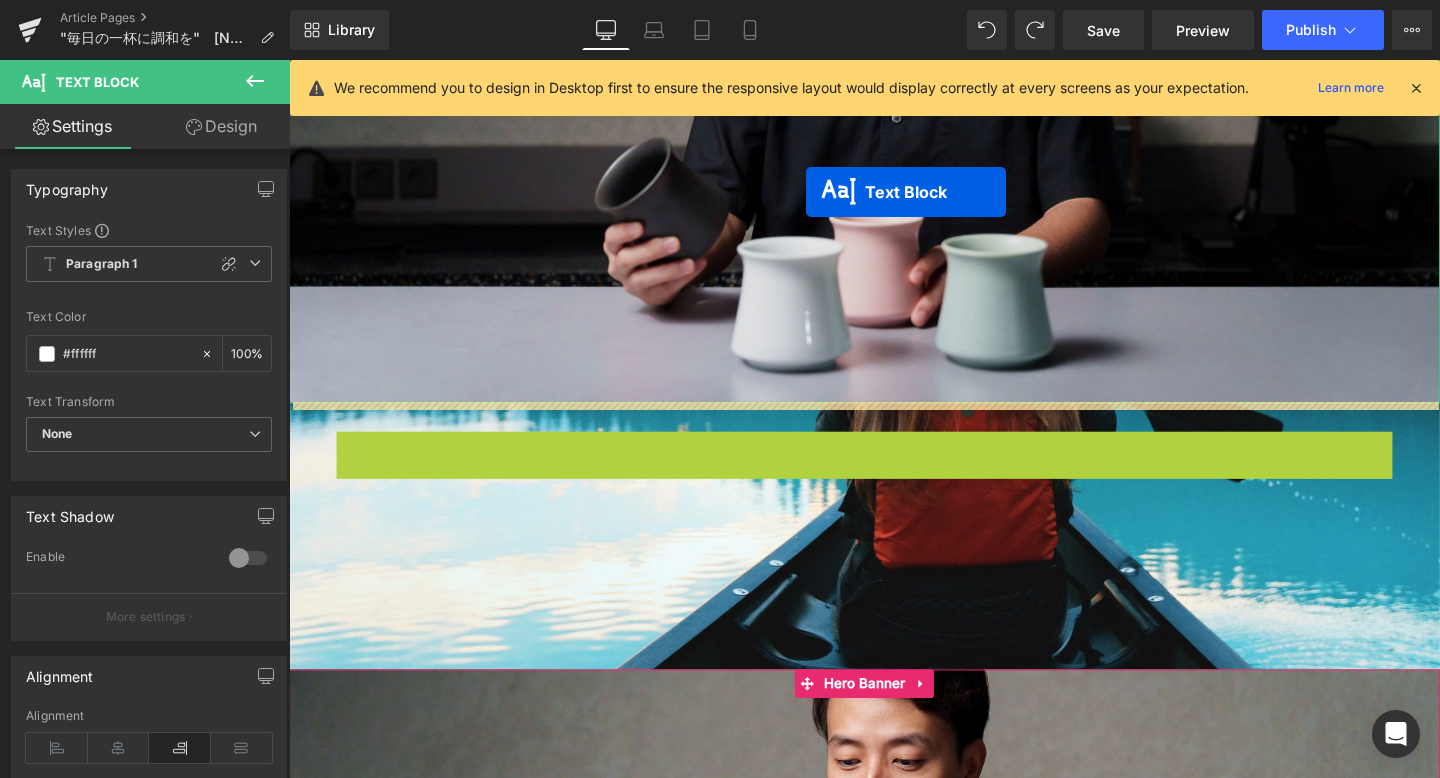 drag, startPoint x: 832, startPoint y: 460, endPoint x: 832, endPoint y: 198, distance: 262 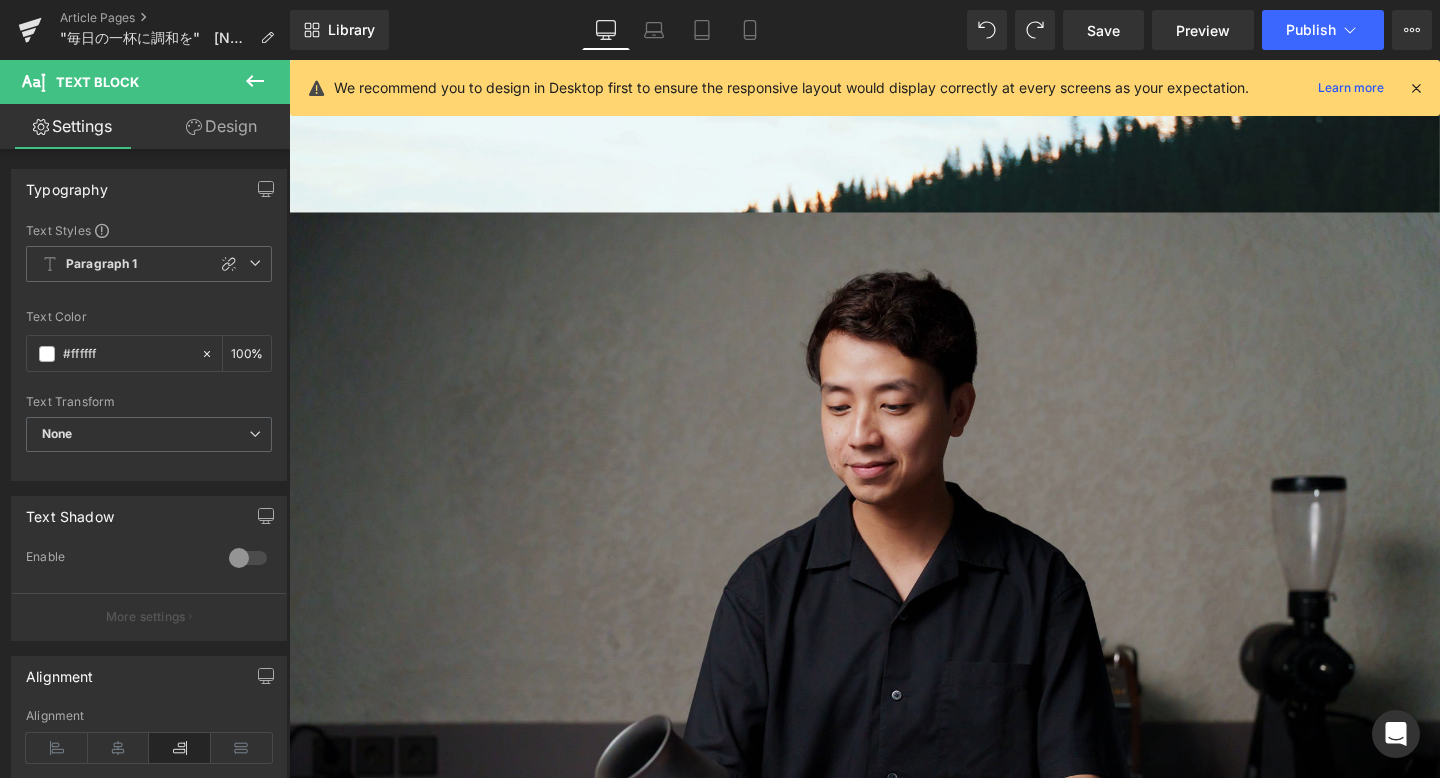 scroll, scrollTop: 502, scrollLeft: 0, axis: vertical 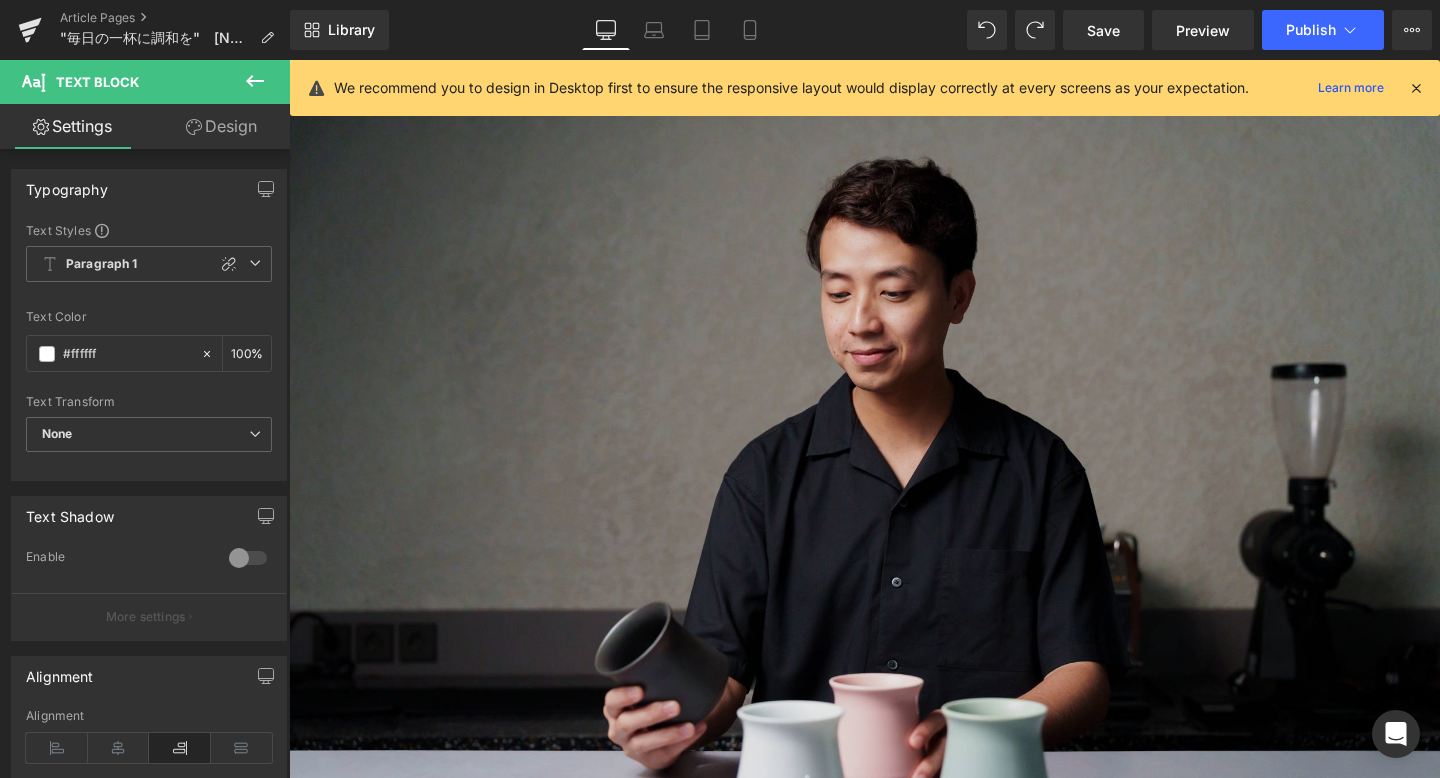 click at bounding box center (894, 505) 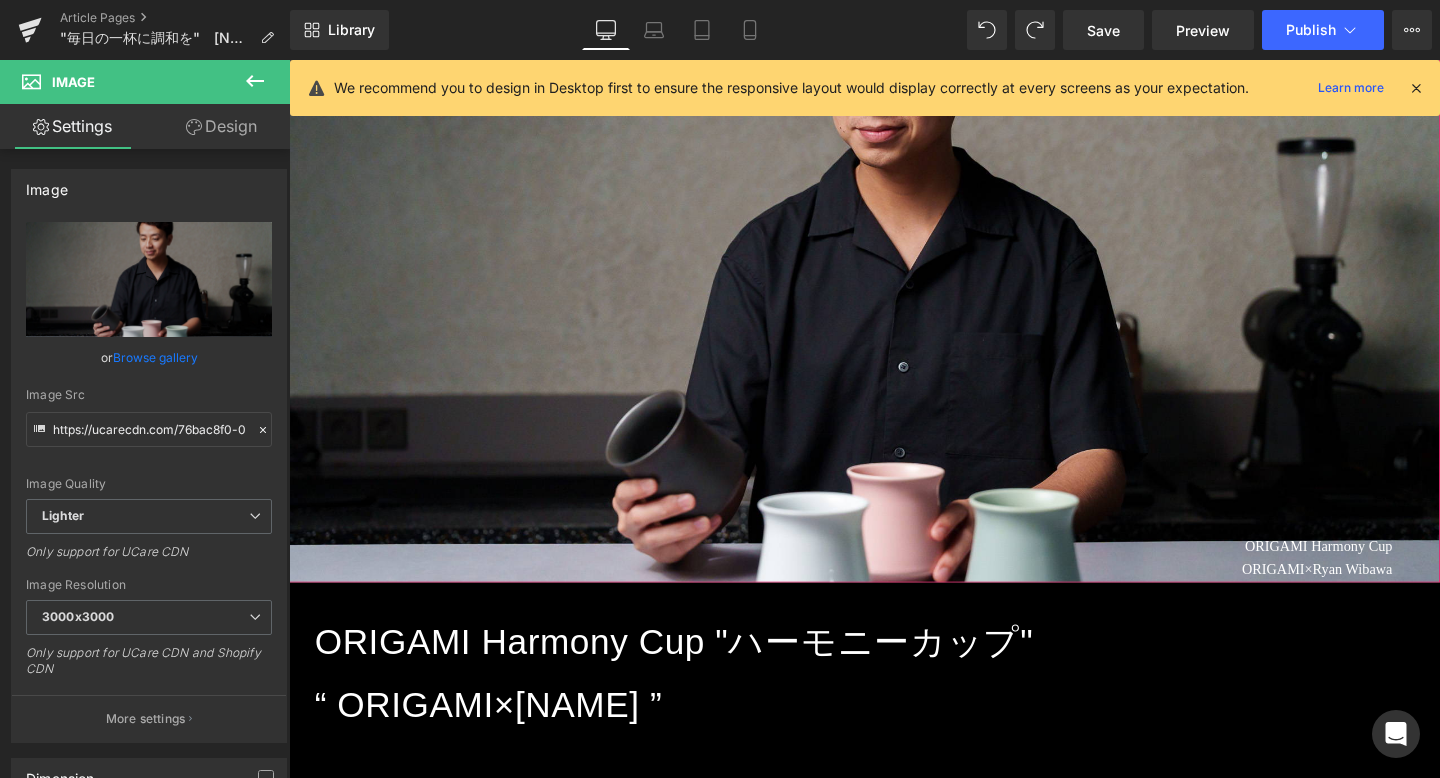 scroll, scrollTop: 1683, scrollLeft: 0, axis: vertical 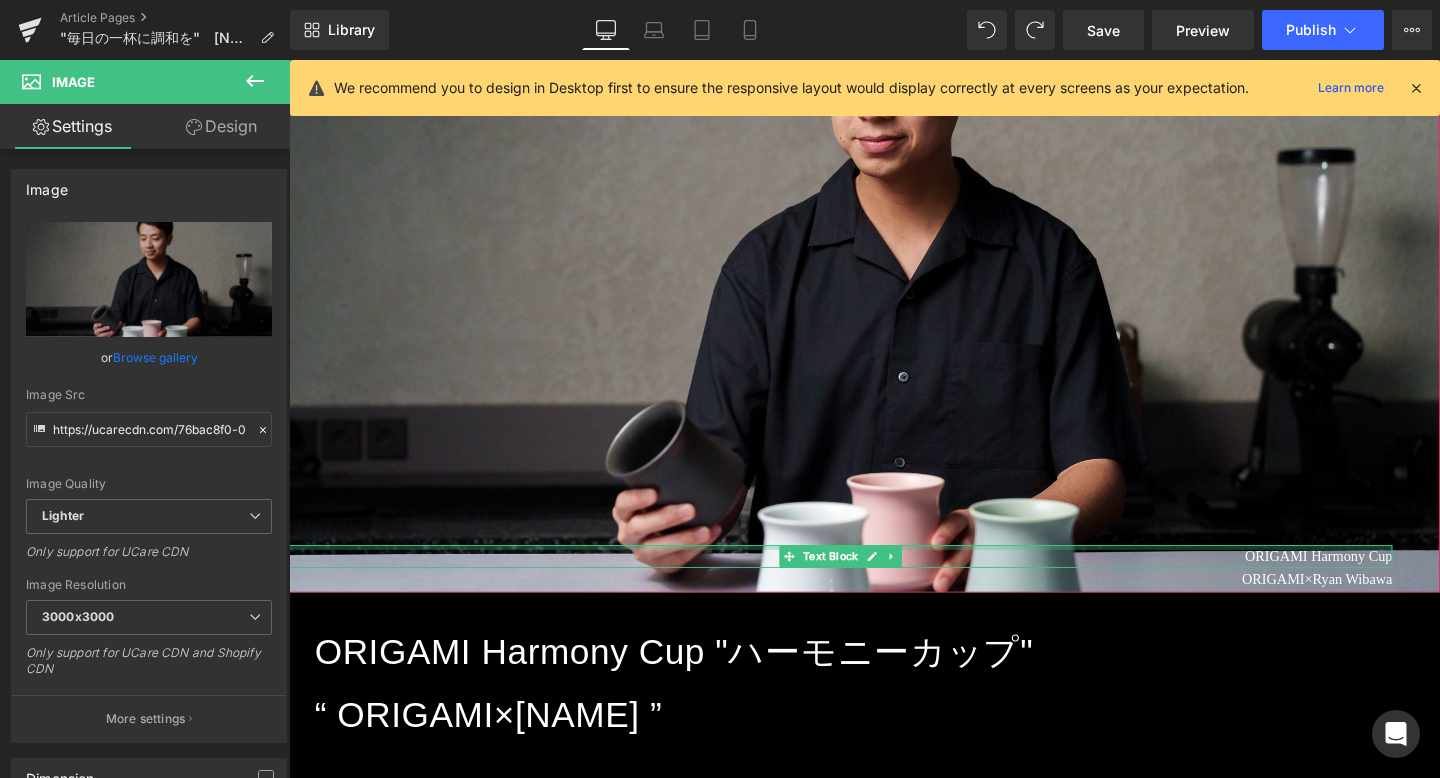 click at bounding box center [869, 572] 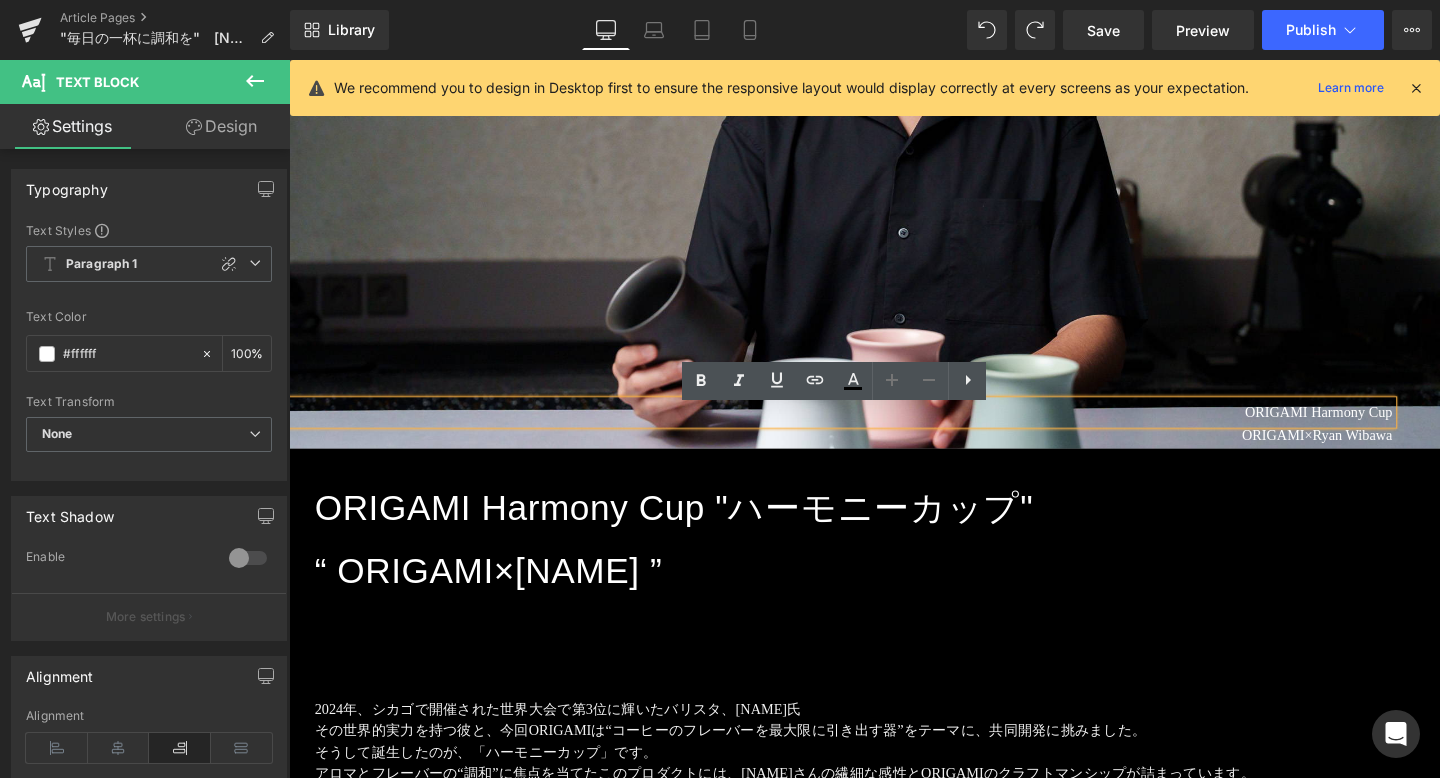 scroll, scrollTop: 1840, scrollLeft: 0, axis: vertical 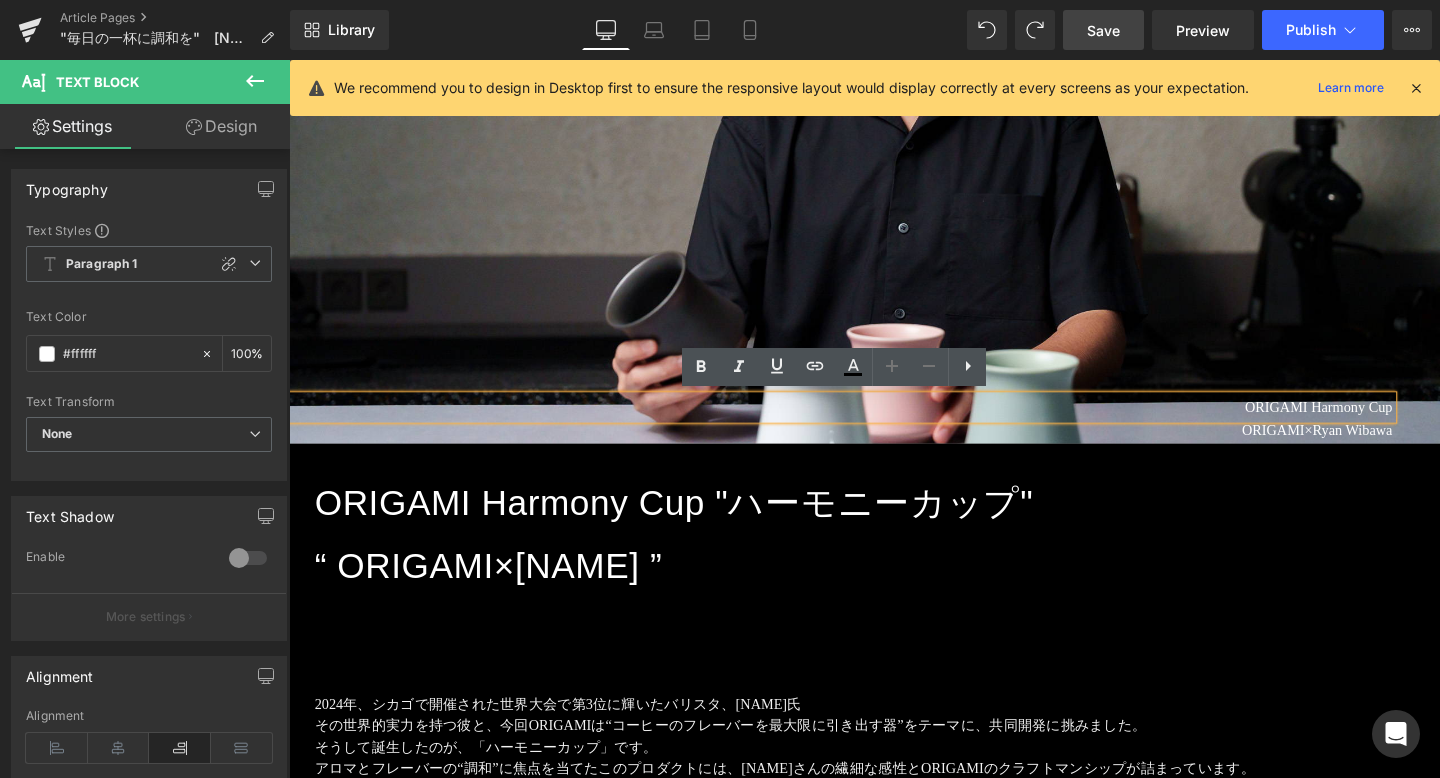 click on "Save" at bounding box center (1103, 30) 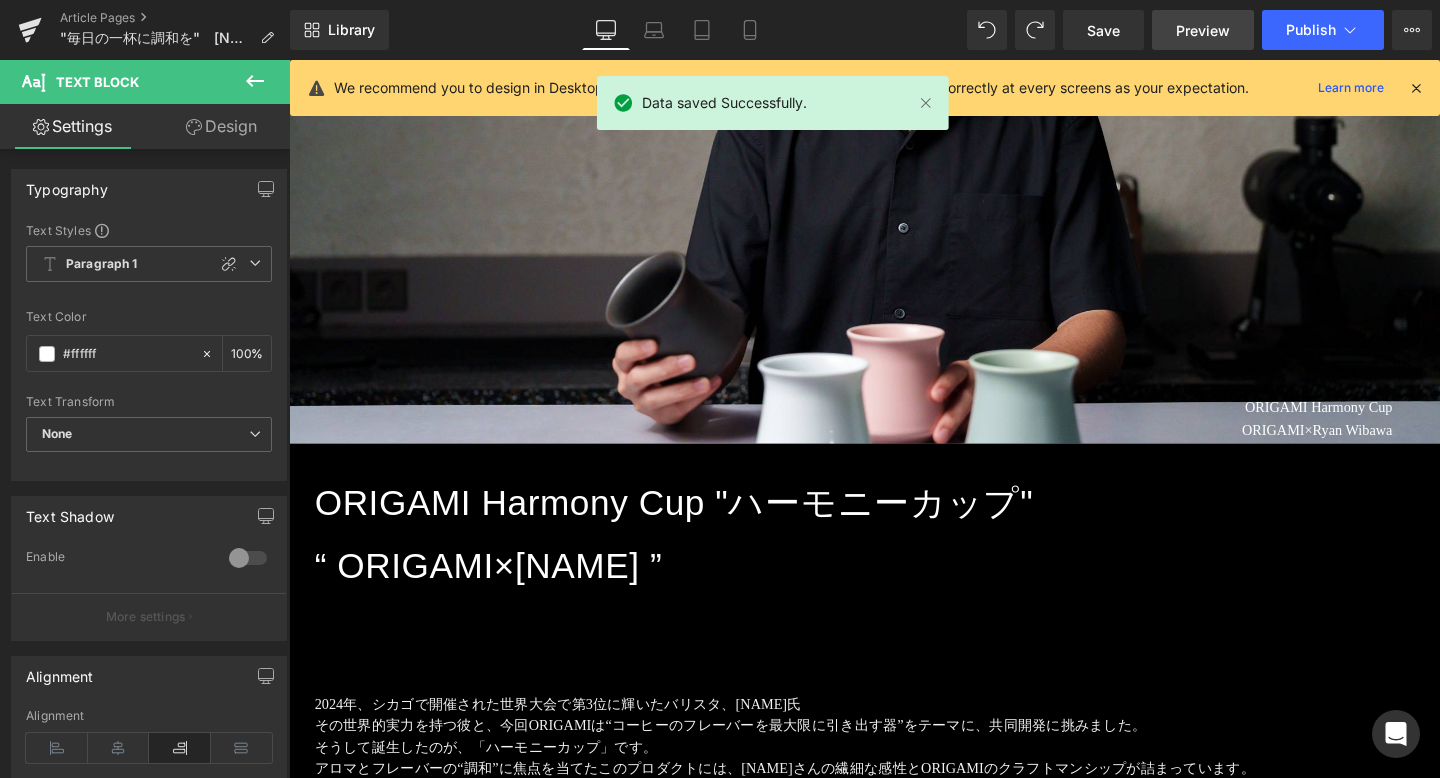 click on "Preview" at bounding box center (1203, 30) 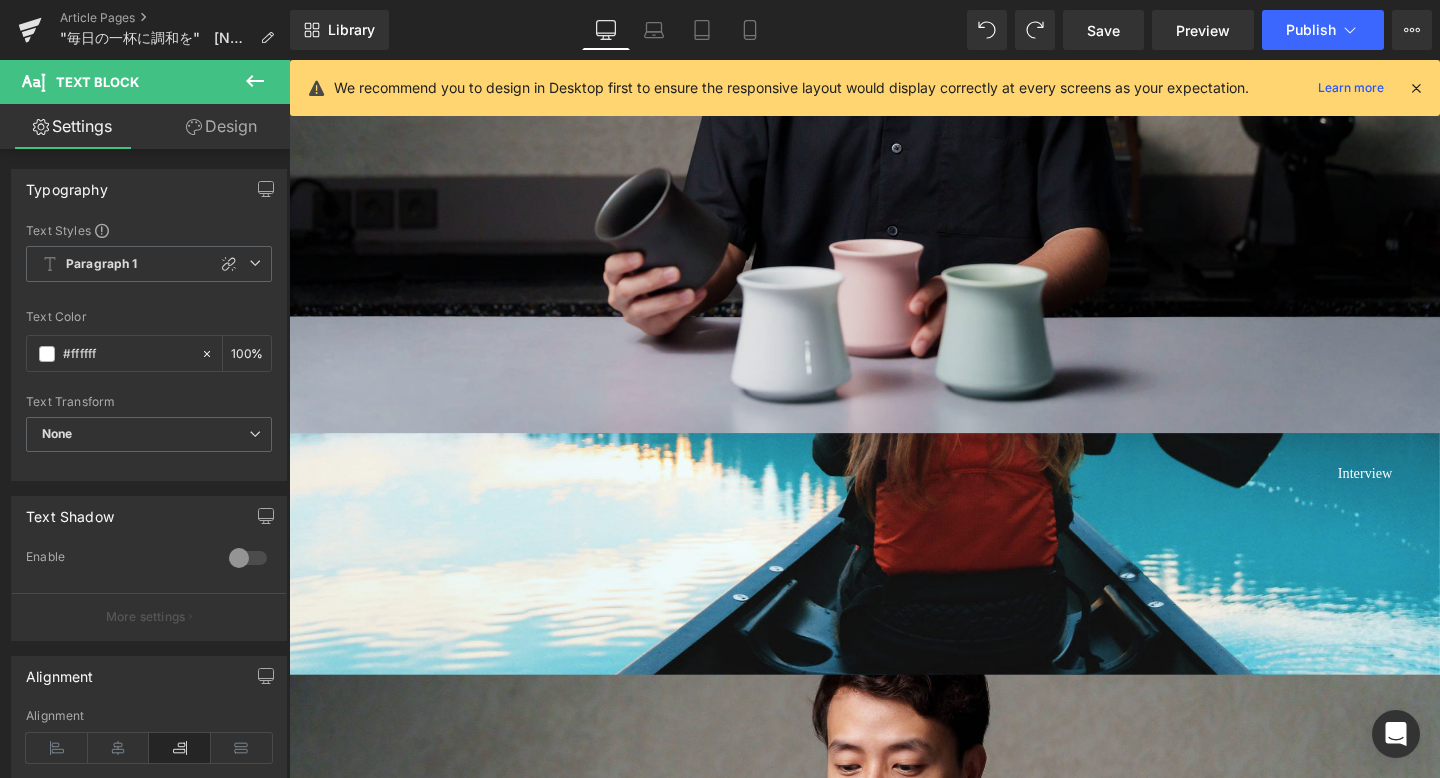 scroll, scrollTop: 1054, scrollLeft: 0, axis: vertical 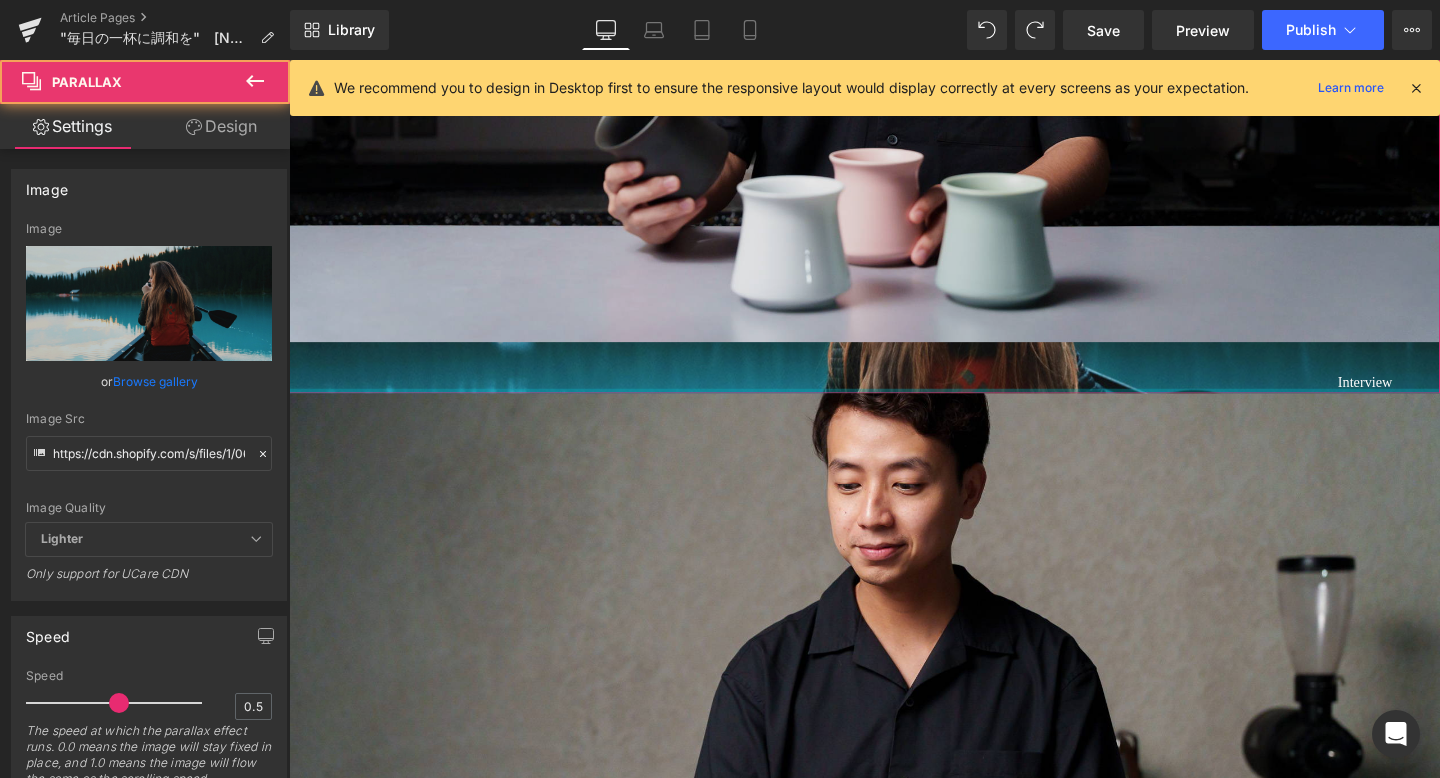 drag, startPoint x: 1063, startPoint y: 562, endPoint x: 1085, endPoint y: 252, distance: 310.77966 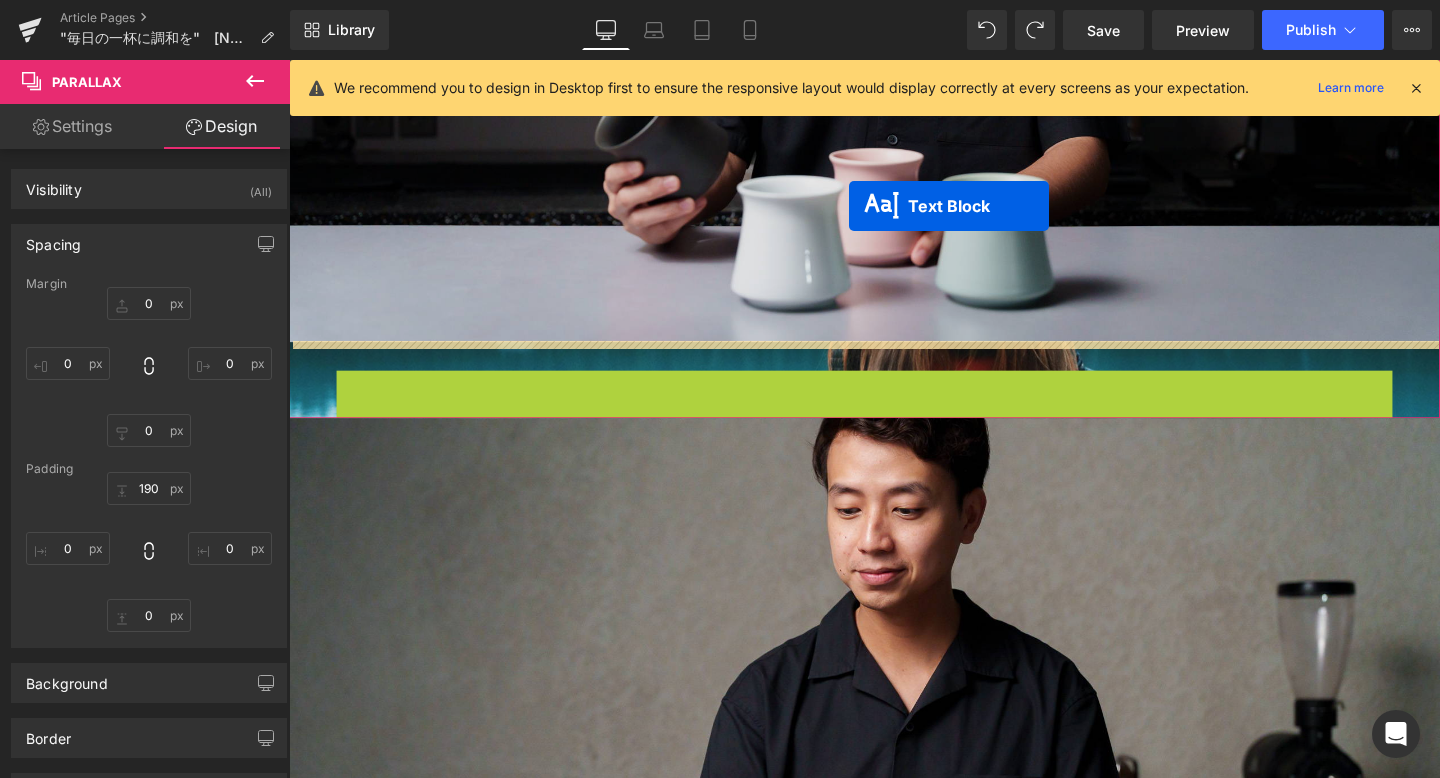 drag, startPoint x: 847, startPoint y: 395, endPoint x: 879, endPoint y: 215, distance: 182.82231 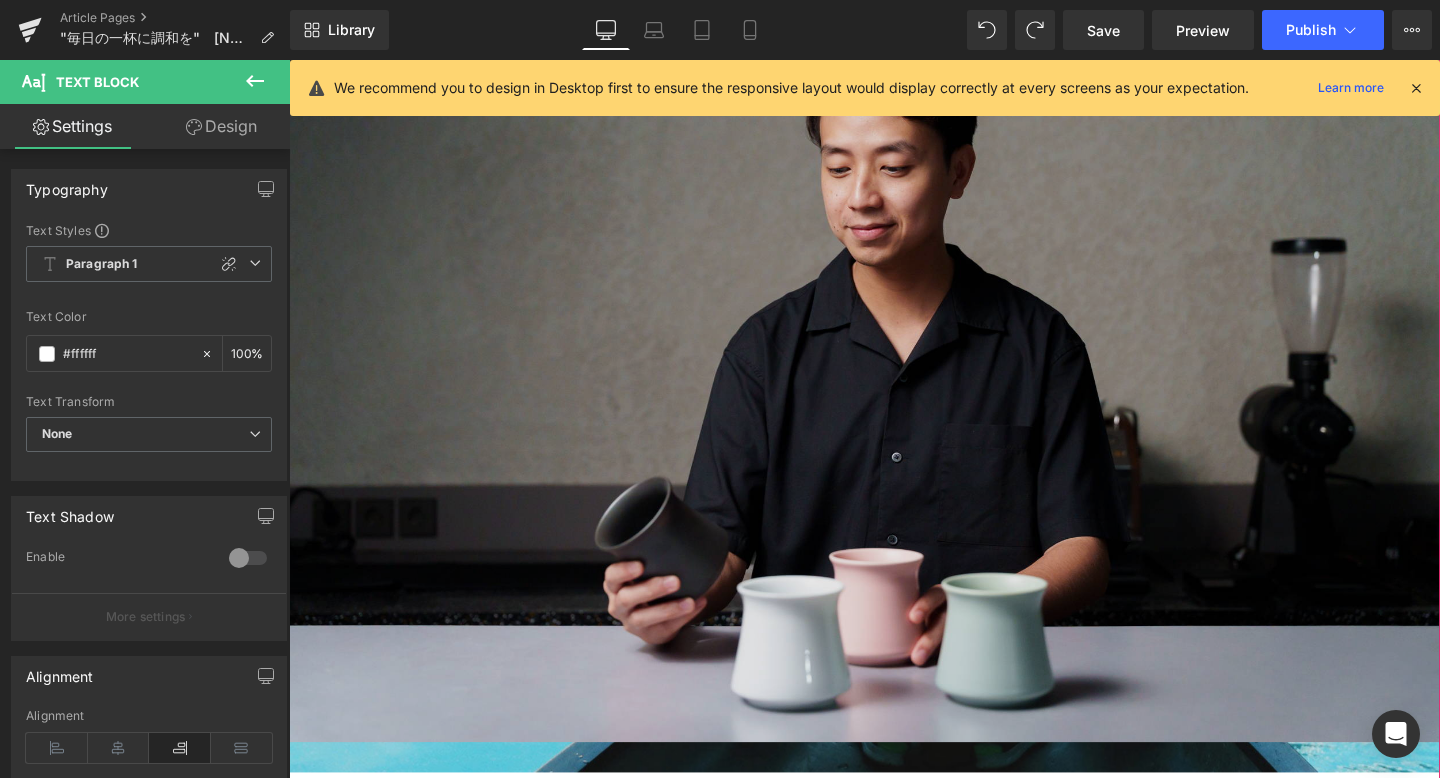 scroll, scrollTop: 727, scrollLeft: 0, axis: vertical 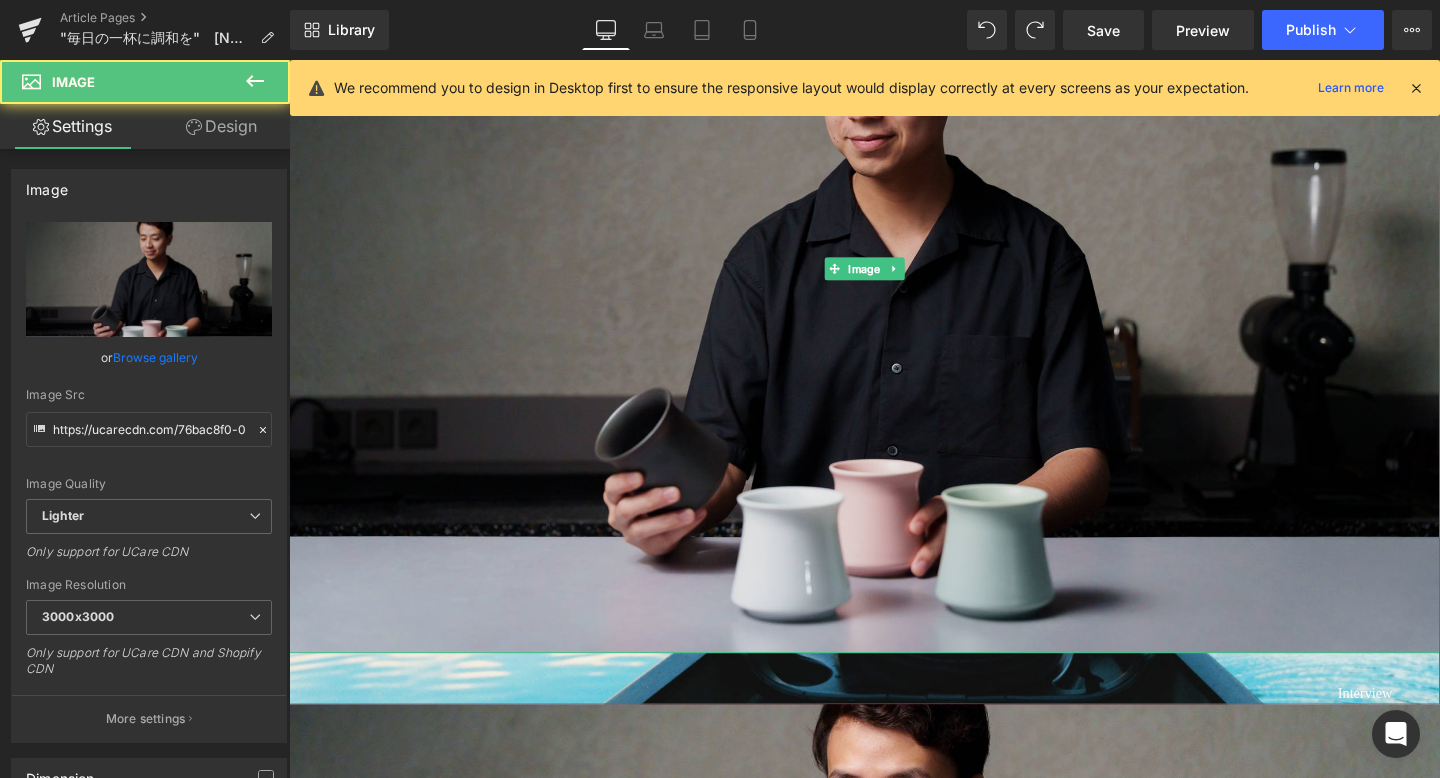click at bounding box center (894, 280) 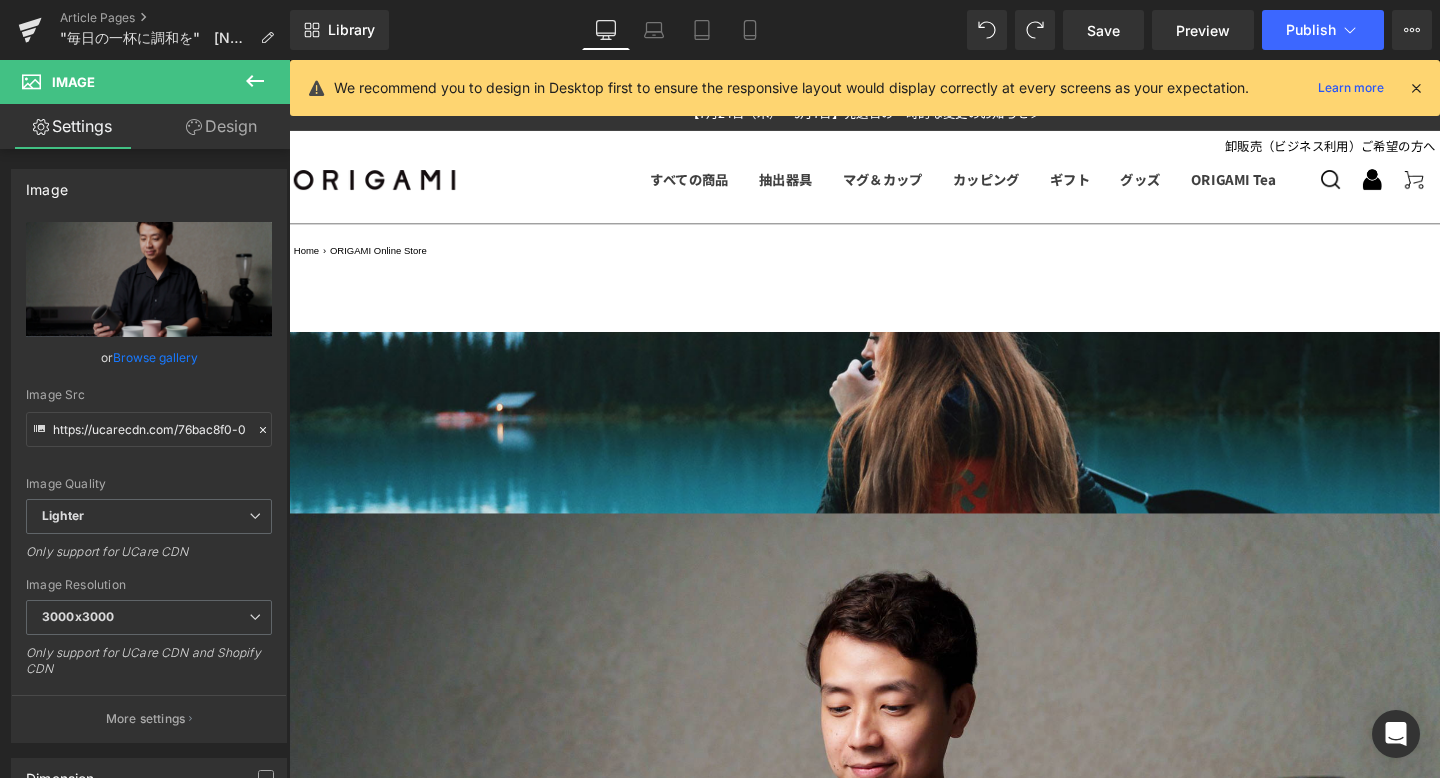 scroll, scrollTop: 0, scrollLeft: 0, axis: both 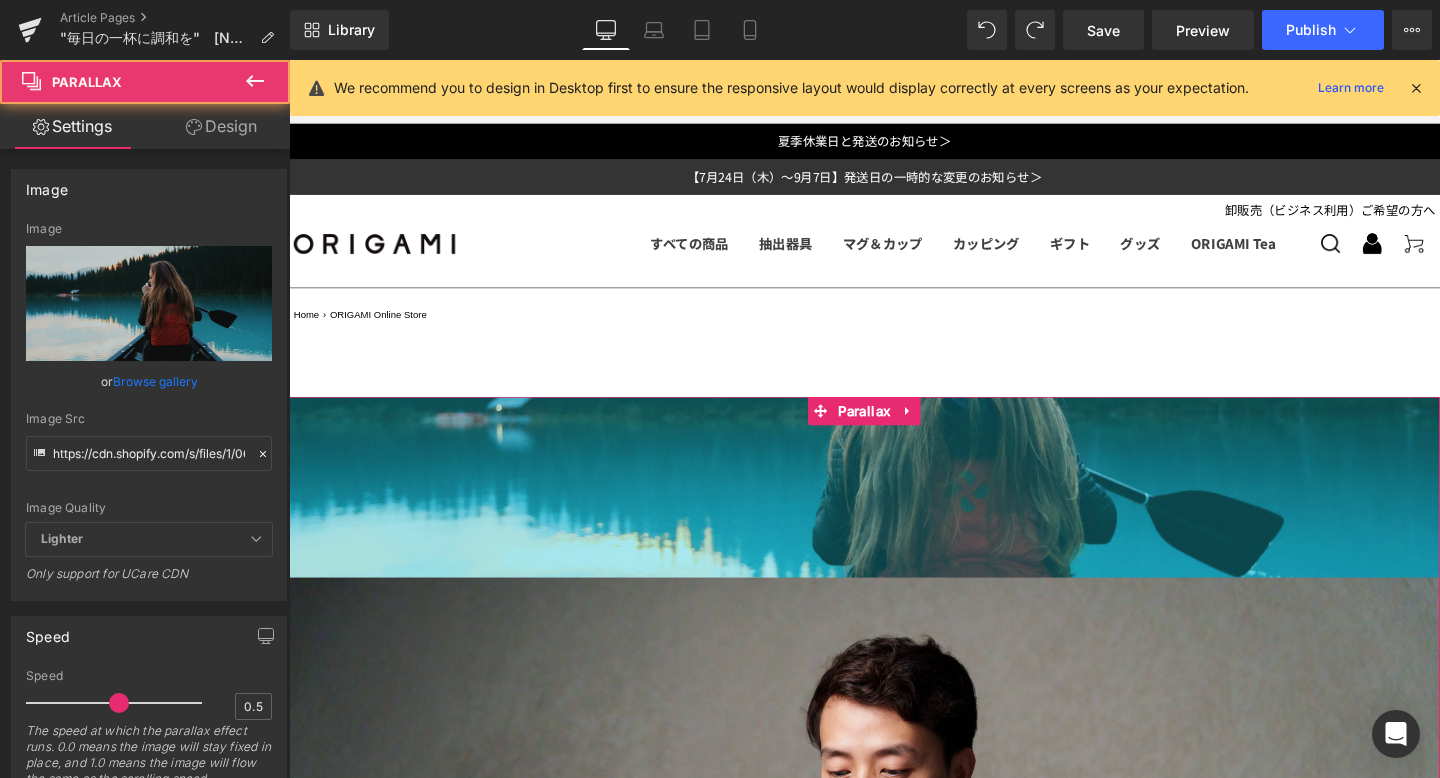click on "Image         Interview Text Block
Parallax   190px" at bounding box center (894, 939) 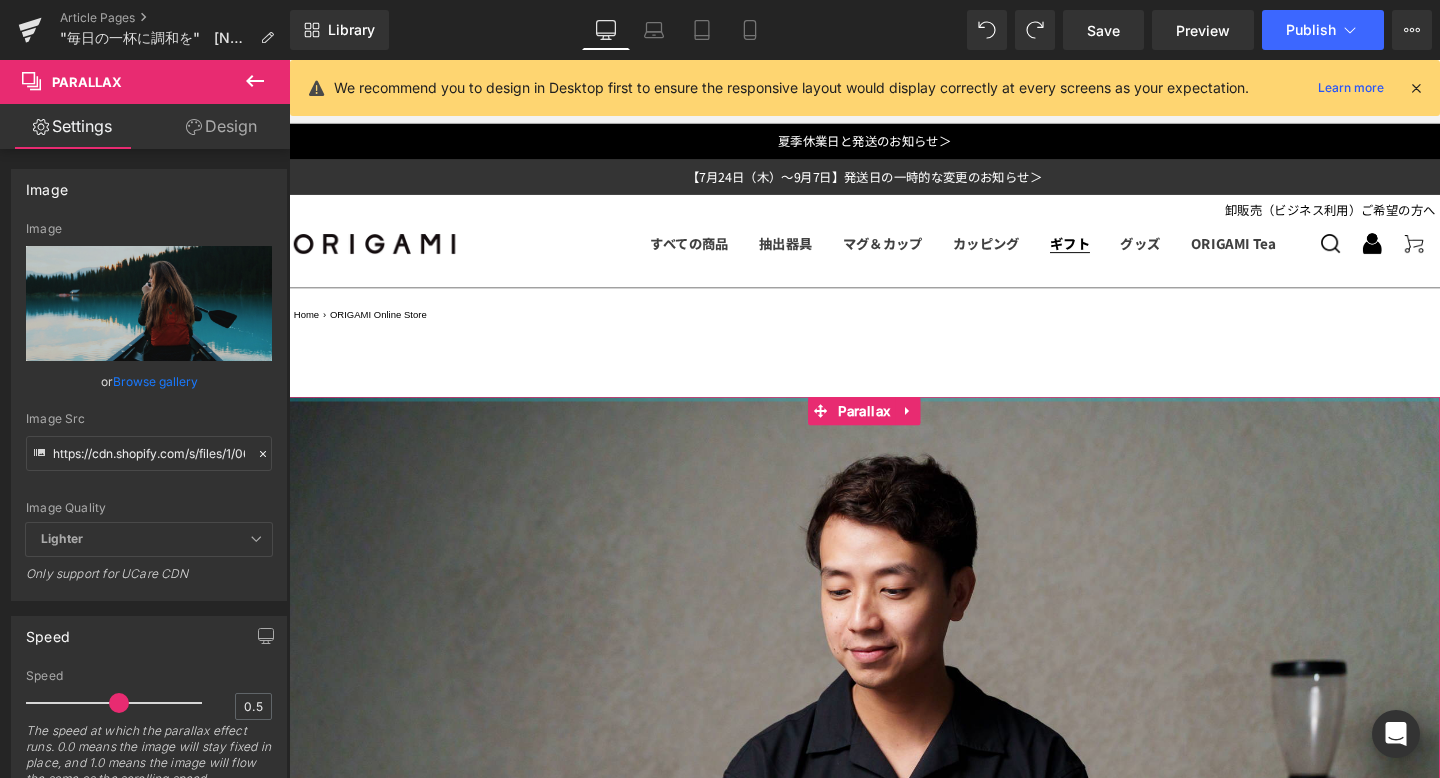 drag, startPoint x: 1090, startPoint y: 563, endPoint x: 1101, endPoint y: 256, distance: 307.197 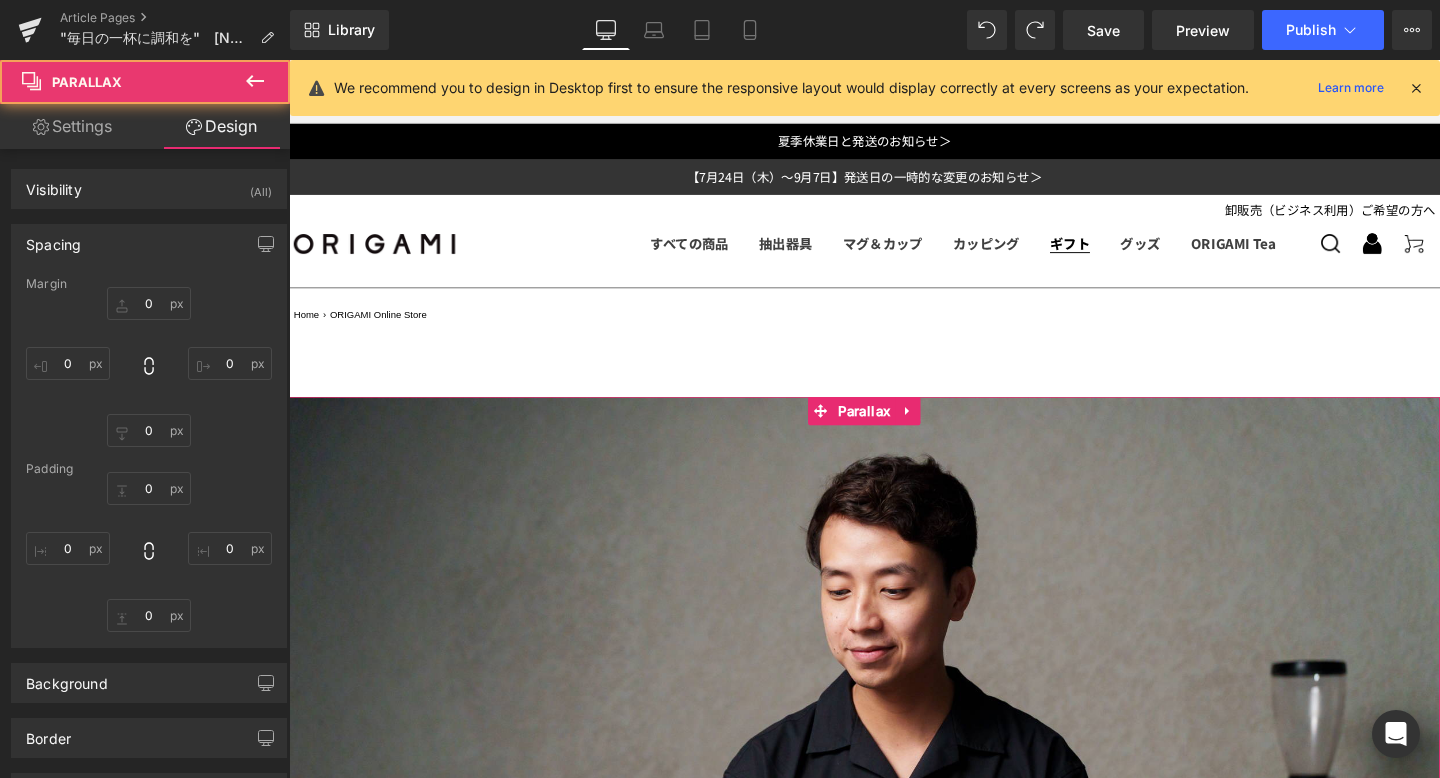 type on "0" 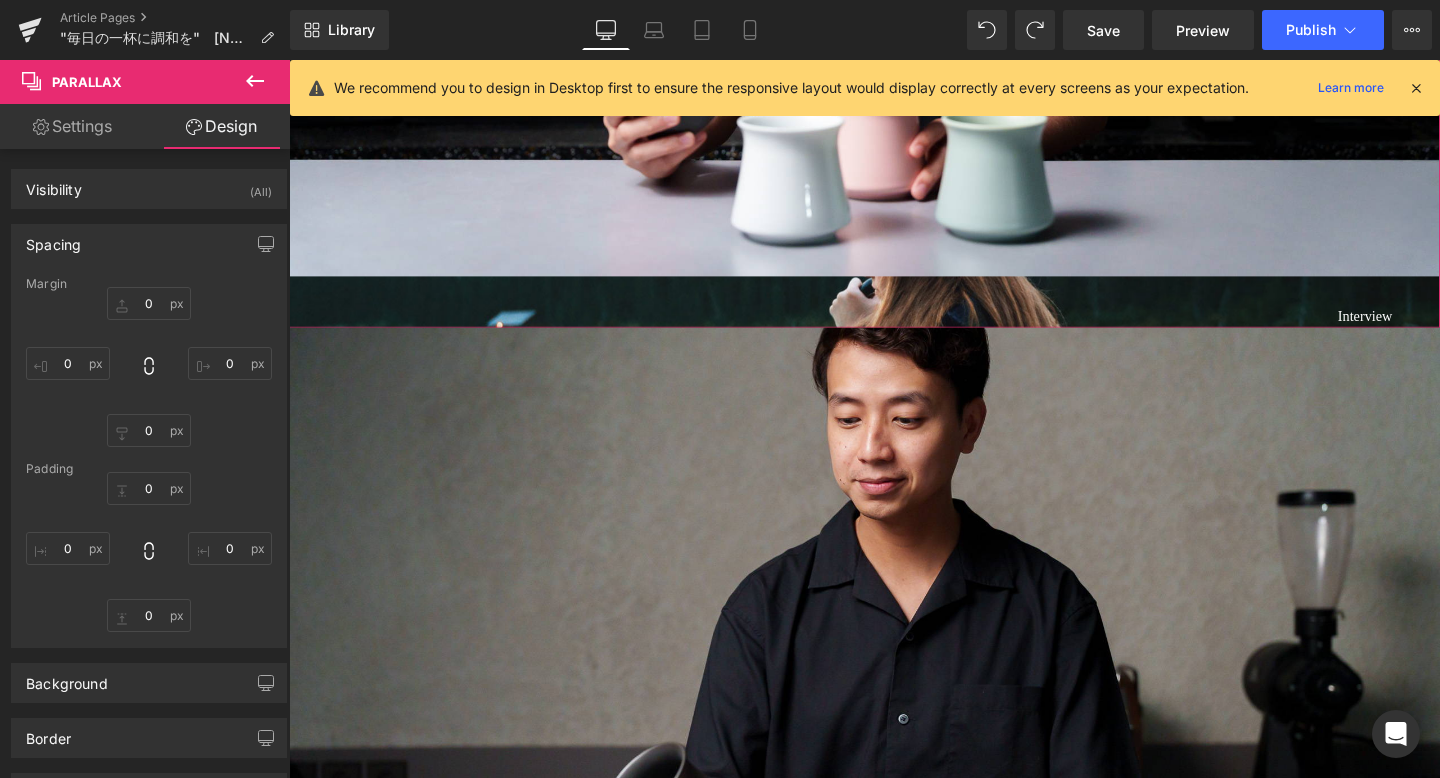 scroll, scrollTop: 972, scrollLeft: 0, axis: vertical 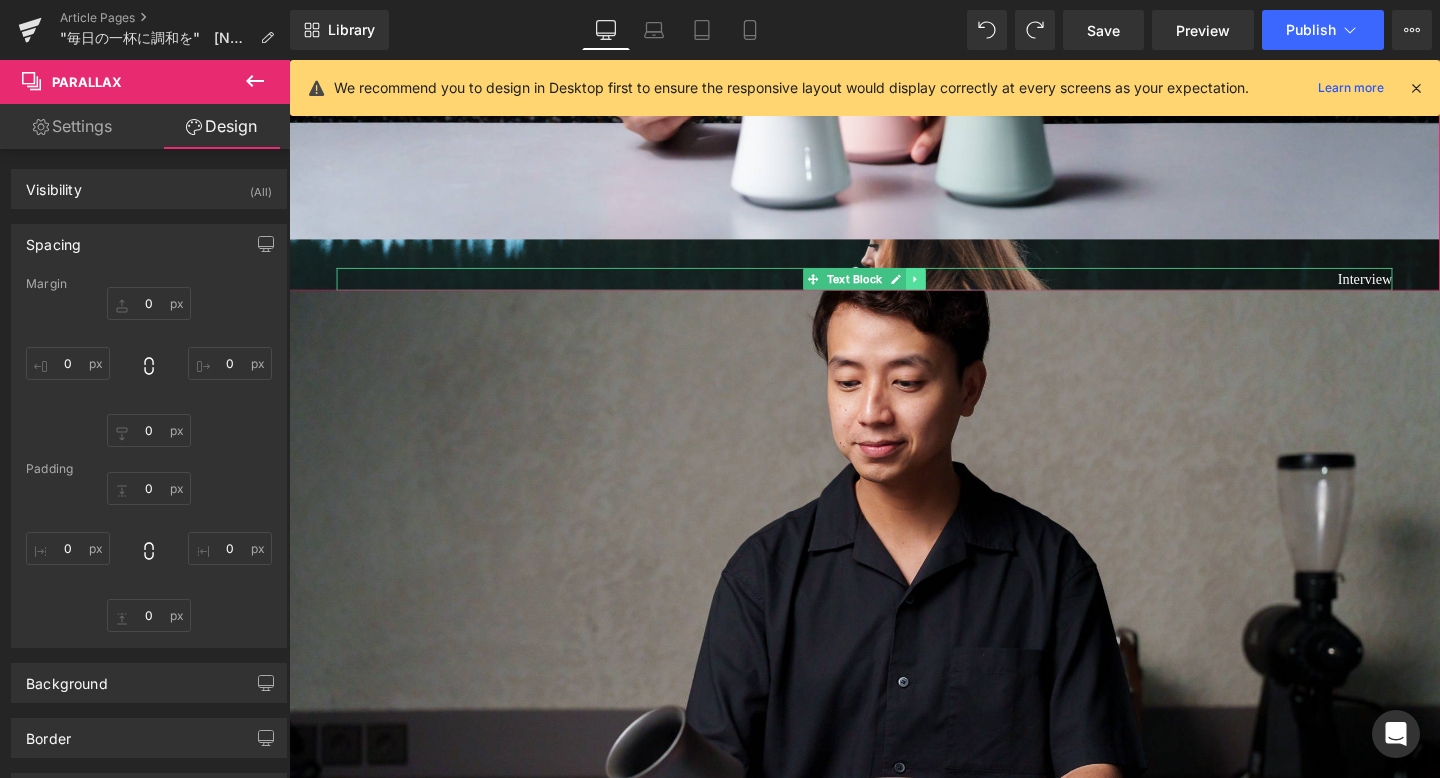 click 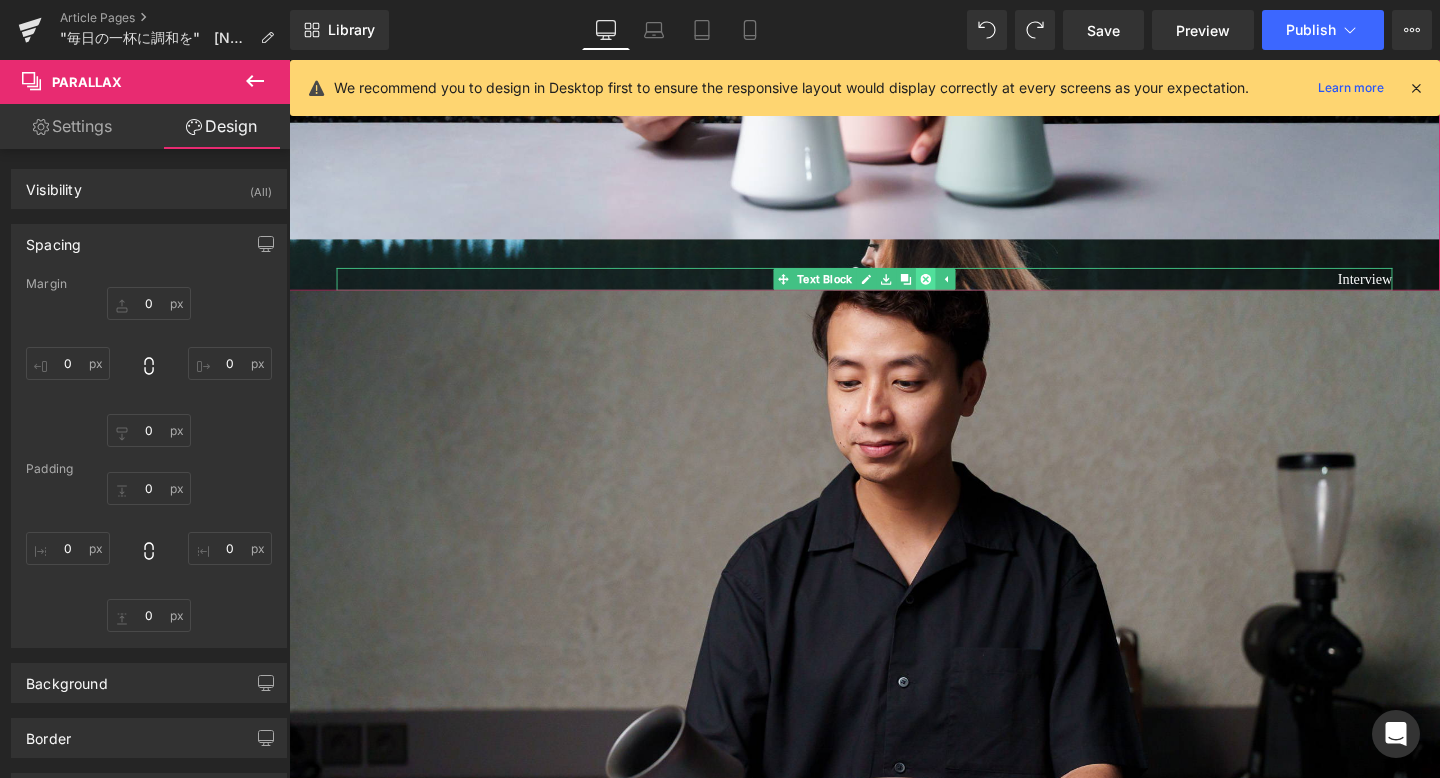 click 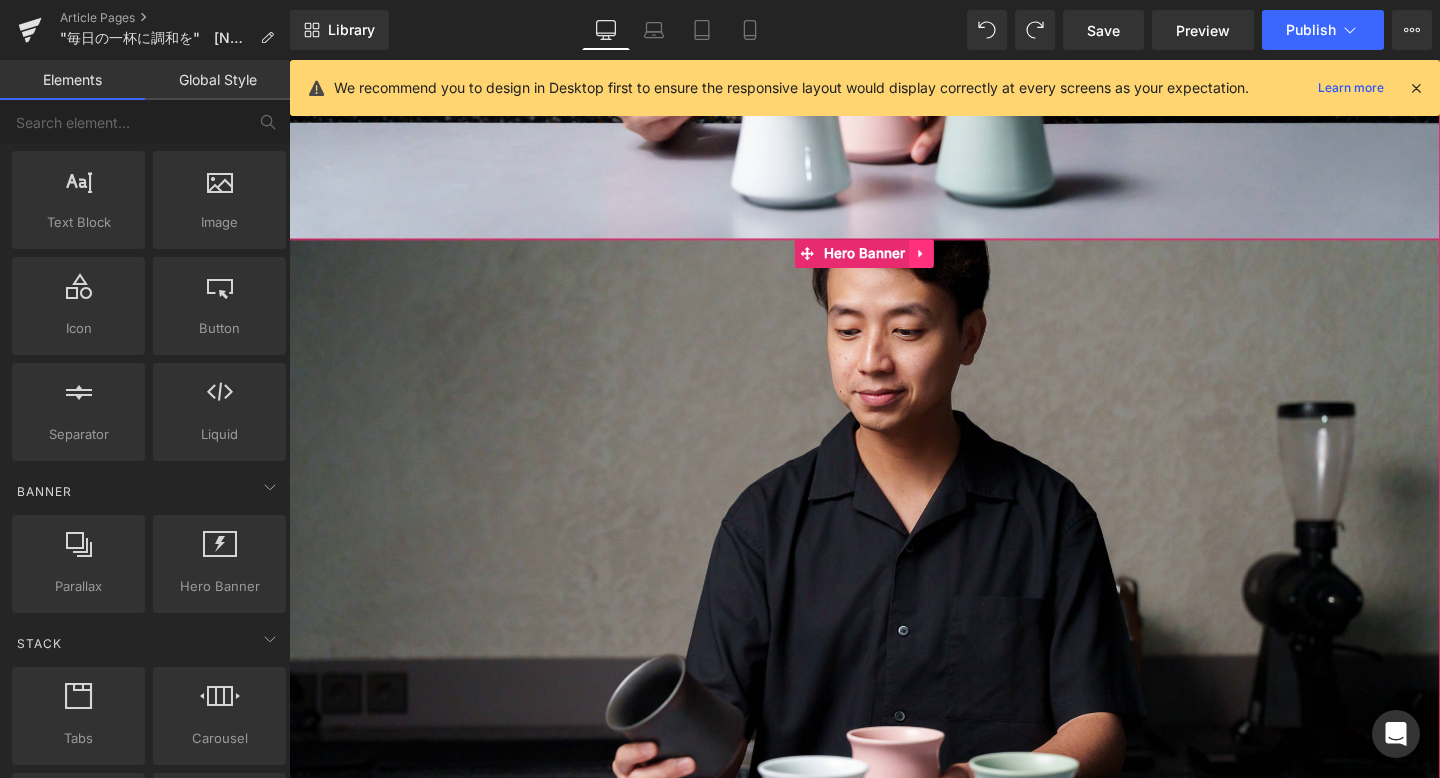 click at bounding box center (954, 264) 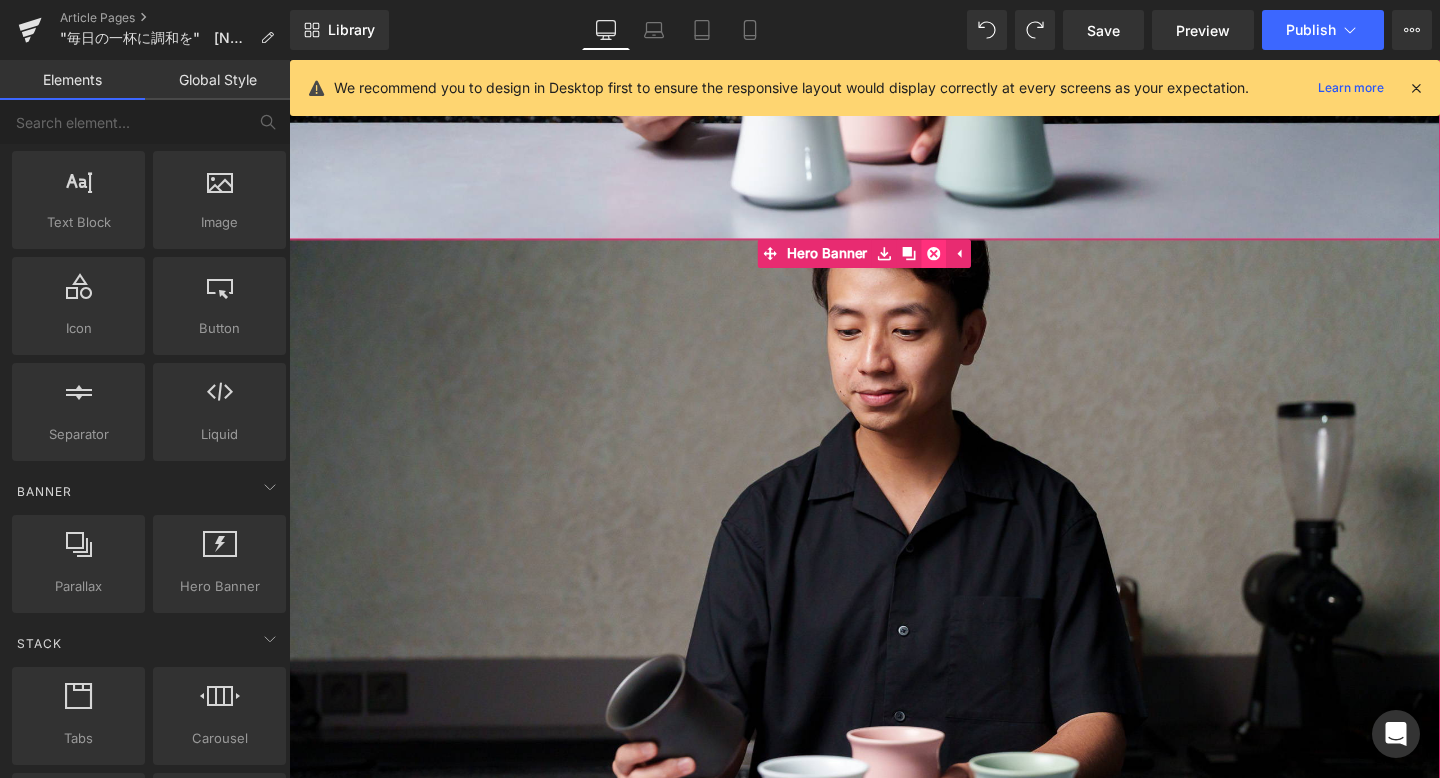 click 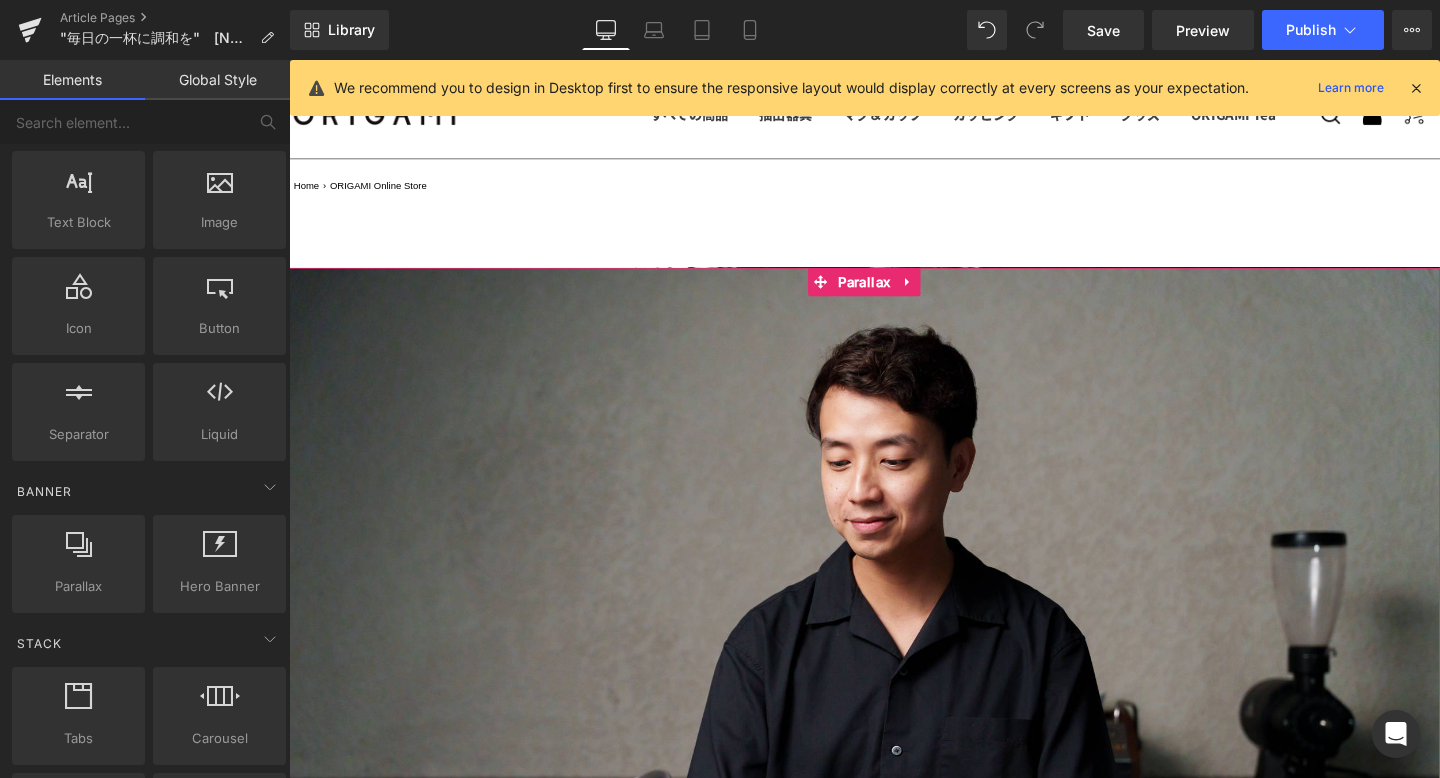 scroll, scrollTop: 83, scrollLeft: 0, axis: vertical 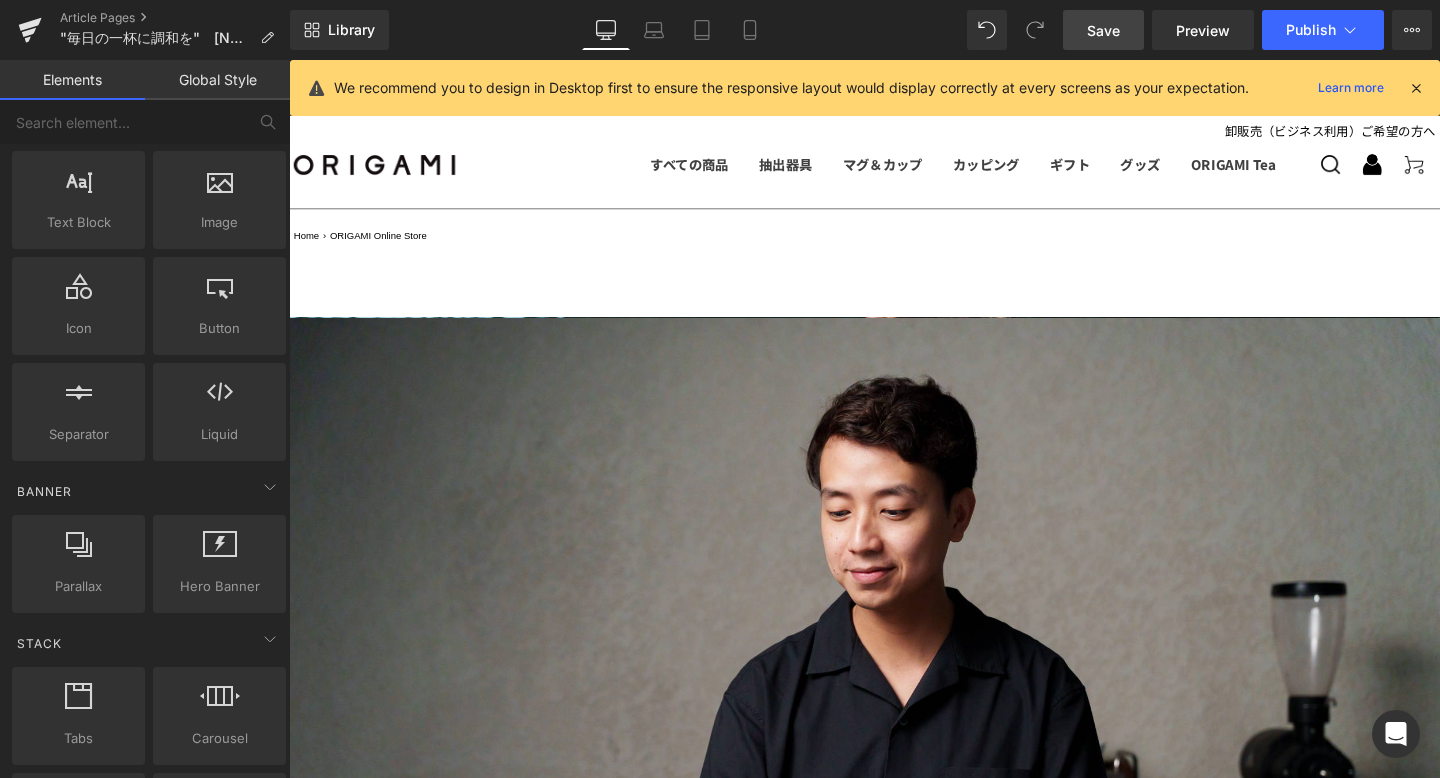 click on "Save" at bounding box center (1103, 30) 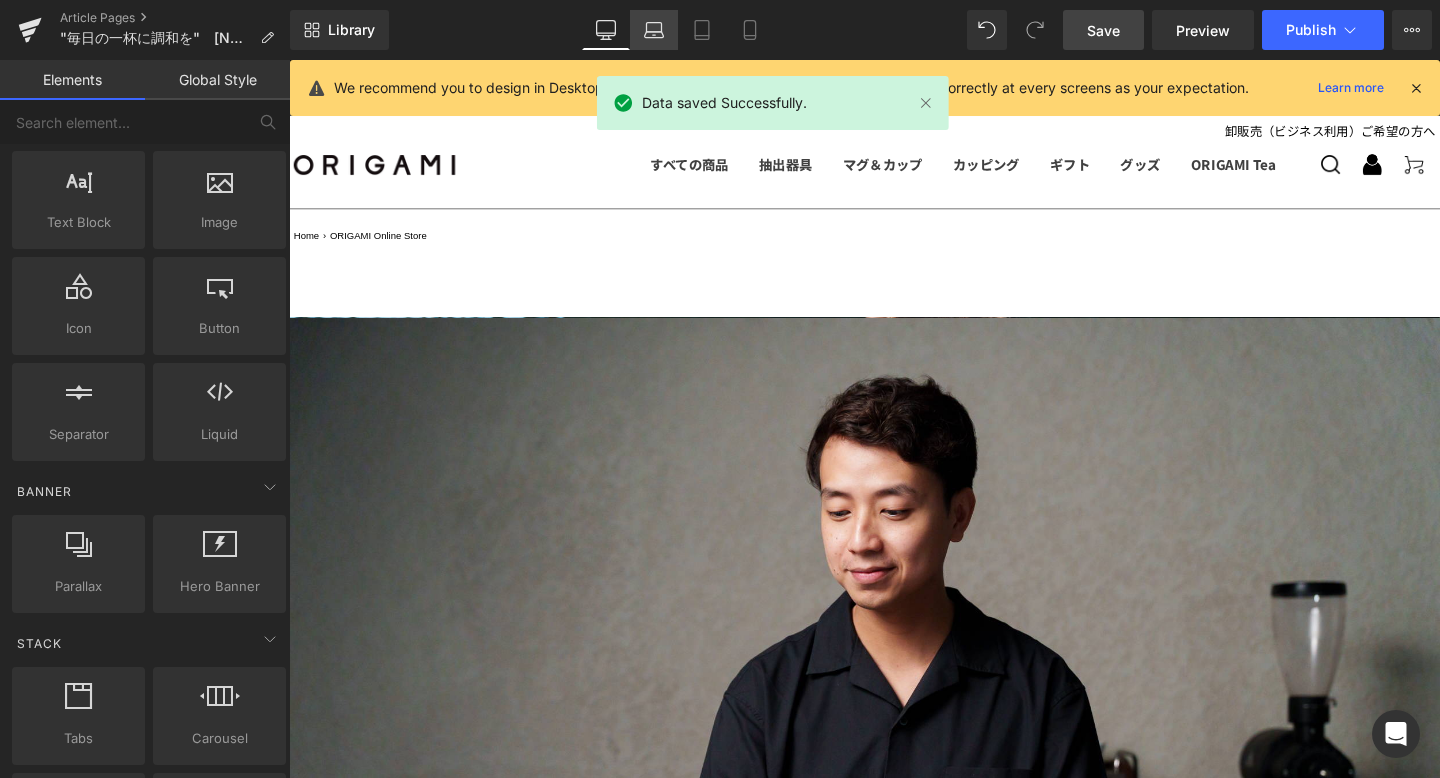 click on "Laptop" at bounding box center [654, 30] 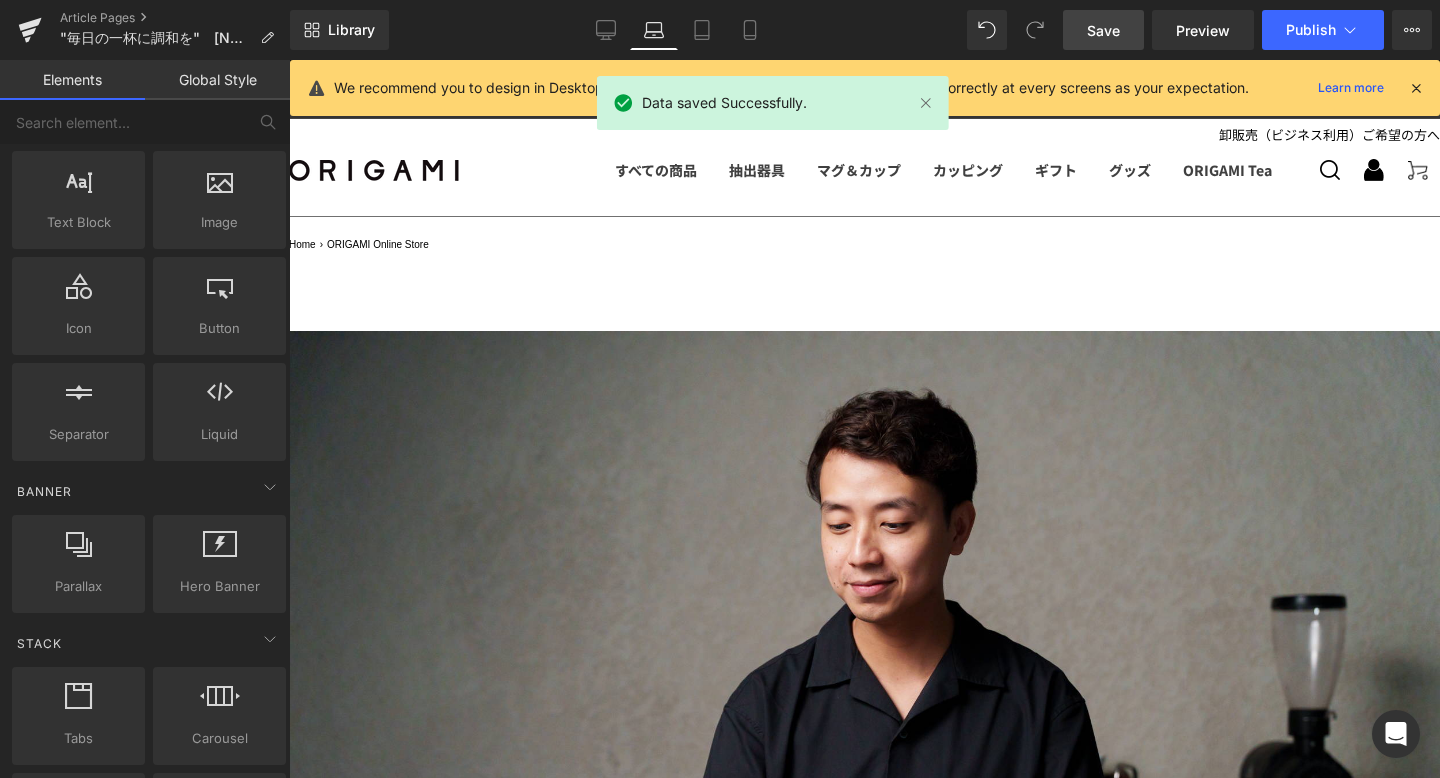 scroll, scrollTop: 354, scrollLeft: 0, axis: vertical 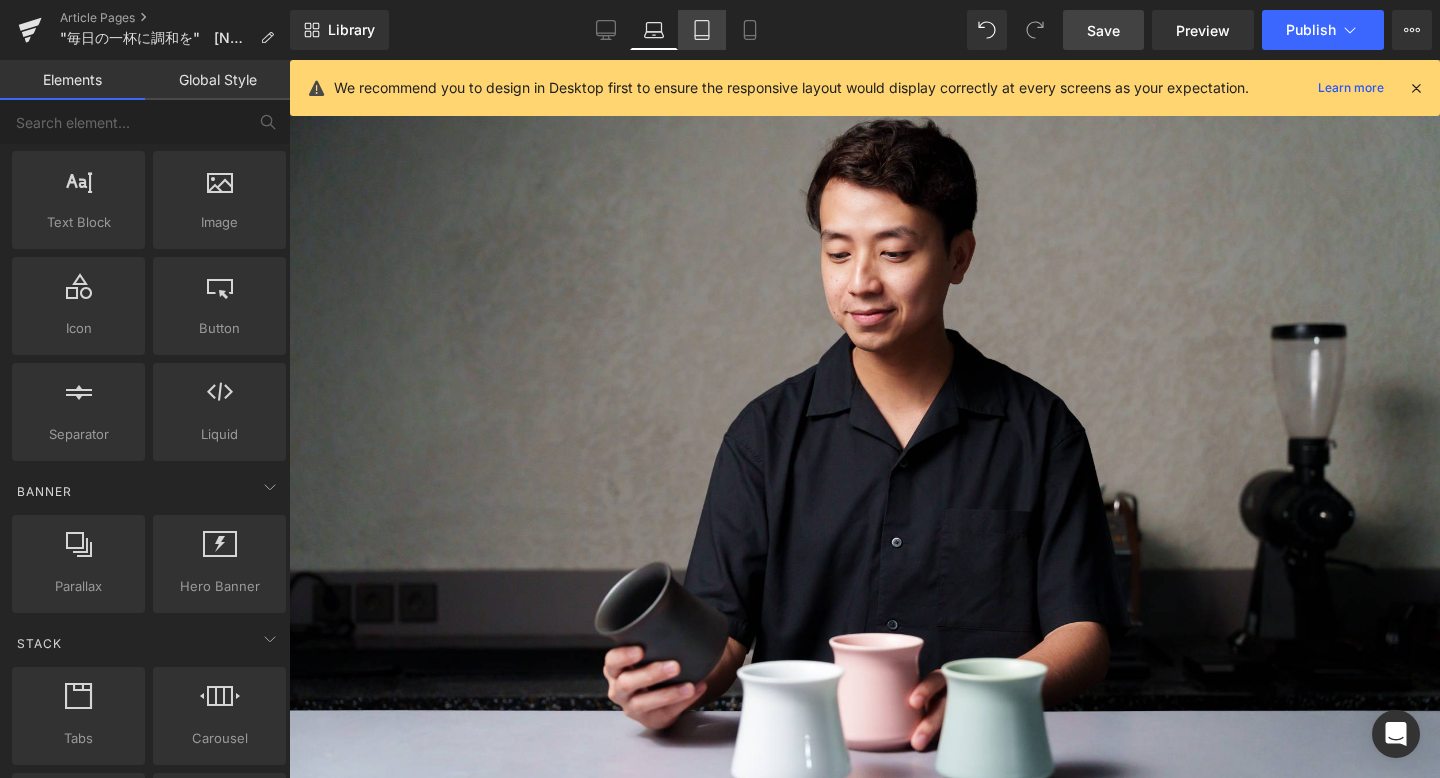 click on "Tablet" at bounding box center (702, 30) 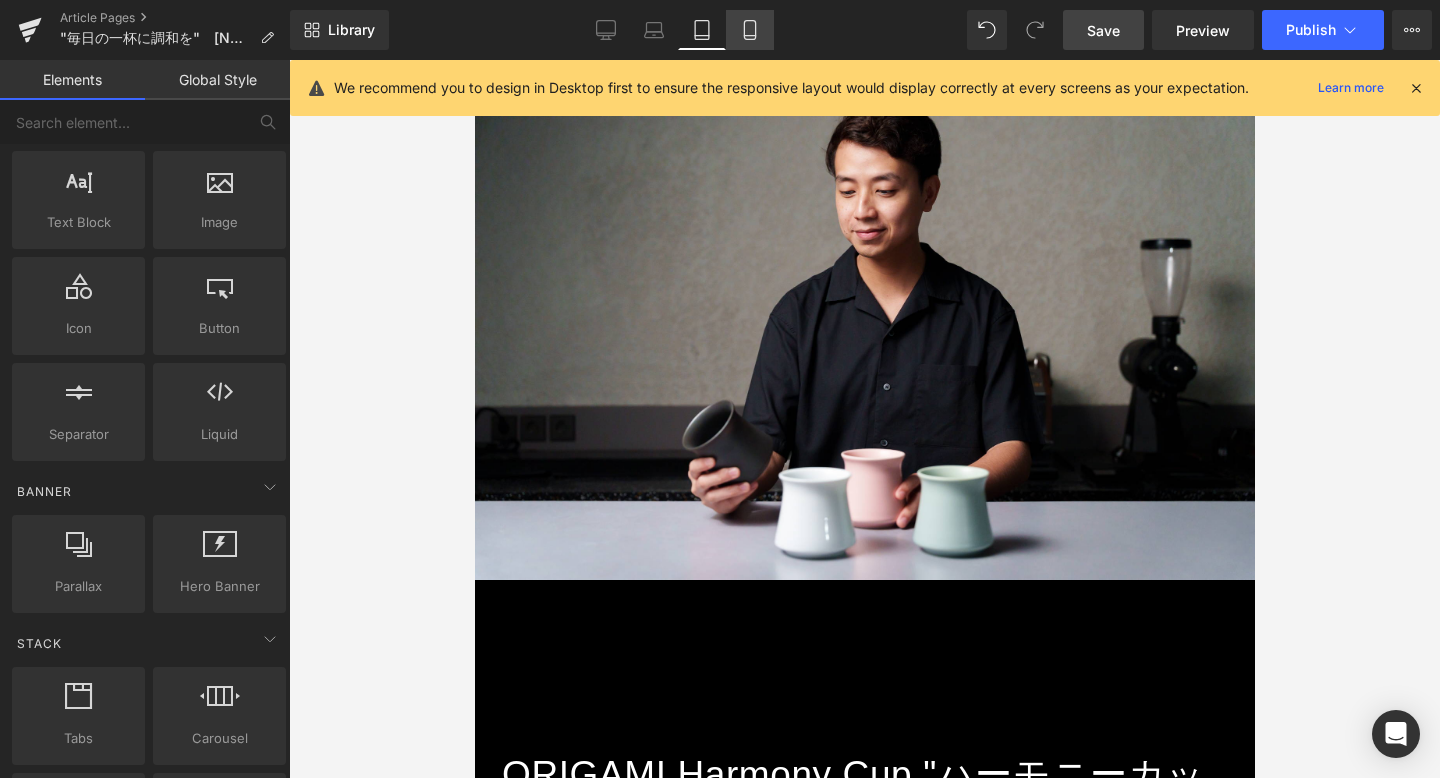 click 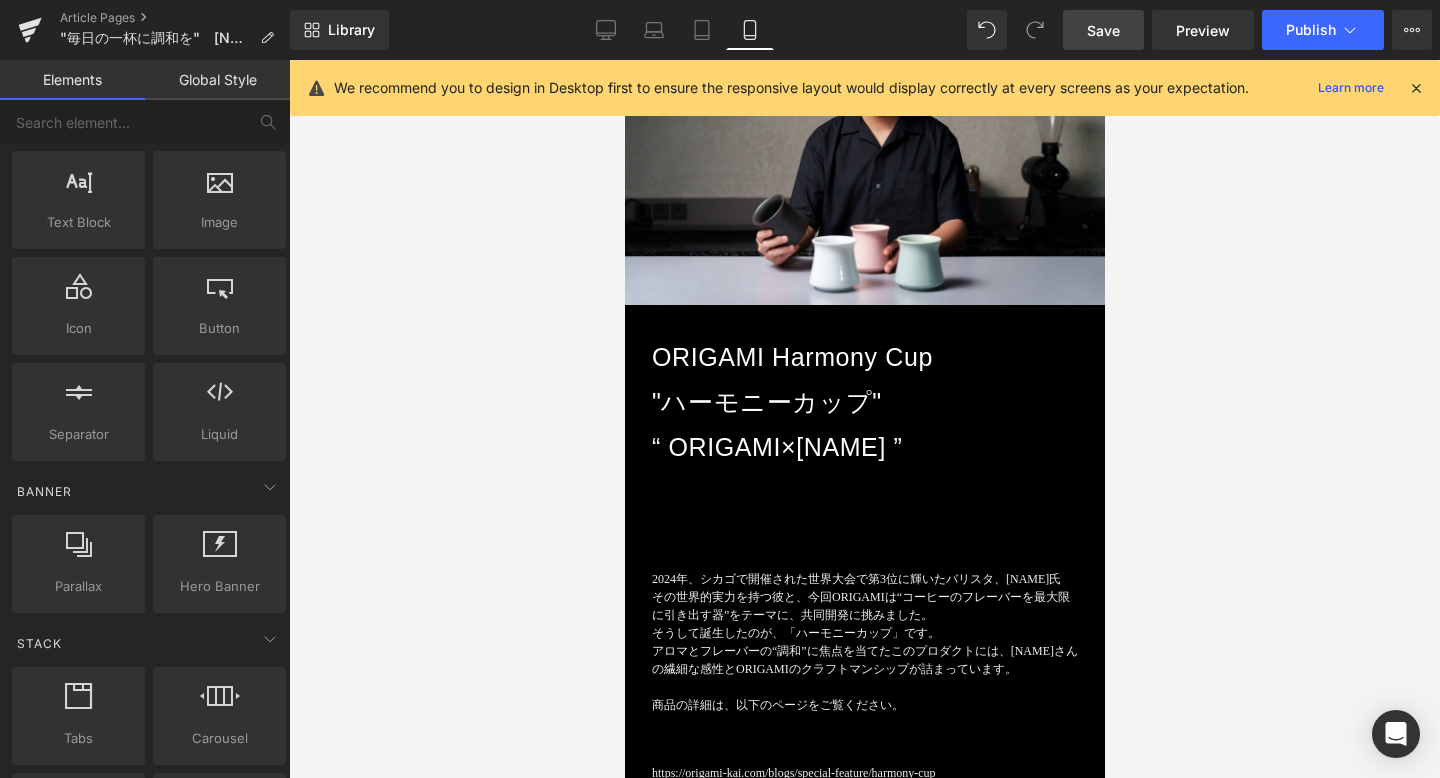 scroll, scrollTop: 246, scrollLeft: 0, axis: vertical 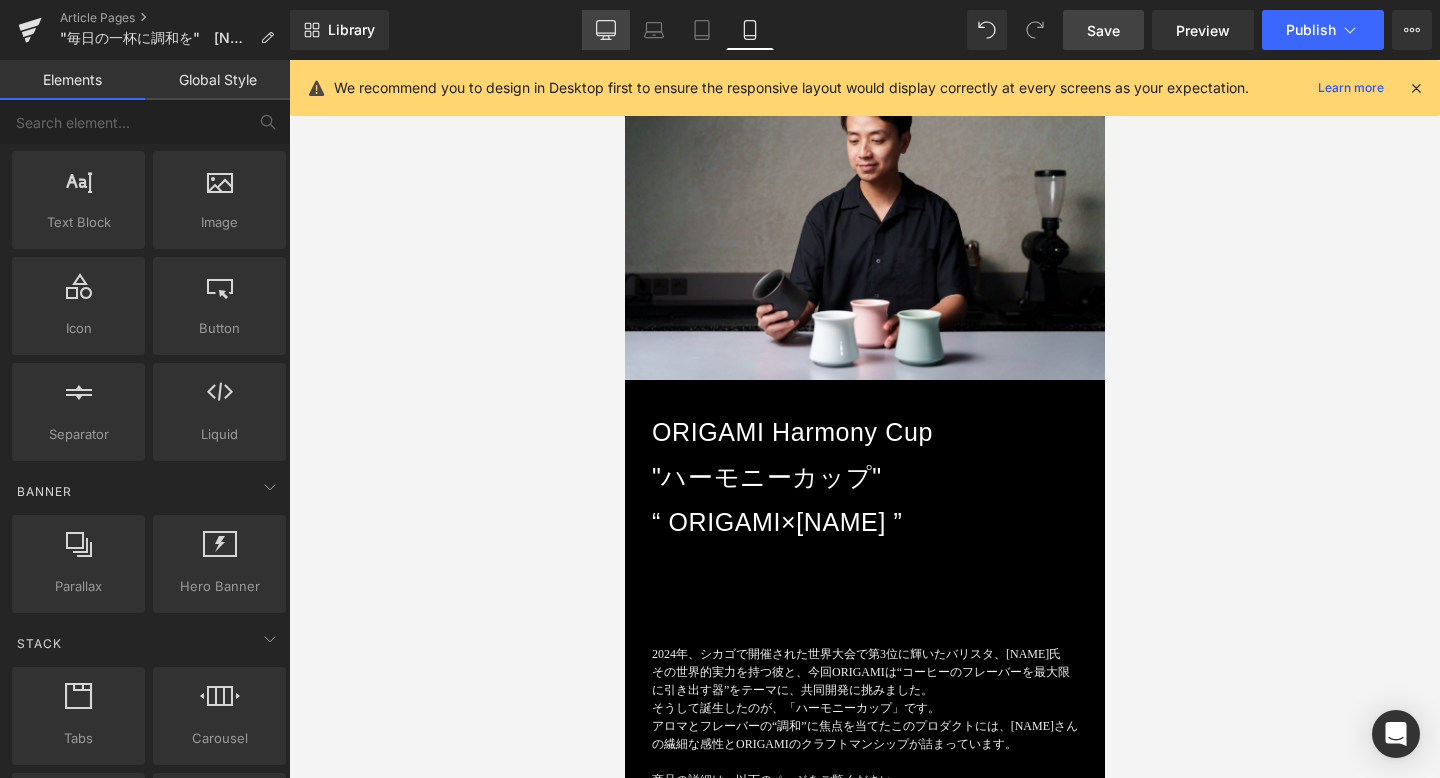 click on "Desktop" at bounding box center [606, 30] 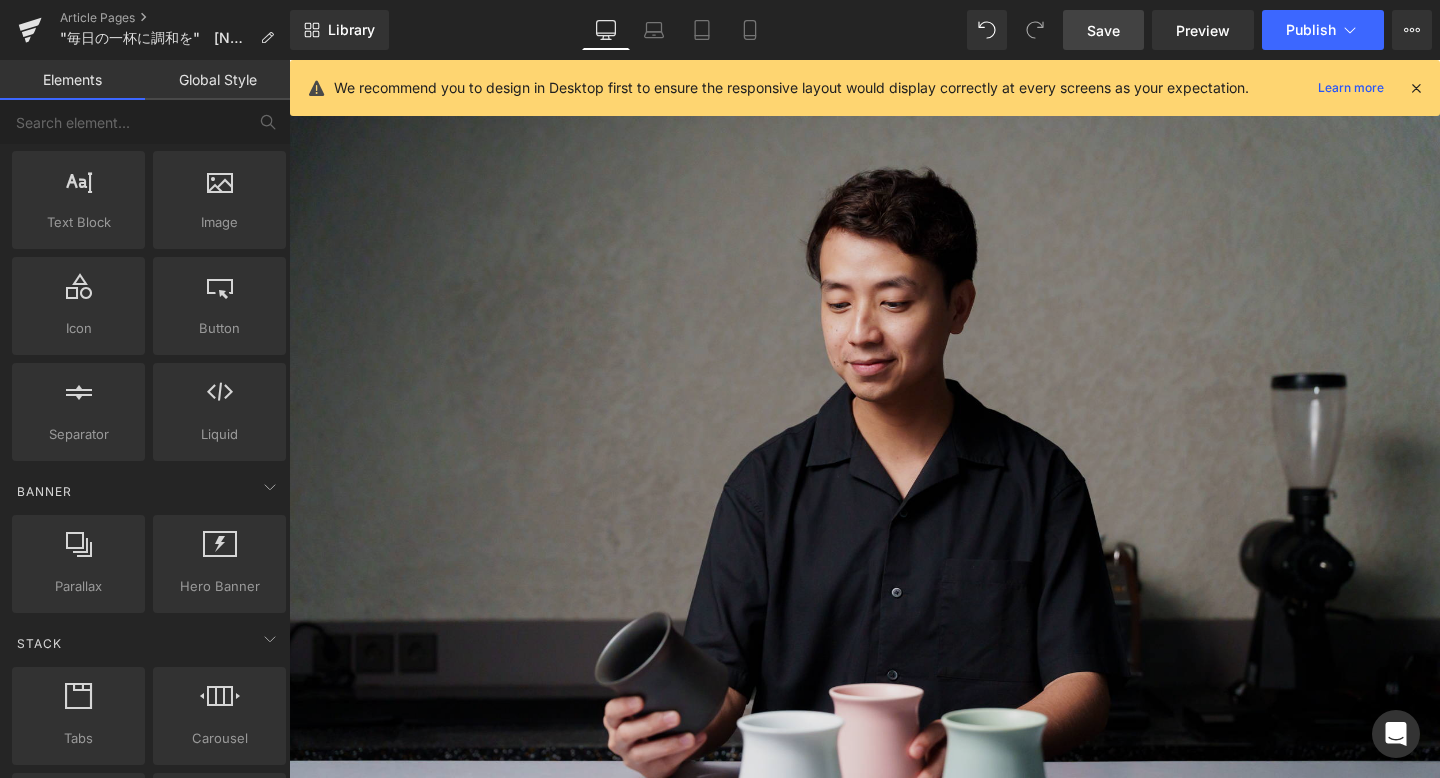 scroll, scrollTop: 194, scrollLeft: 0, axis: vertical 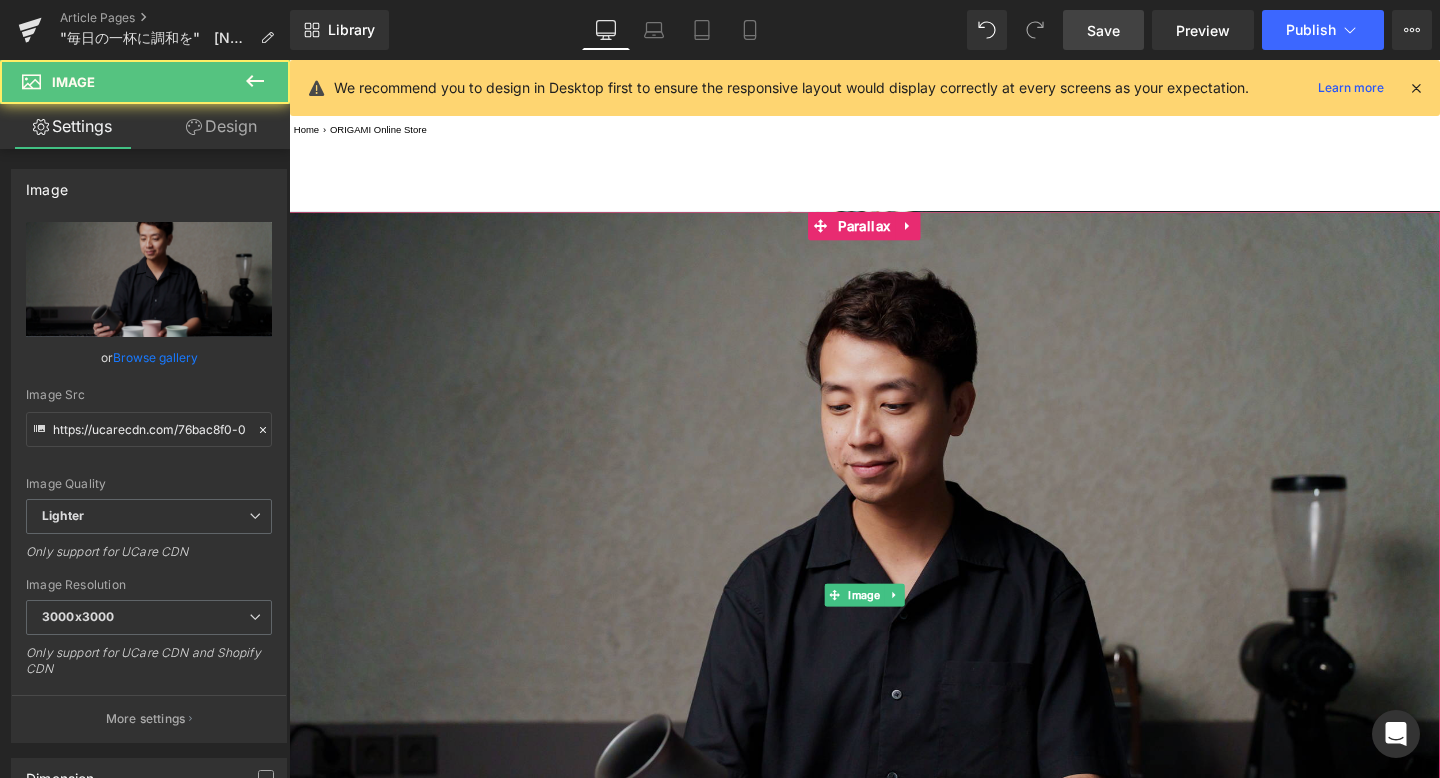 click at bounding box center [894, 623] 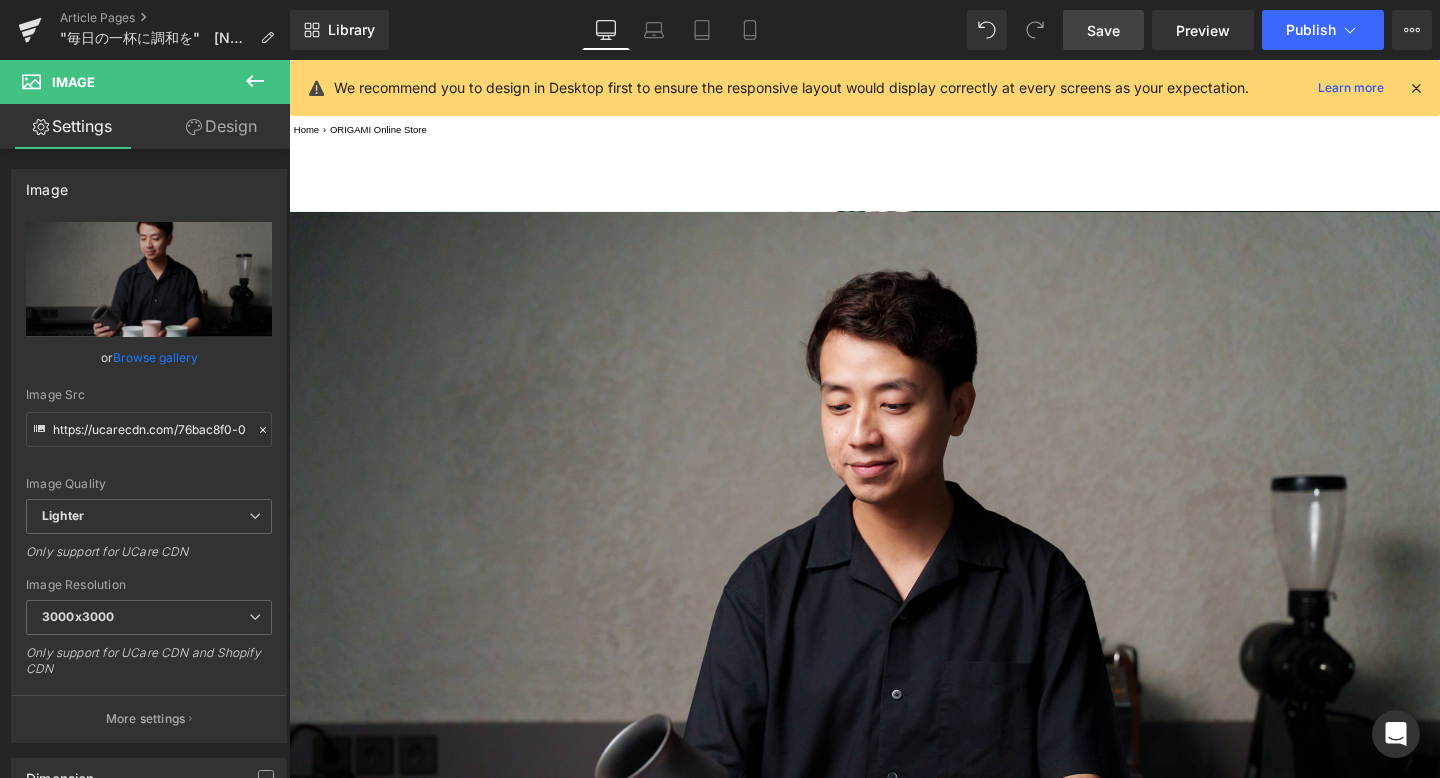 click at bounding box center [255, 82] 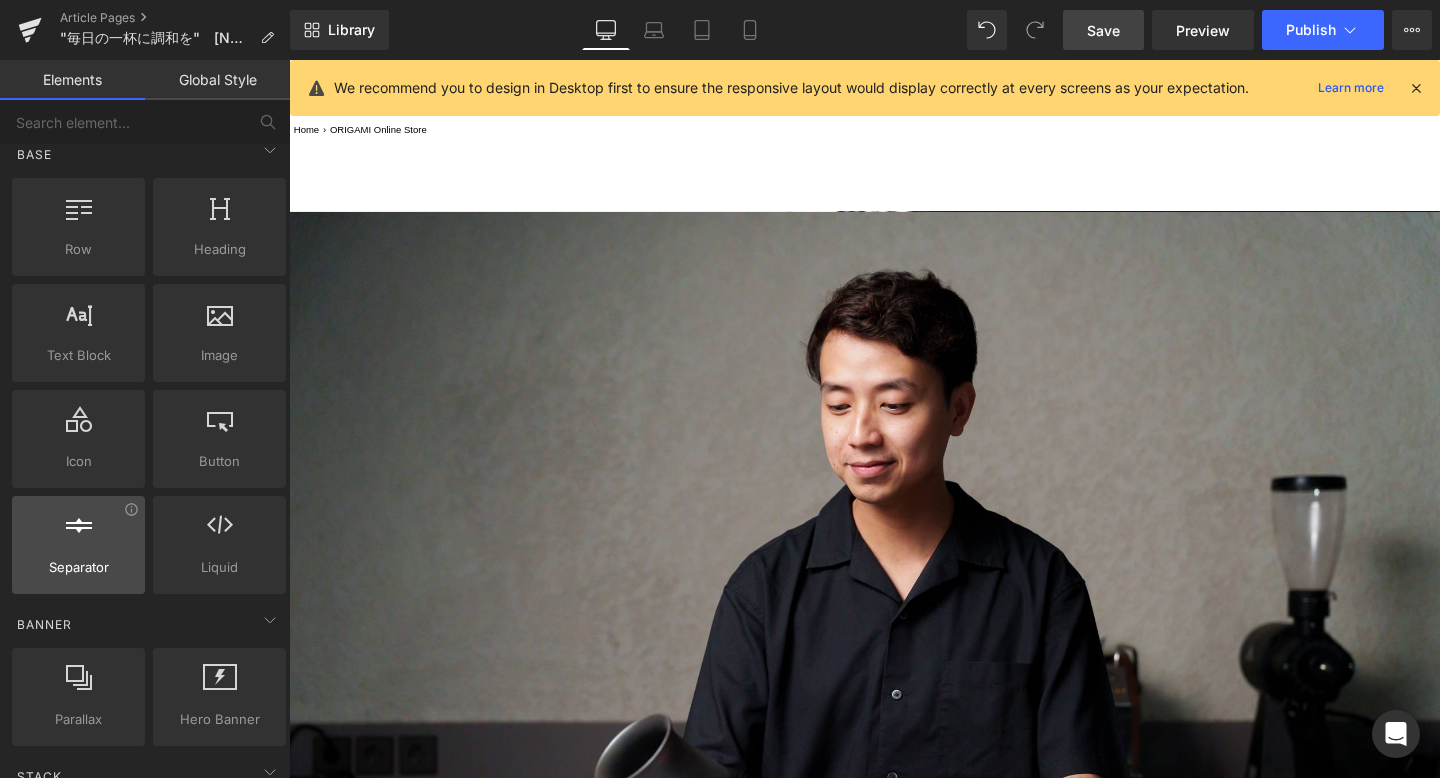 scroll, scrollTop: 0, scrollLeft: 0, axis: both 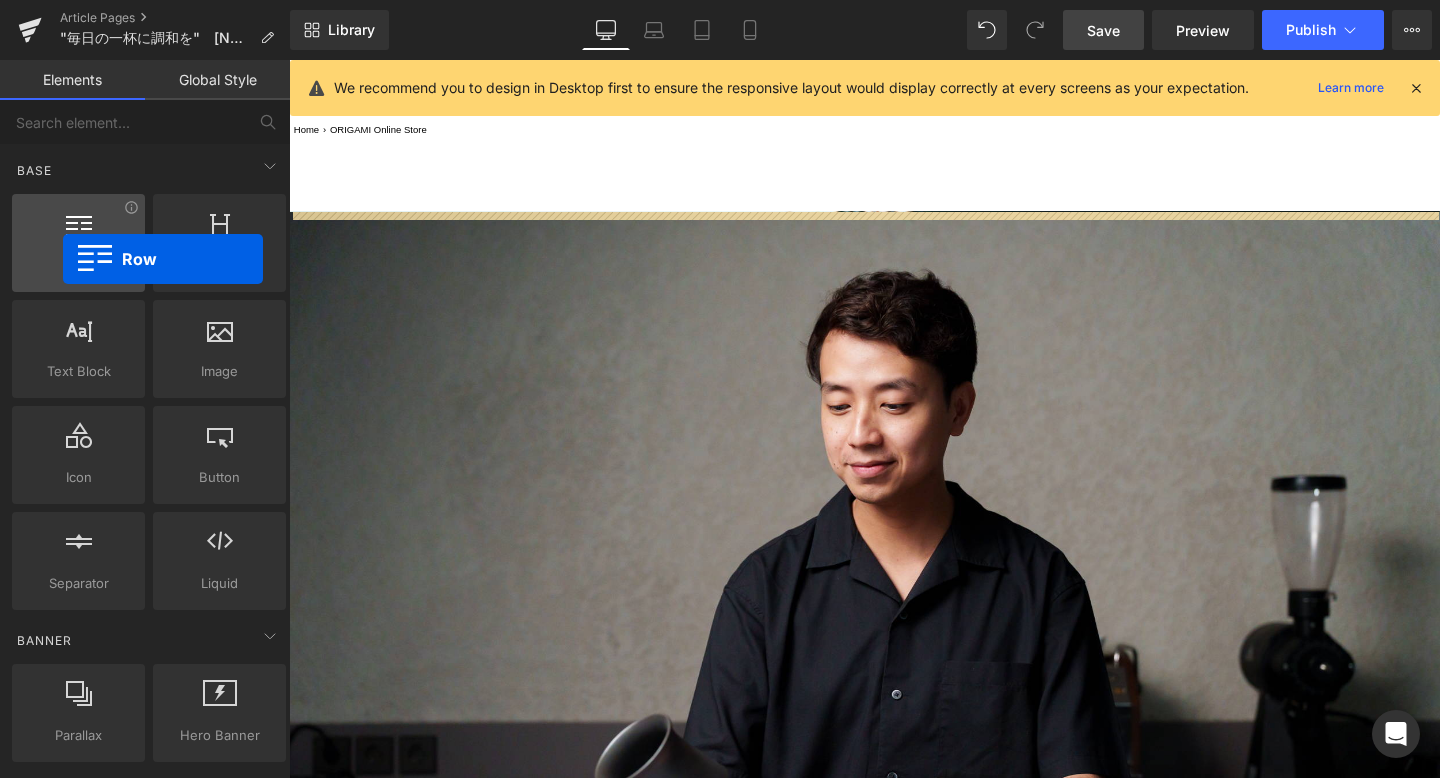 drag, startPoint x: 90, startPoint y: 281, endPoint x: 63, endPoint y: 250, distance: 41.109608 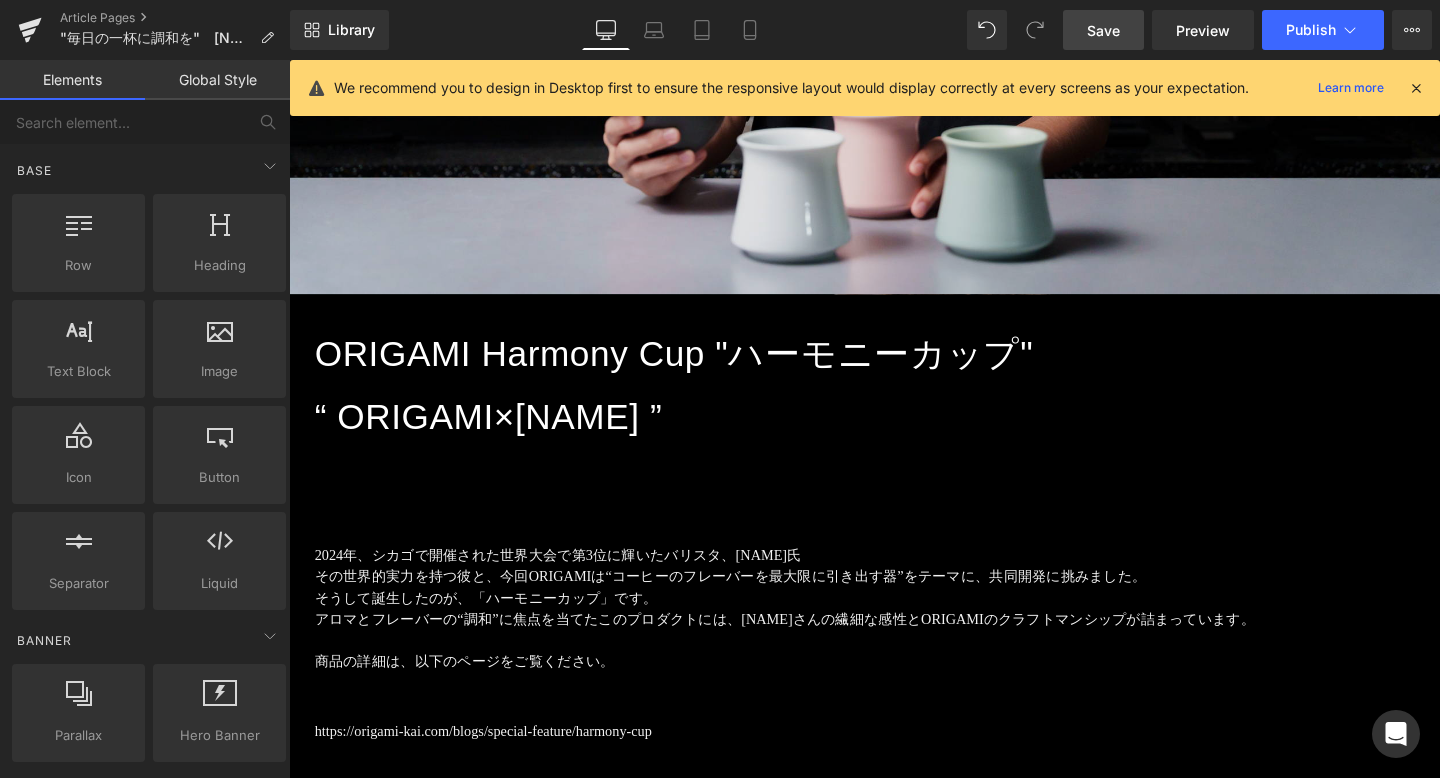 scroll, scrollTop: 916, scrollLeft: 0, axis: vertical 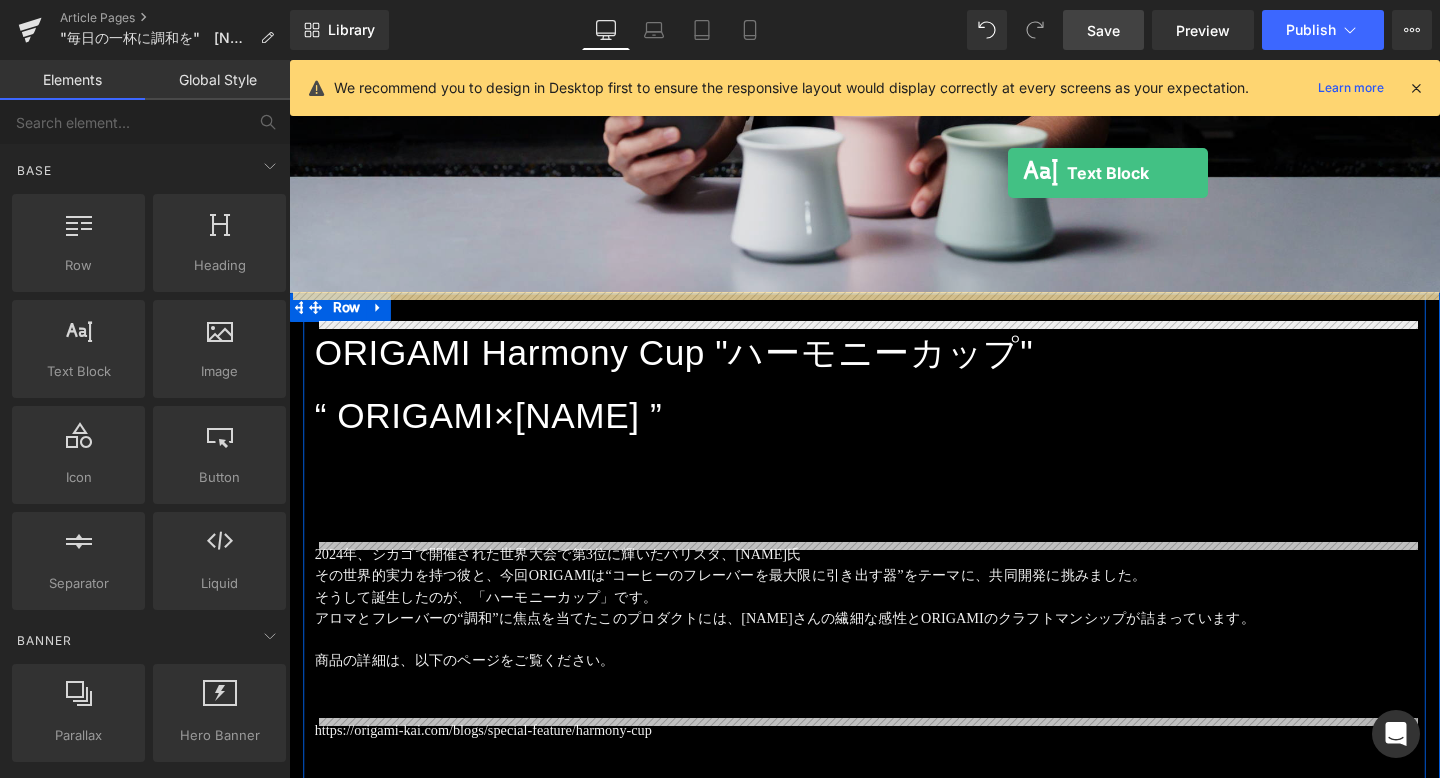 drag, startPoint x: 371, startPoint y: 399, endPoint x: 1045, endPoint y: 179, distance: 708.99646 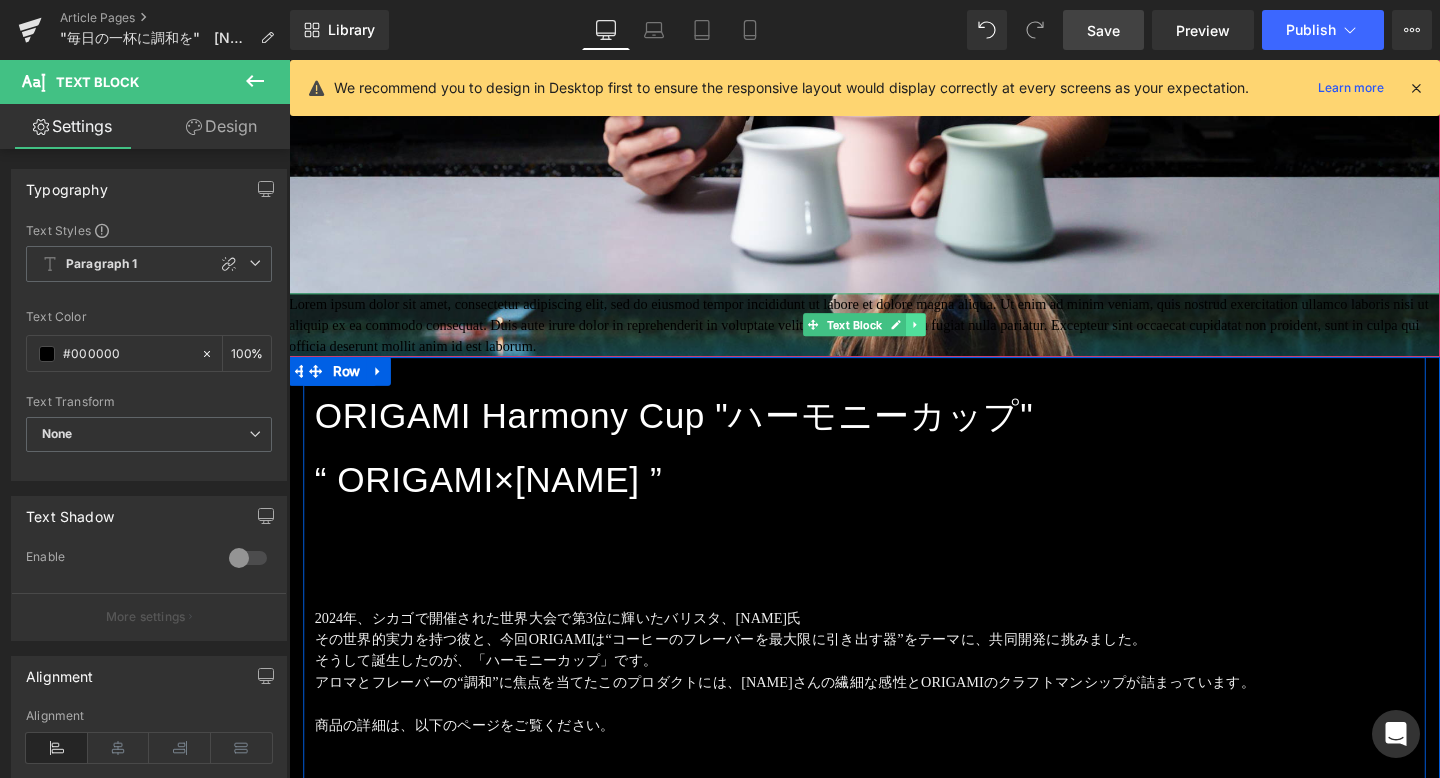 click 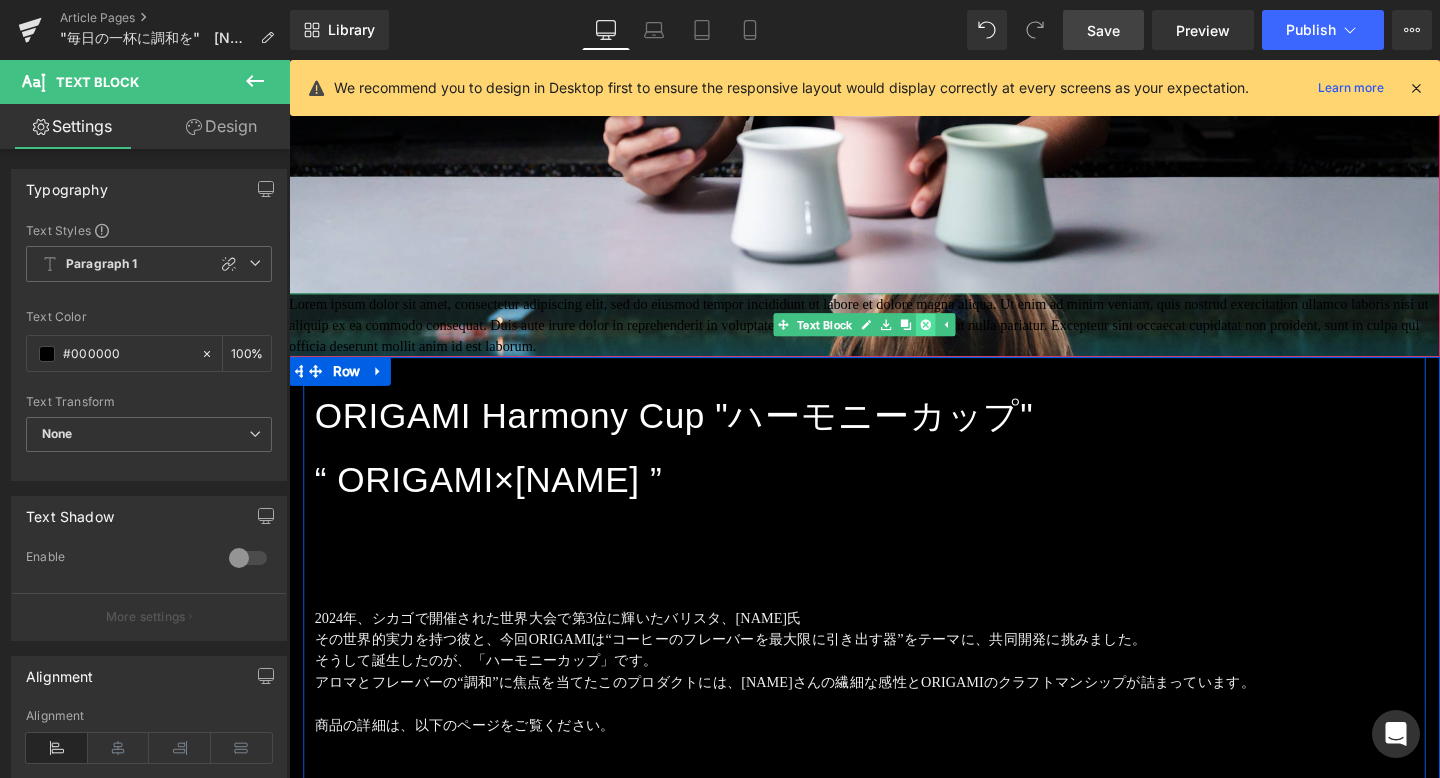 click 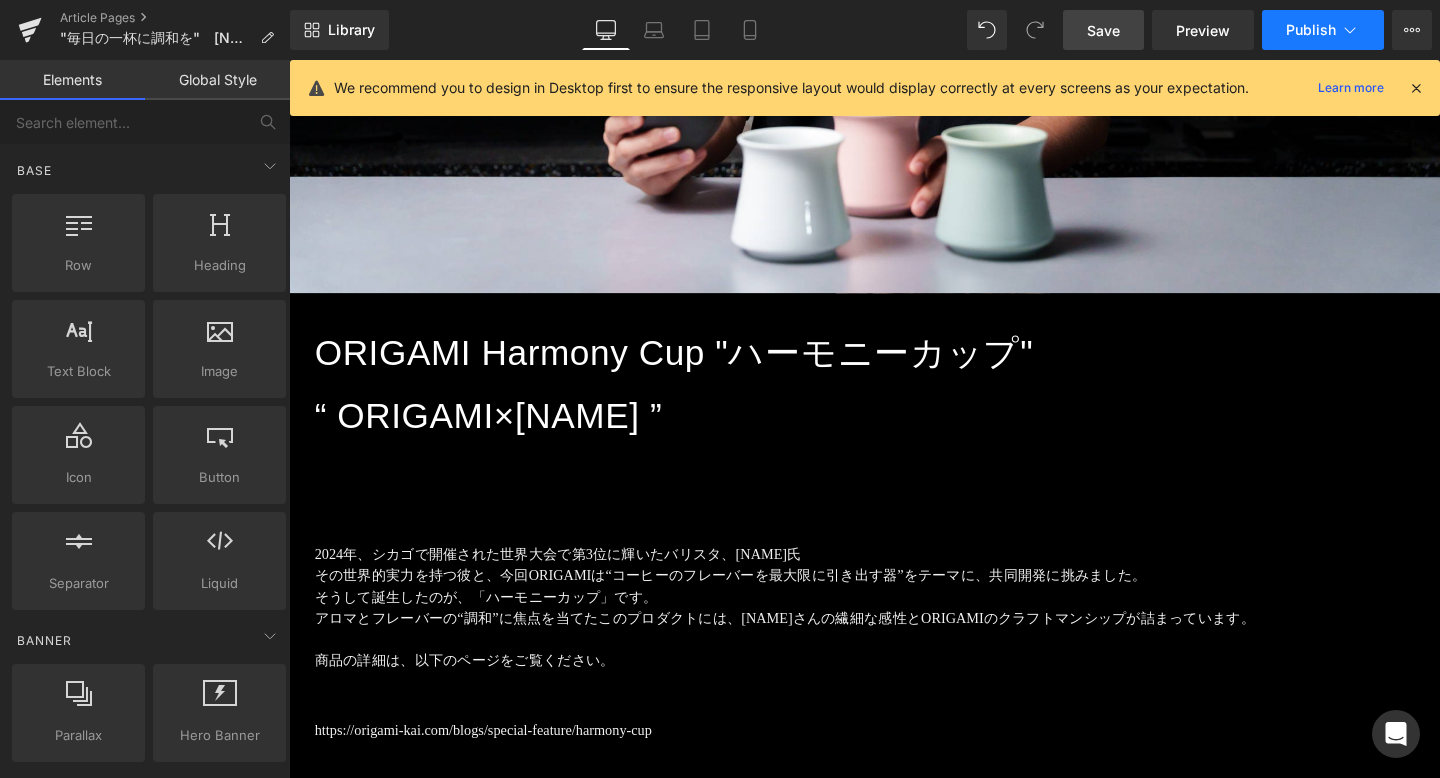 click on "Publish" at bounding box center (1311, 30) 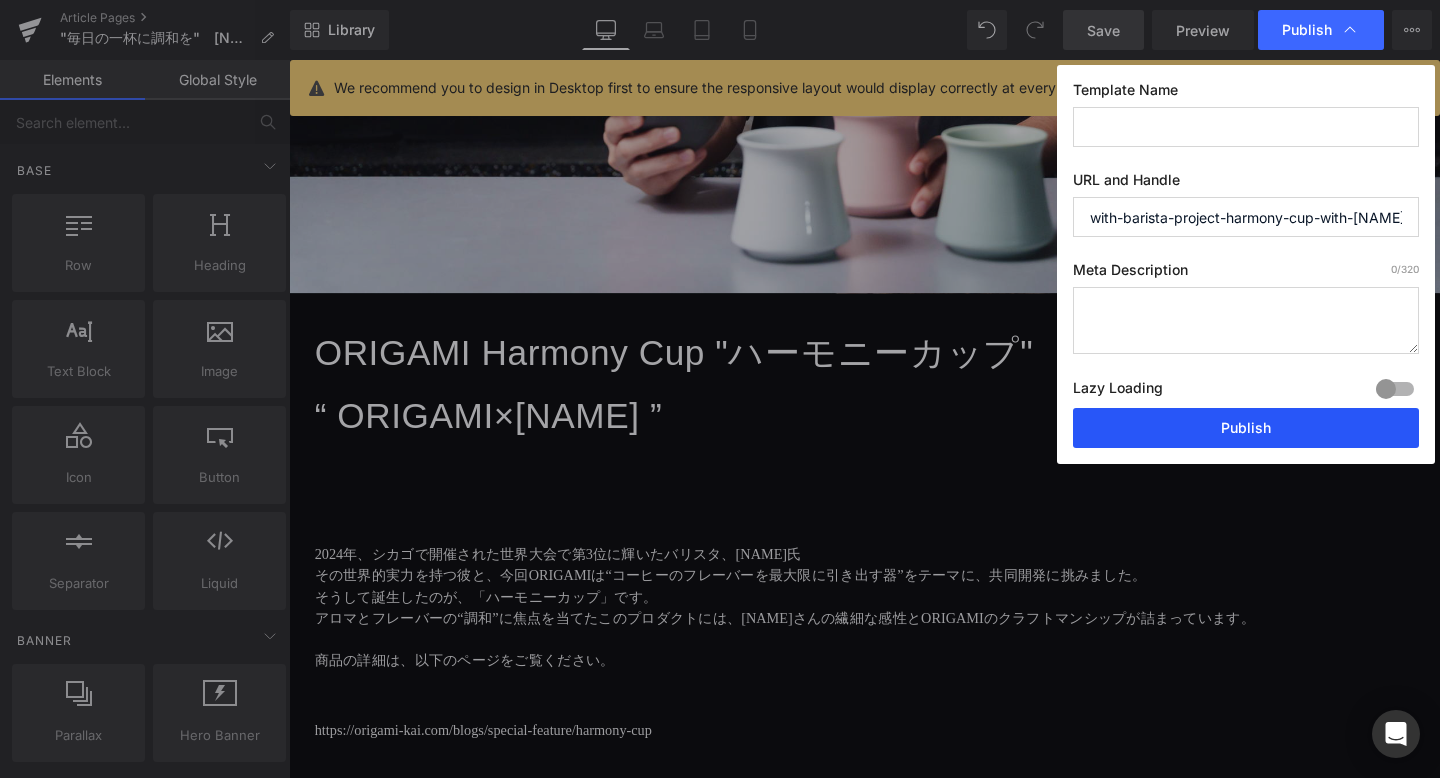 click on "Publish" at bounding box center [1246, 428] 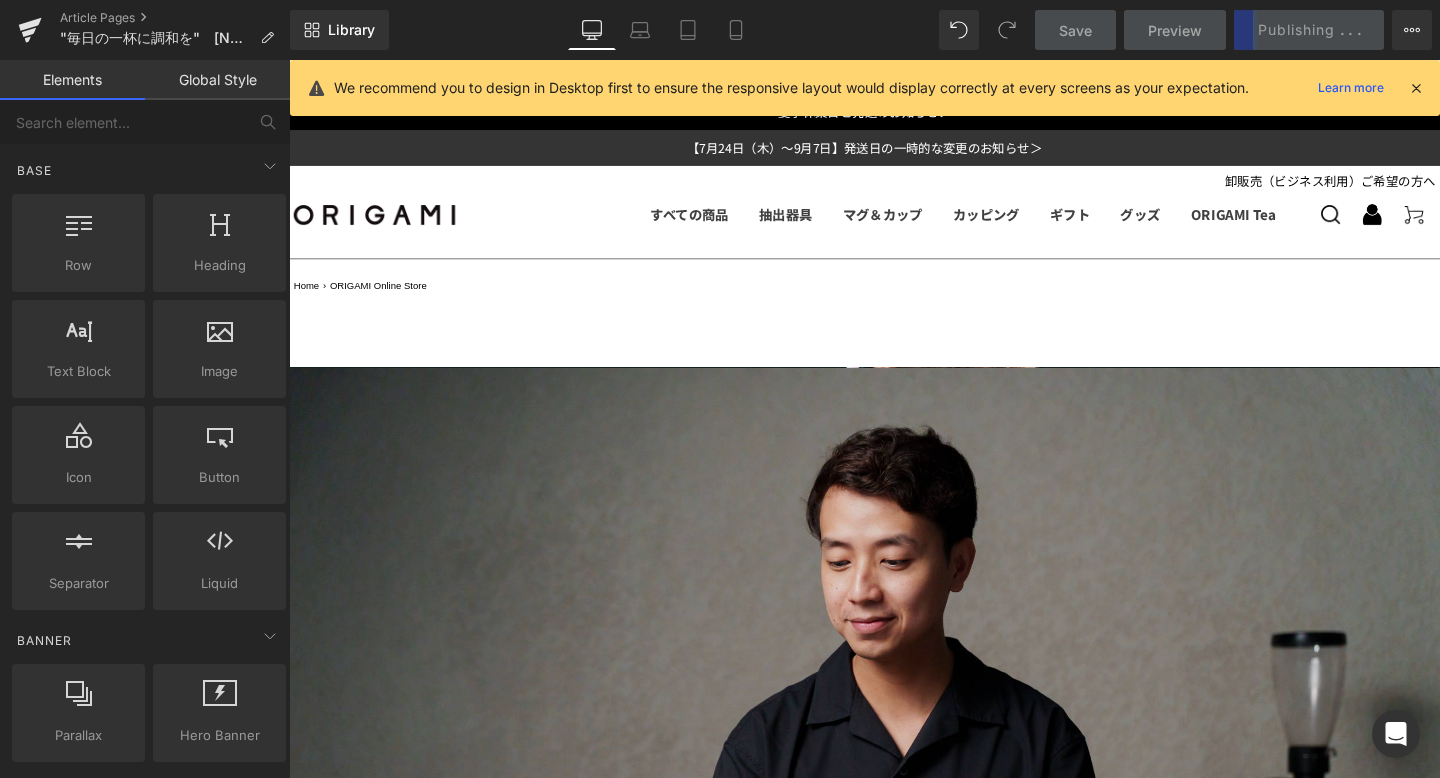 scroll, scrollTop: 0, scrollLeft: 0, axis: both 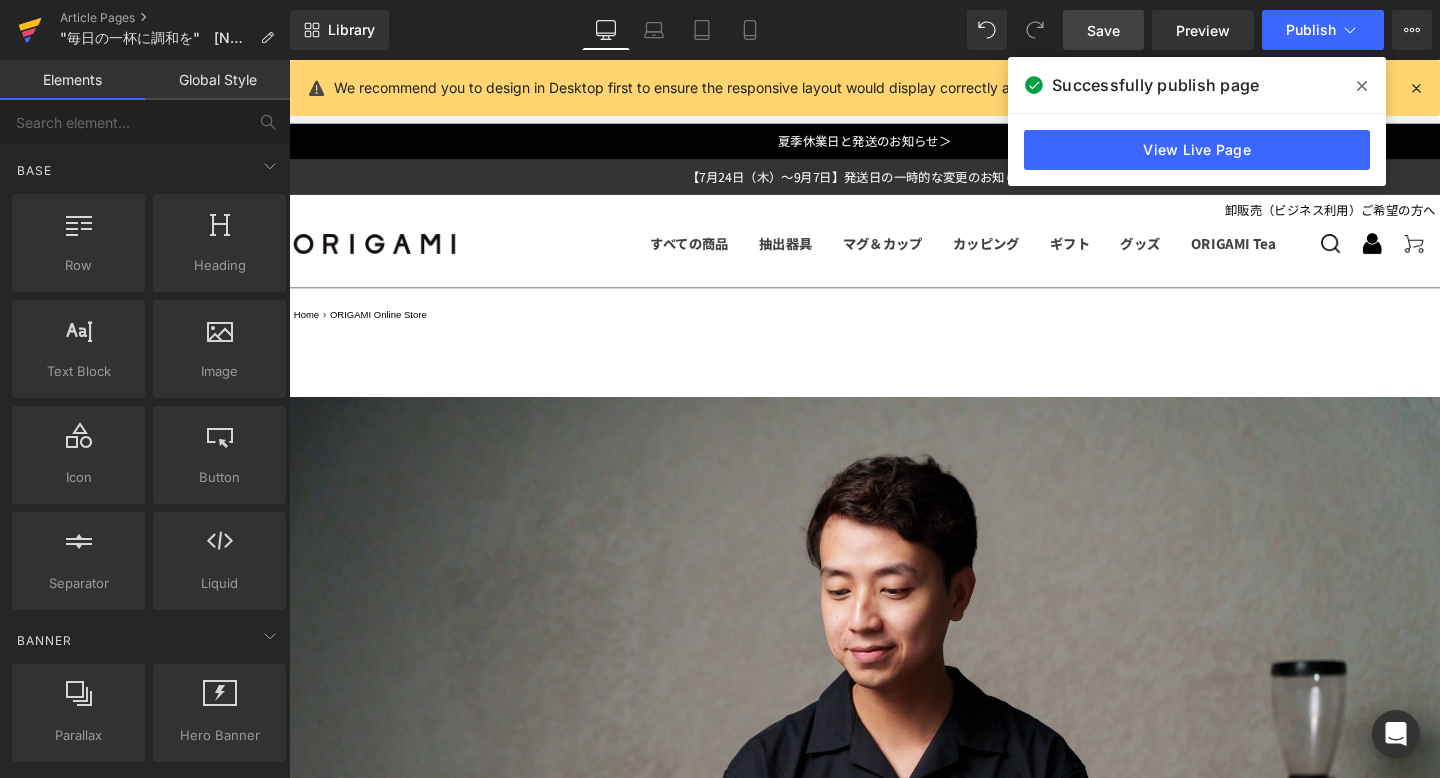 click 